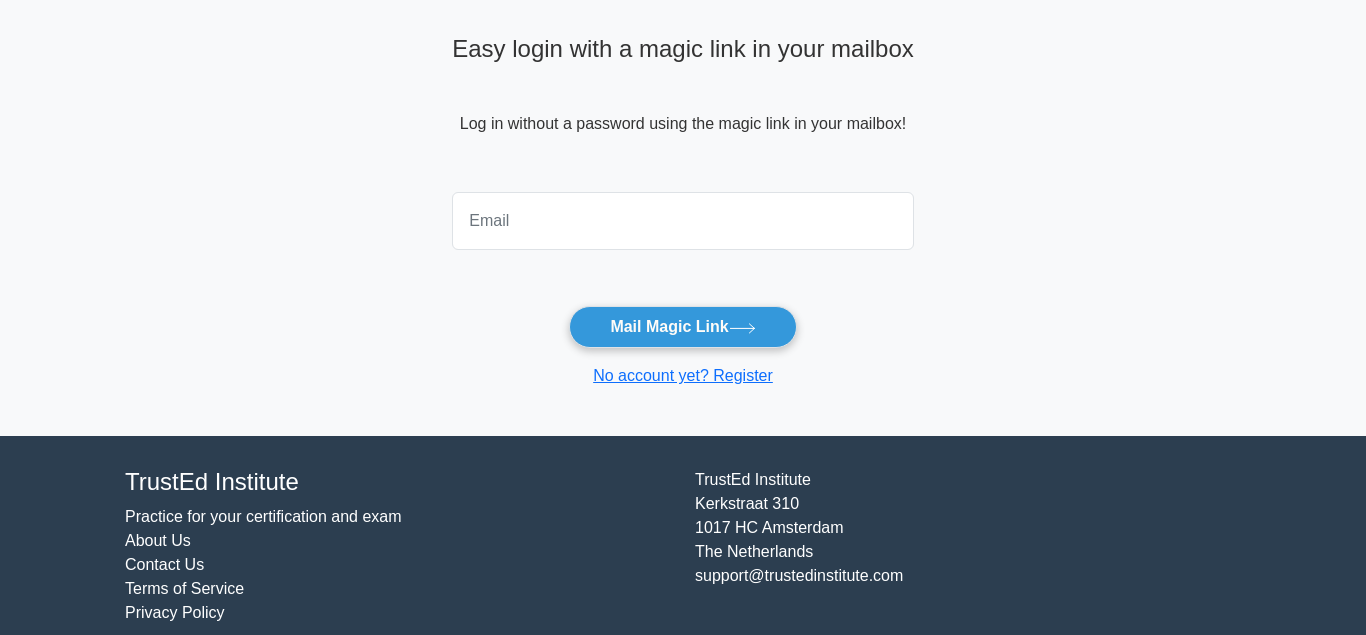 scroll, scrollTop: 113, scrollLeft: 0, axis: vertical 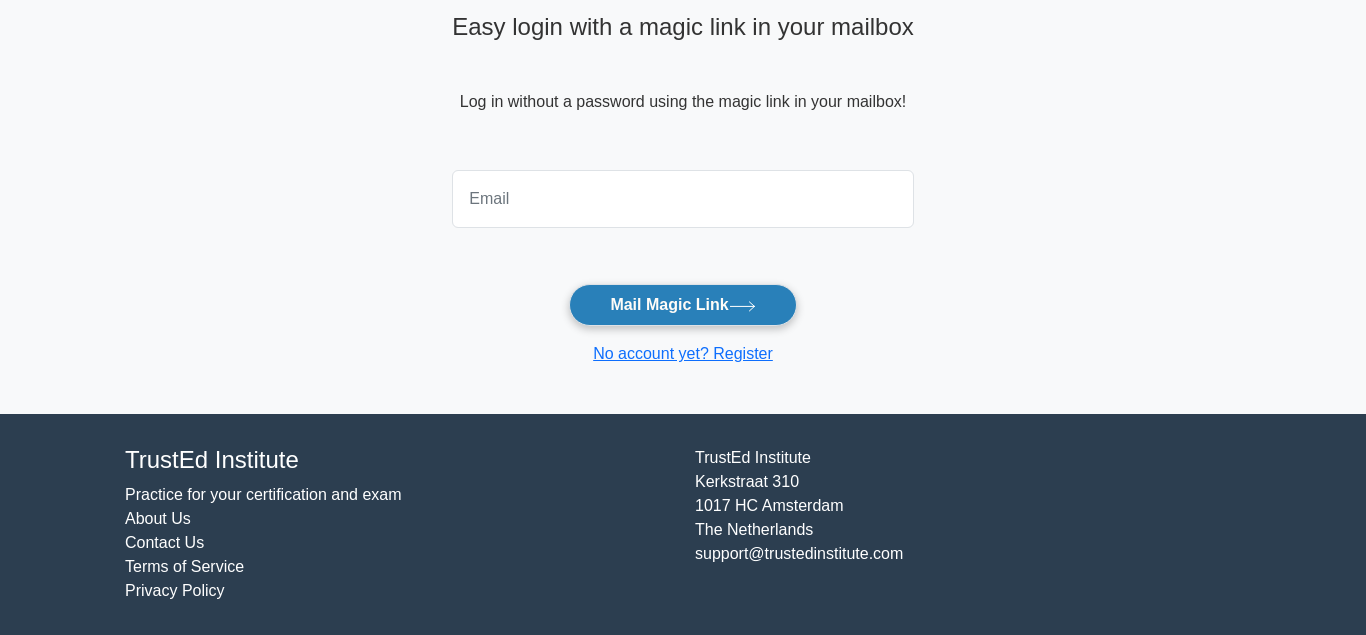 click on "Mail Magic Link" at bounding box center [682, 305] 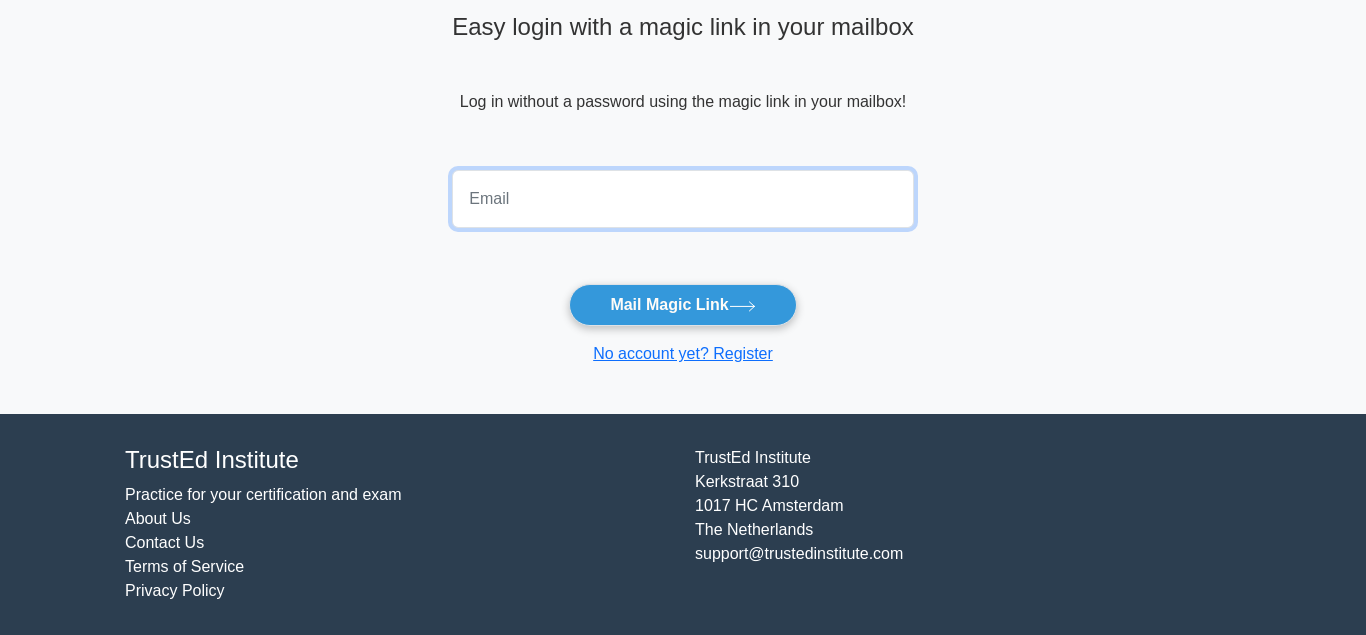 click at bounding box center (683, 199) 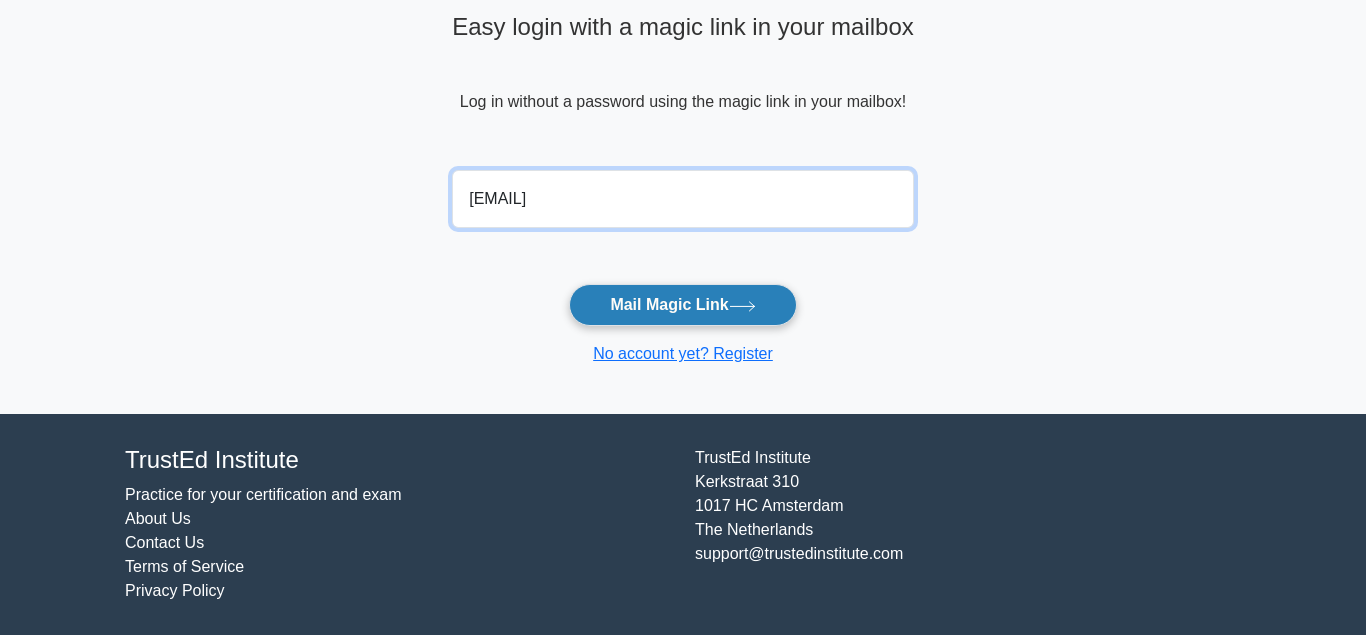 type on "constructionplatter@yahoo.com" 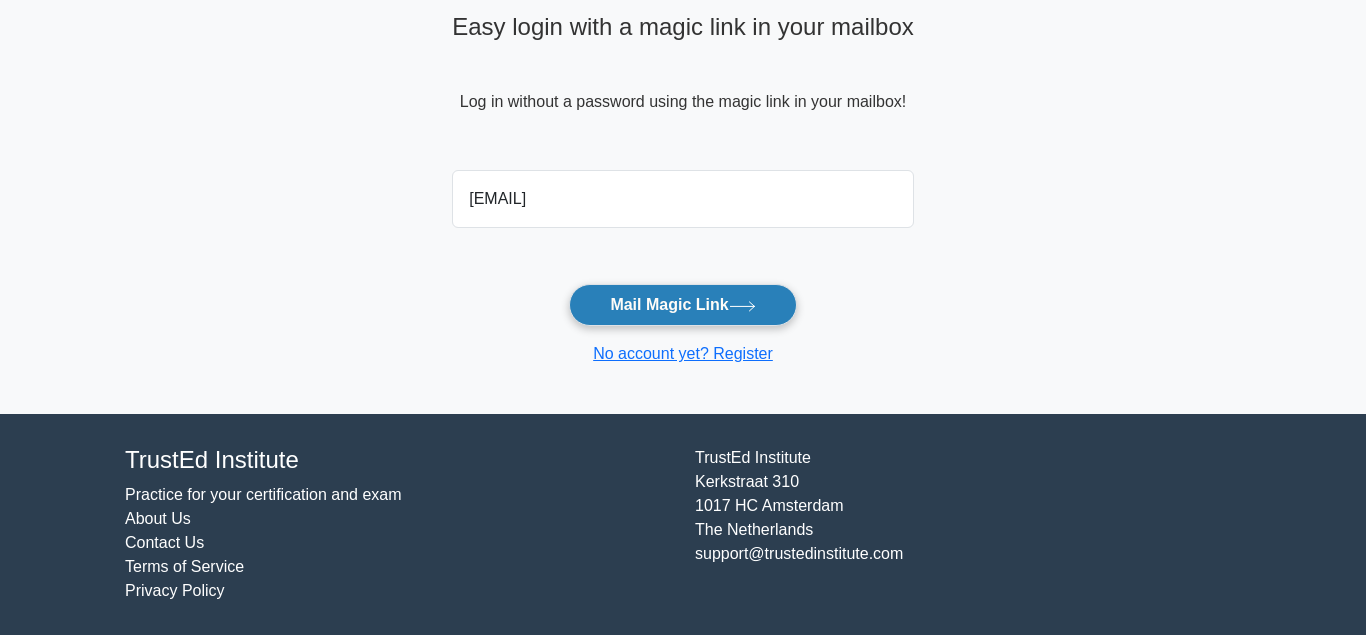 click on "Mail Magic Link" at bounding box center (682, 305) 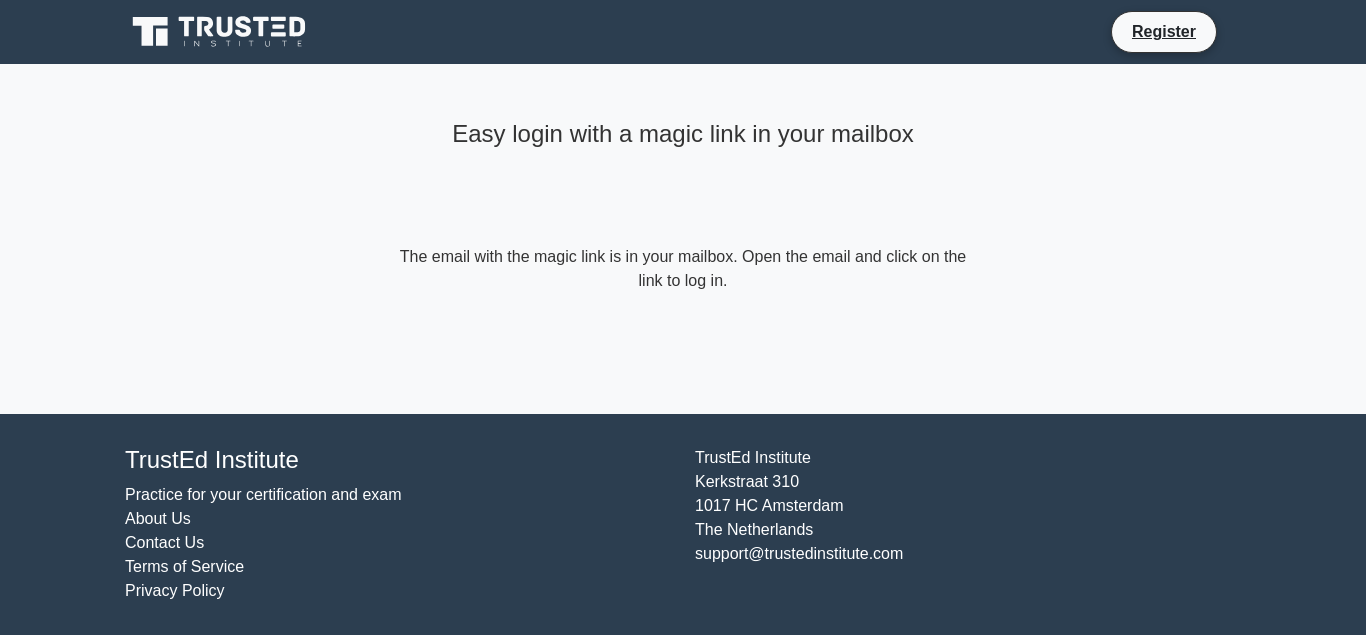 scroll, scrollTop: 0, scrollLeft: 0, axis: both 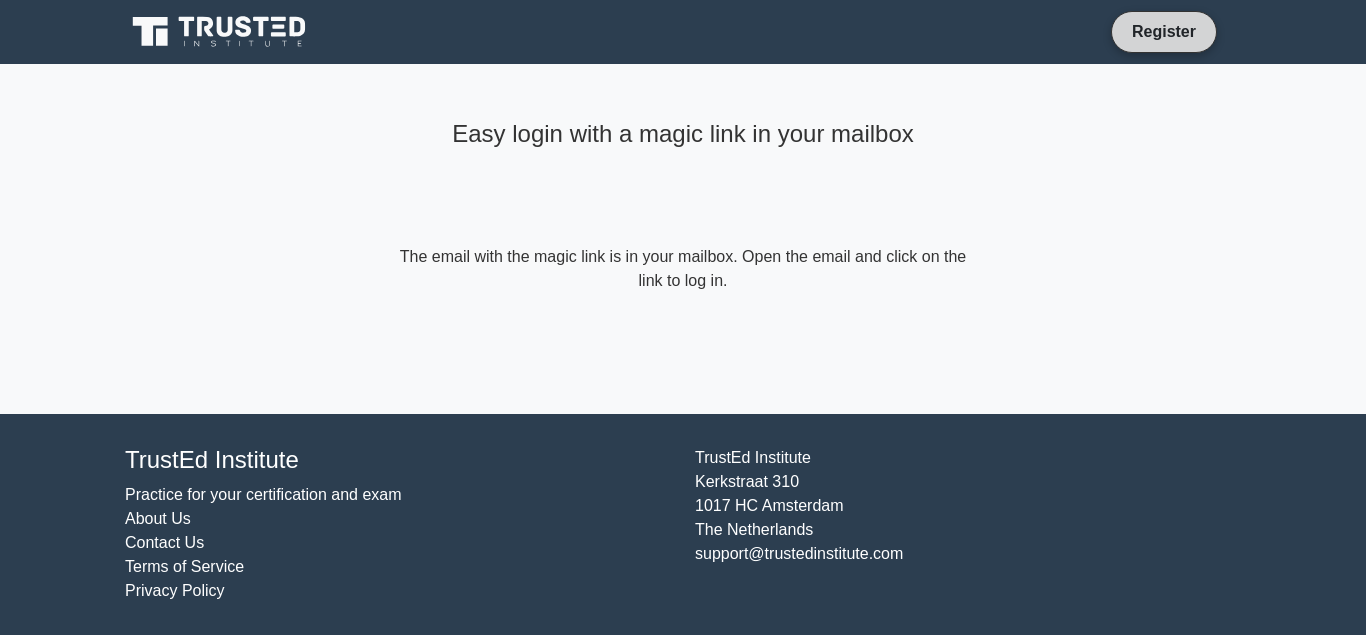 click on "Register" at bounding box center (1164, 31) 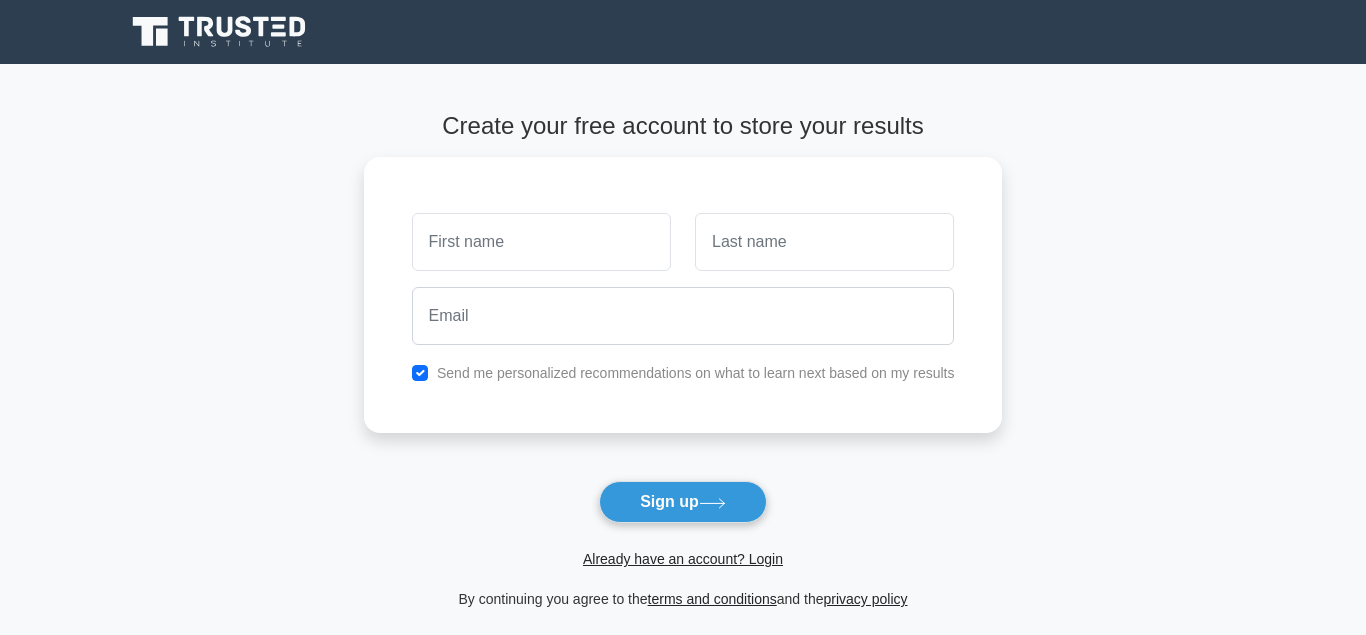 scroll, scrollTop: 0, scrollLeft: 0, axis: both 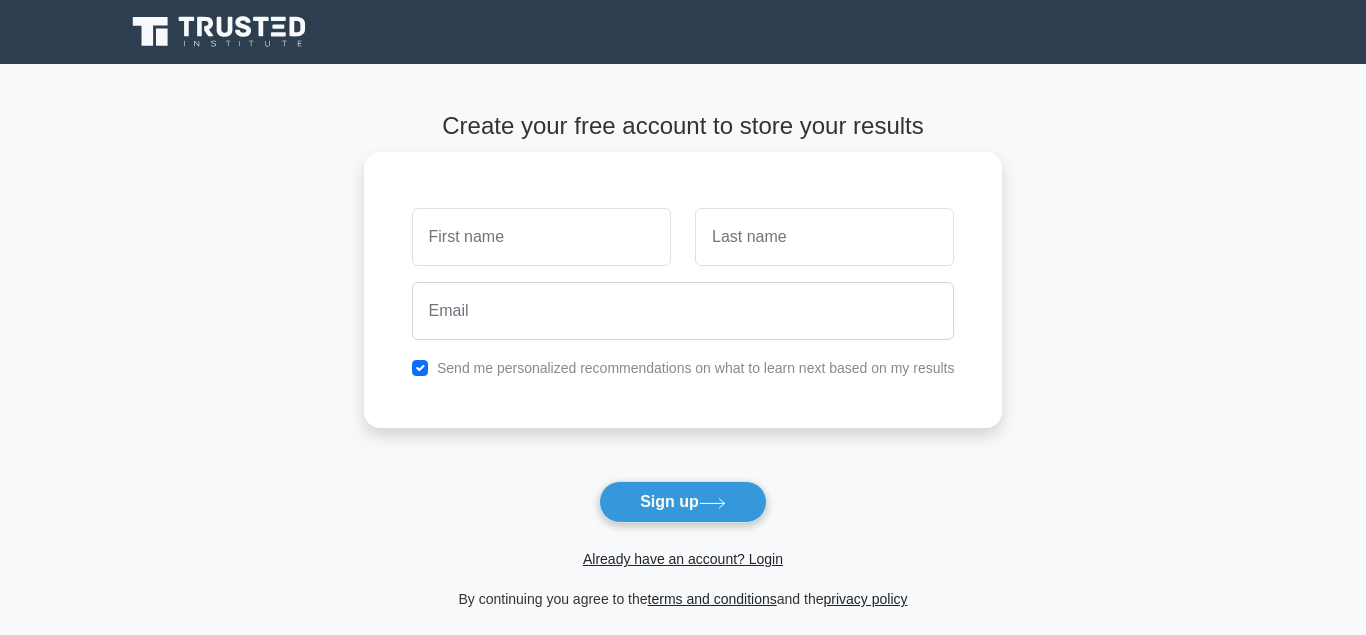 click at bounding box center [541, 237] 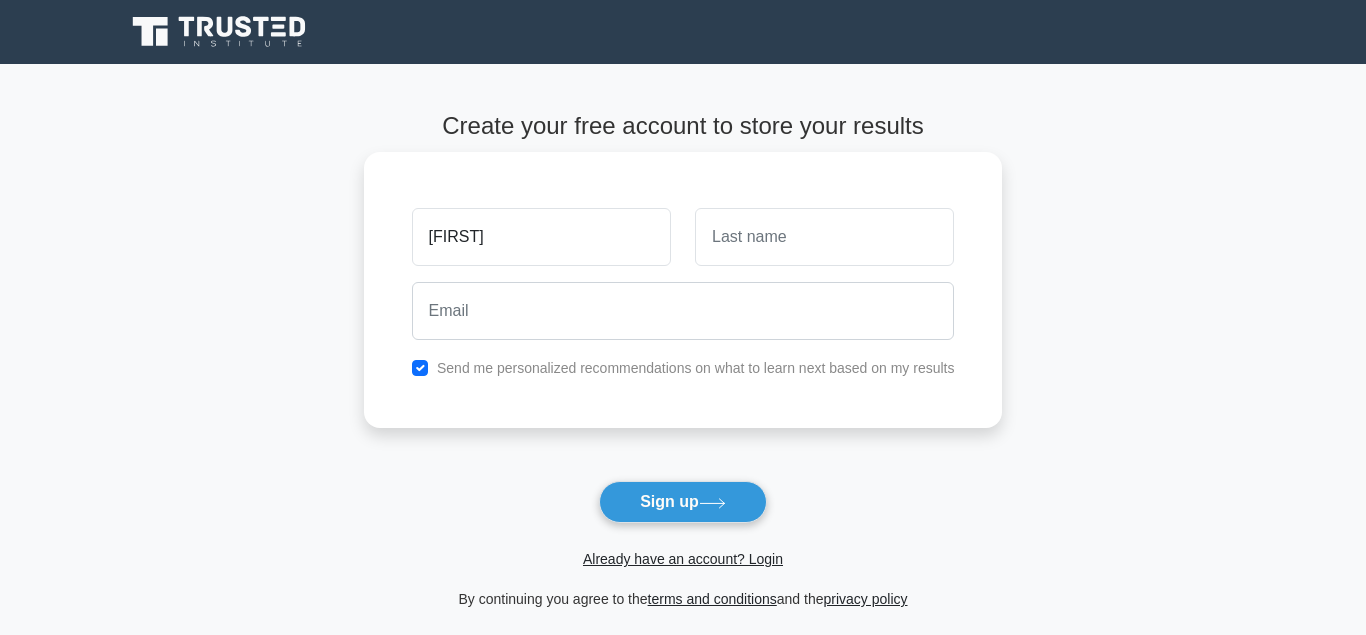 type on "TOLULOPE" 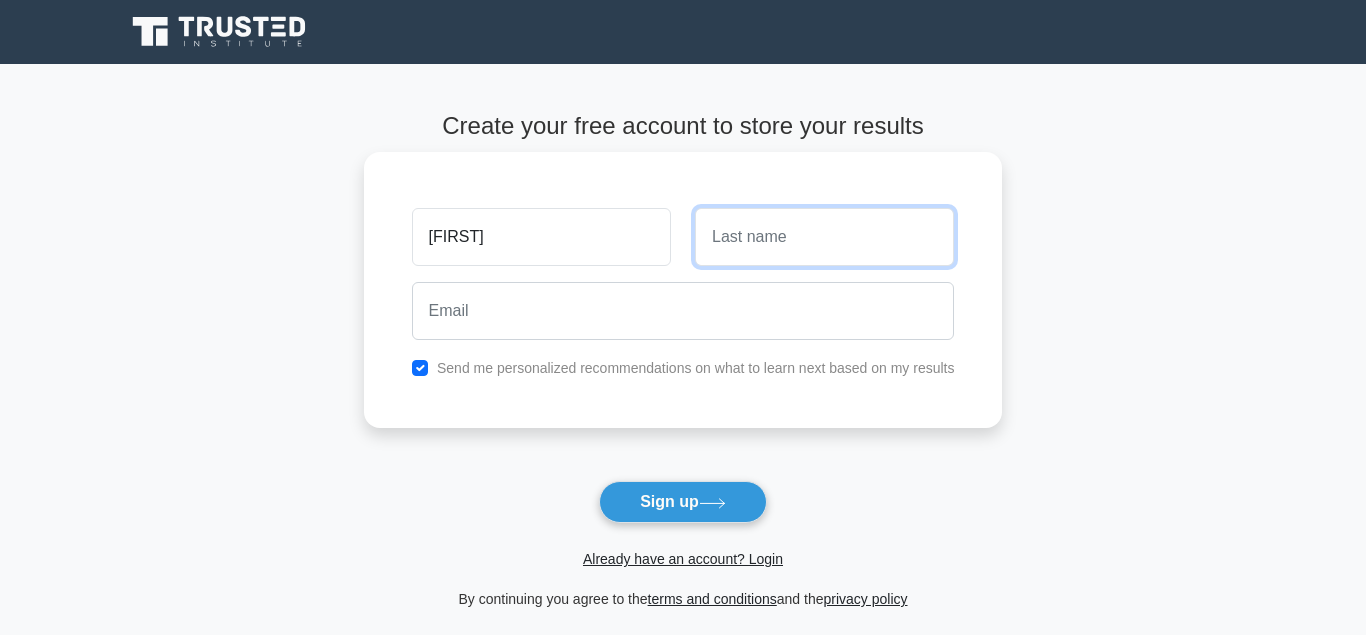 click at bounding box center [824, 237] 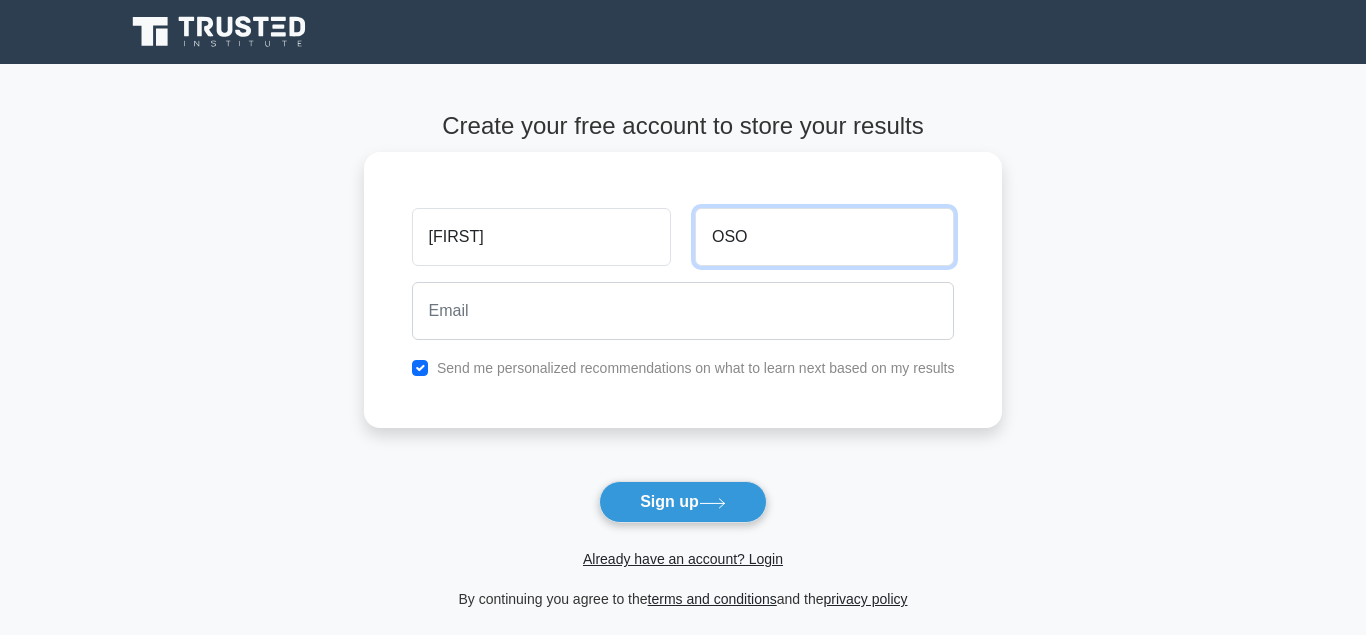 type on "OSO" 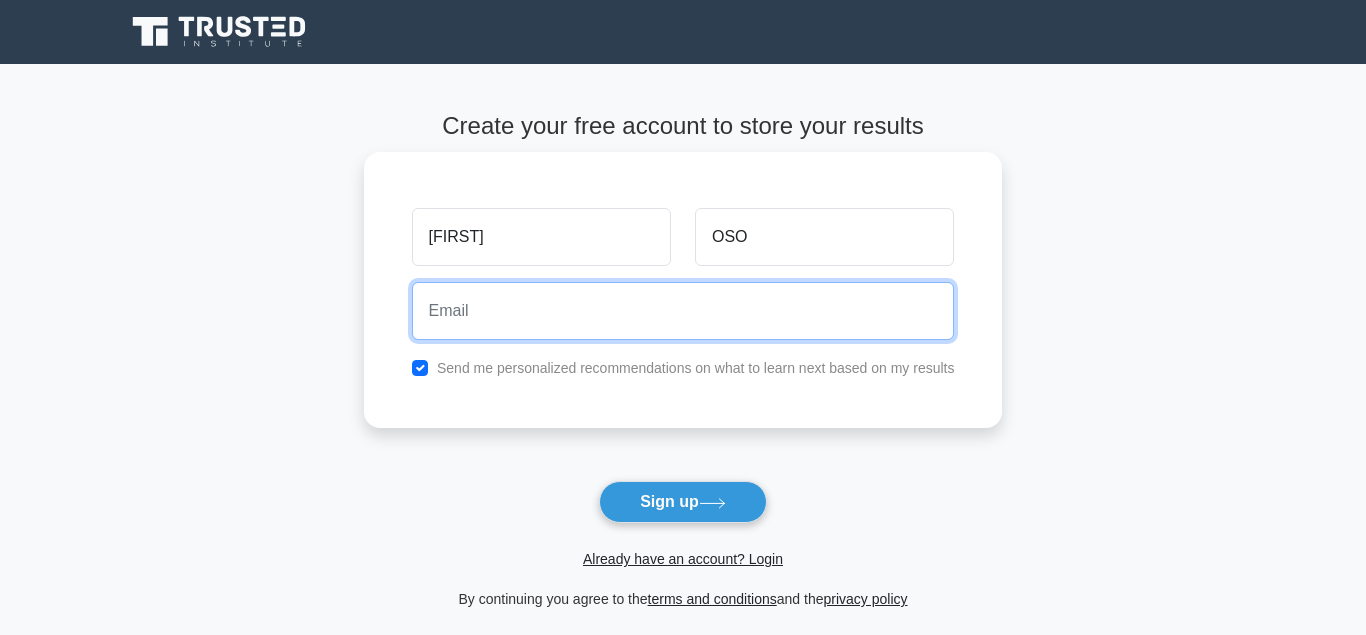click at bounding box center [683, 311] 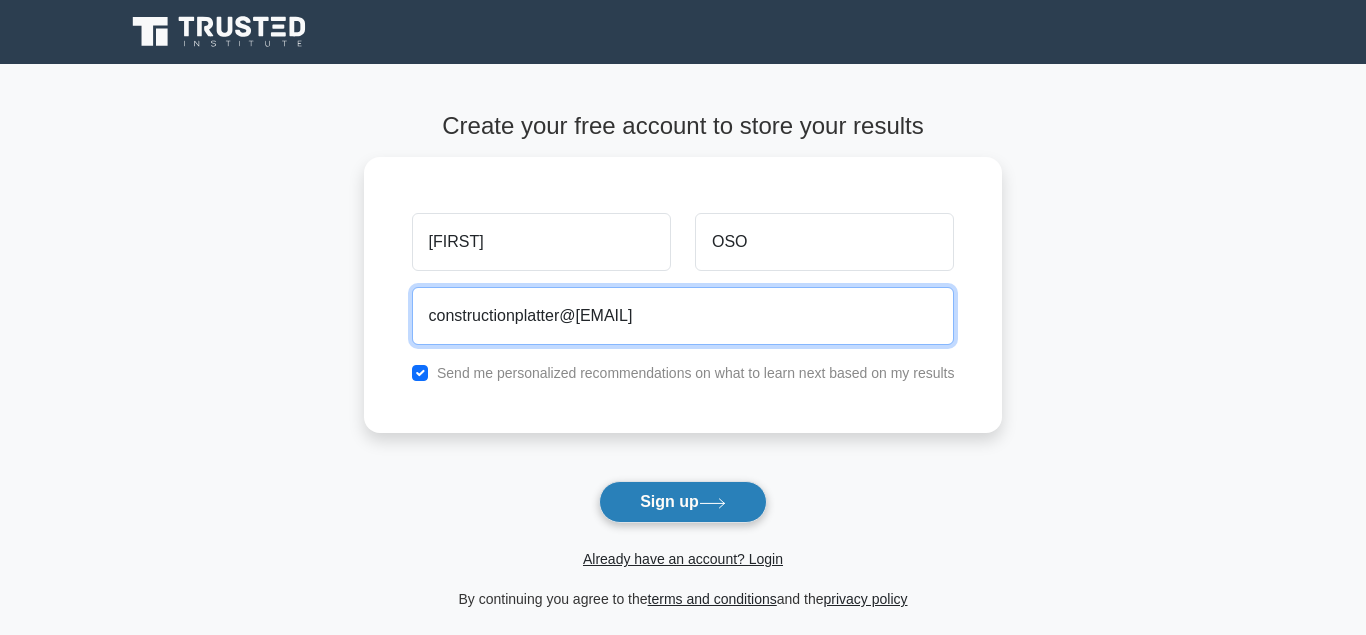 type on "constructionplatter@yahoo.com" 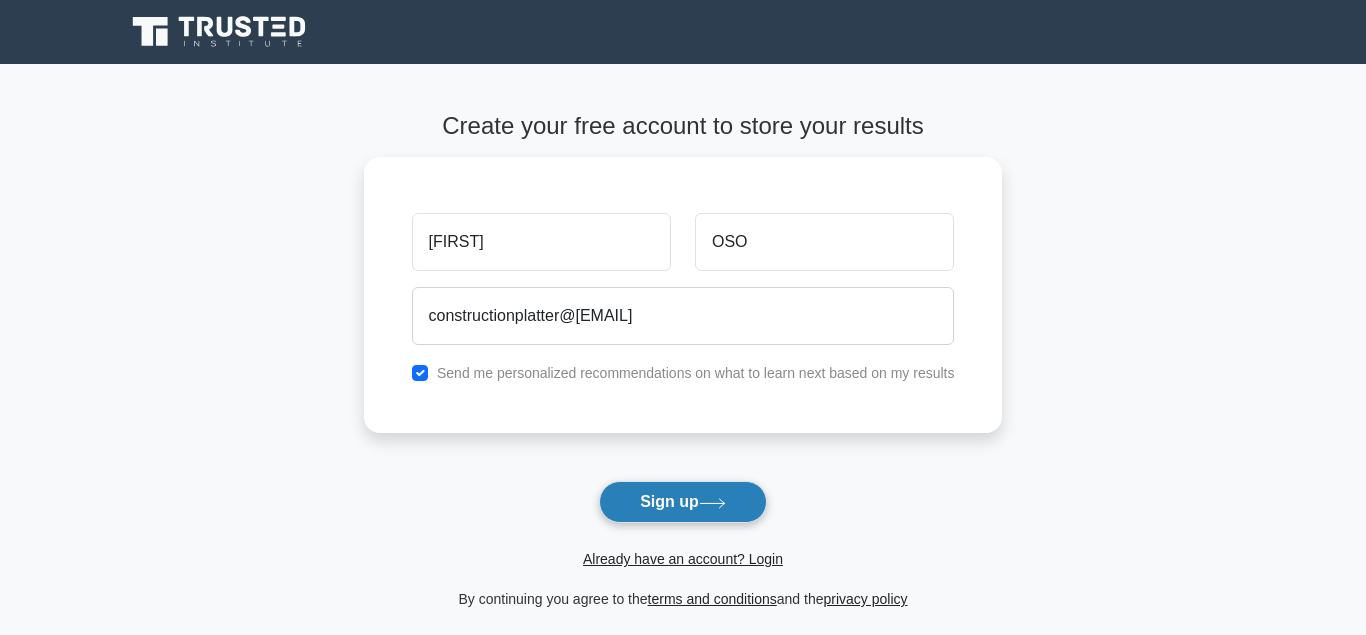 click on "Sign up" at bounding box center (683, 502) 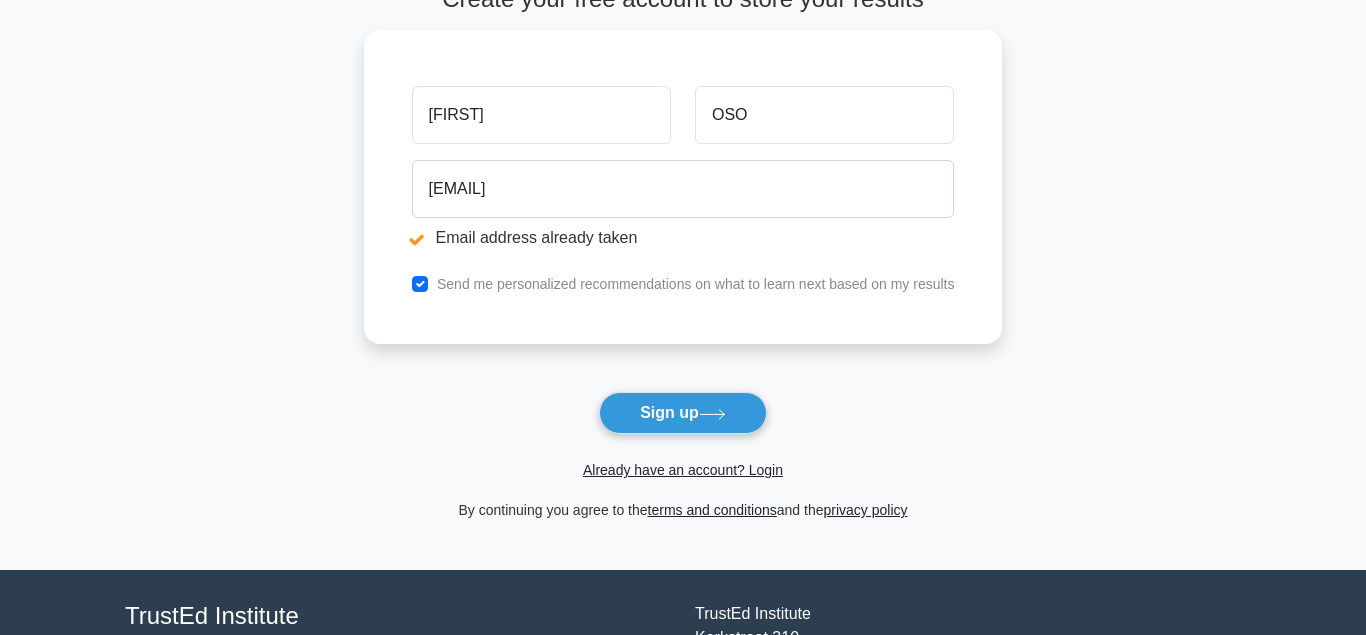 scroll, scrollTop: 204, scrollLeft: 0, axis: vertical 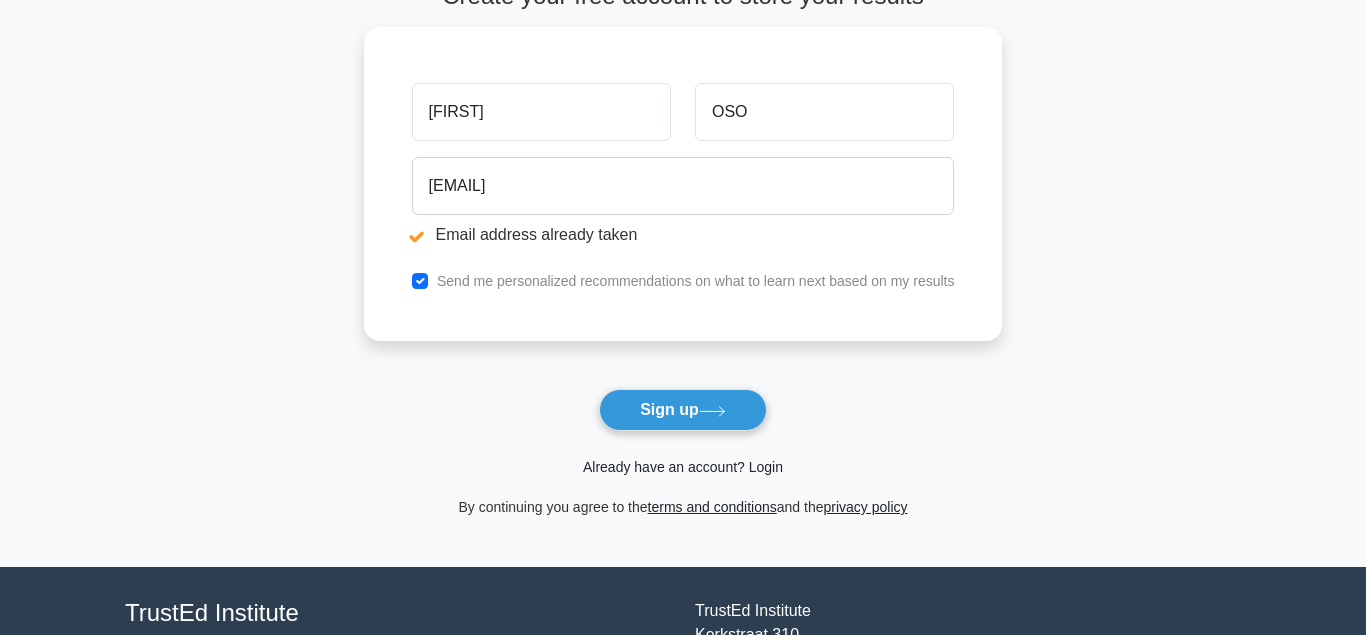 click on "Already have an account? Login" at bounding box center [683, 467] 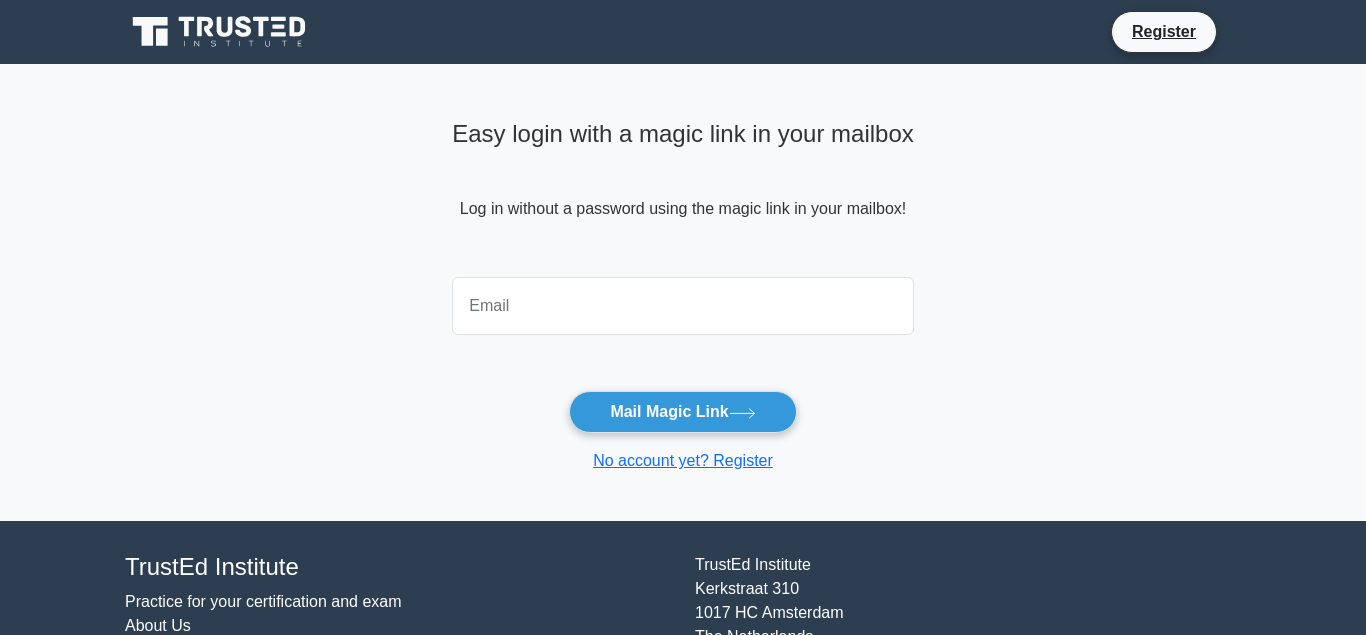 scroll, scrollTop: 0, scrollLeft: 0, axis: both 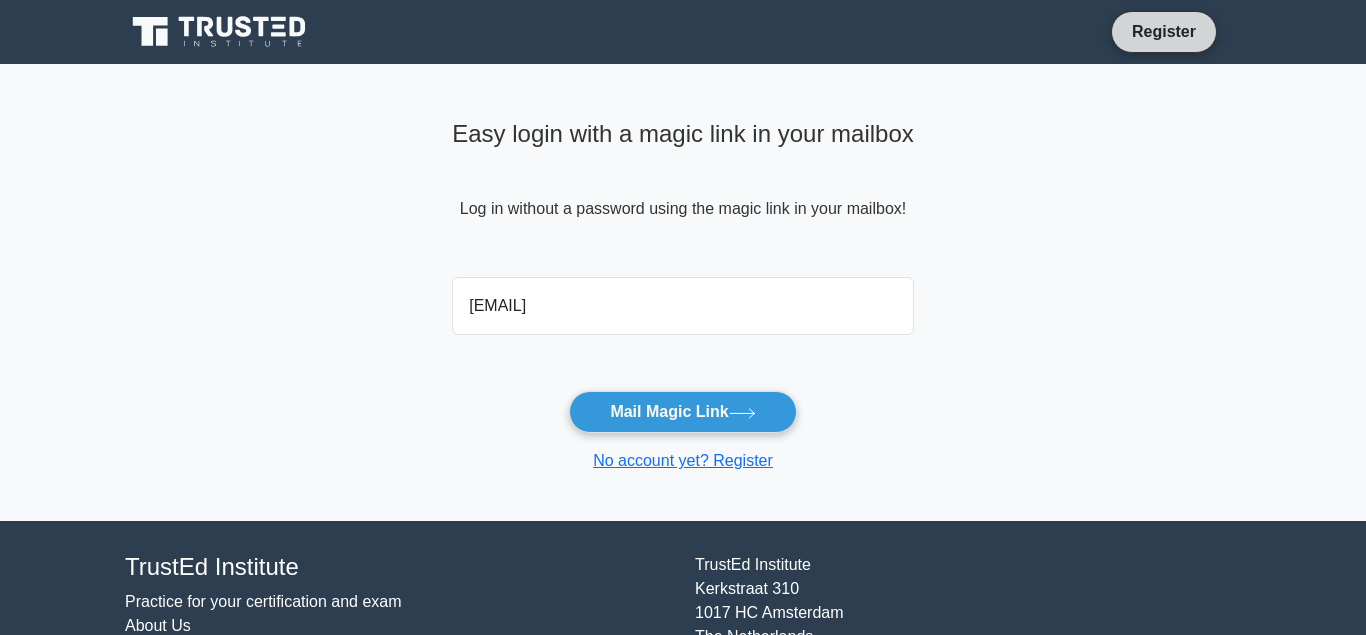 type on "[EMAIL]" 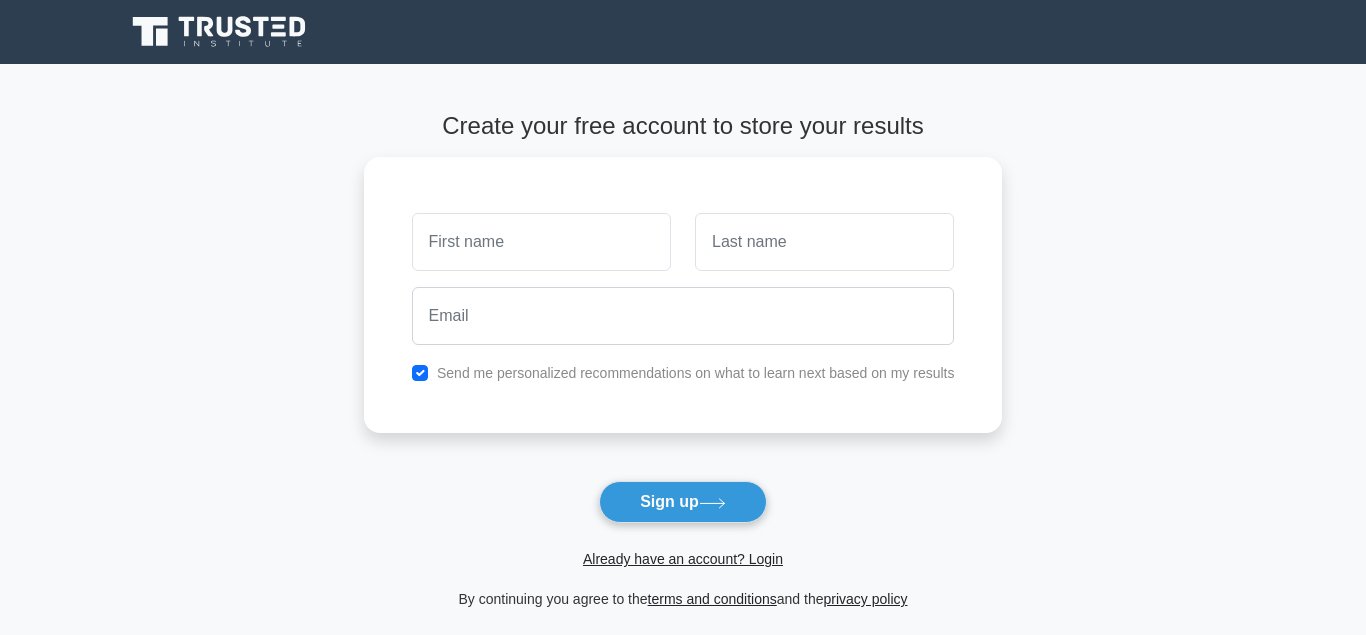 scroll, scrollTop: 0, scrollLeft: 0, axis: both 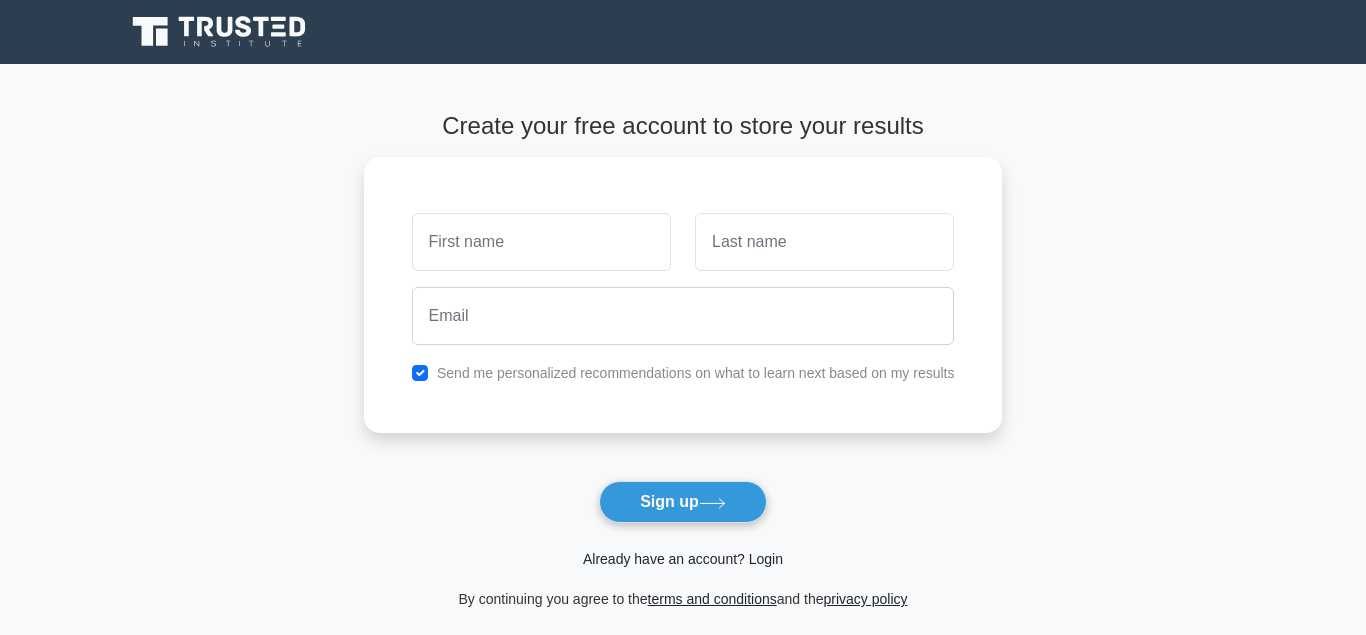 click on "Already have an account? Login" at bounding box center (683, 559) 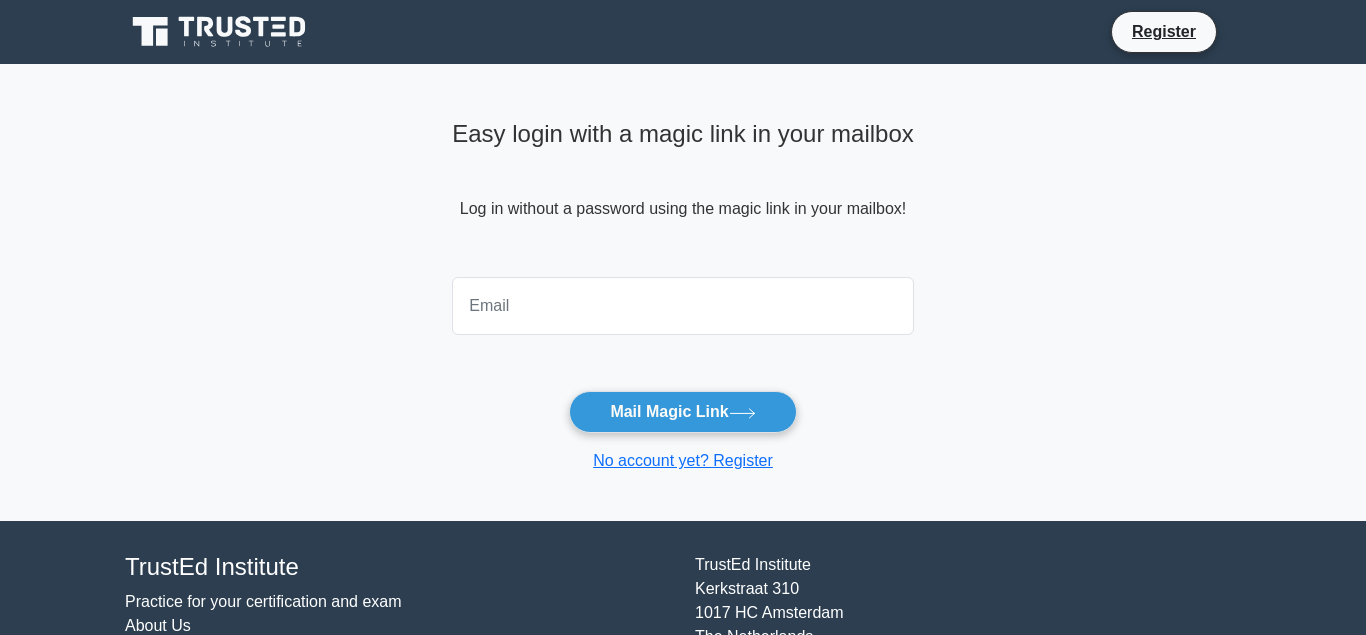 scroll, scrollTop: 0, scrollLeft: 0, axis: both 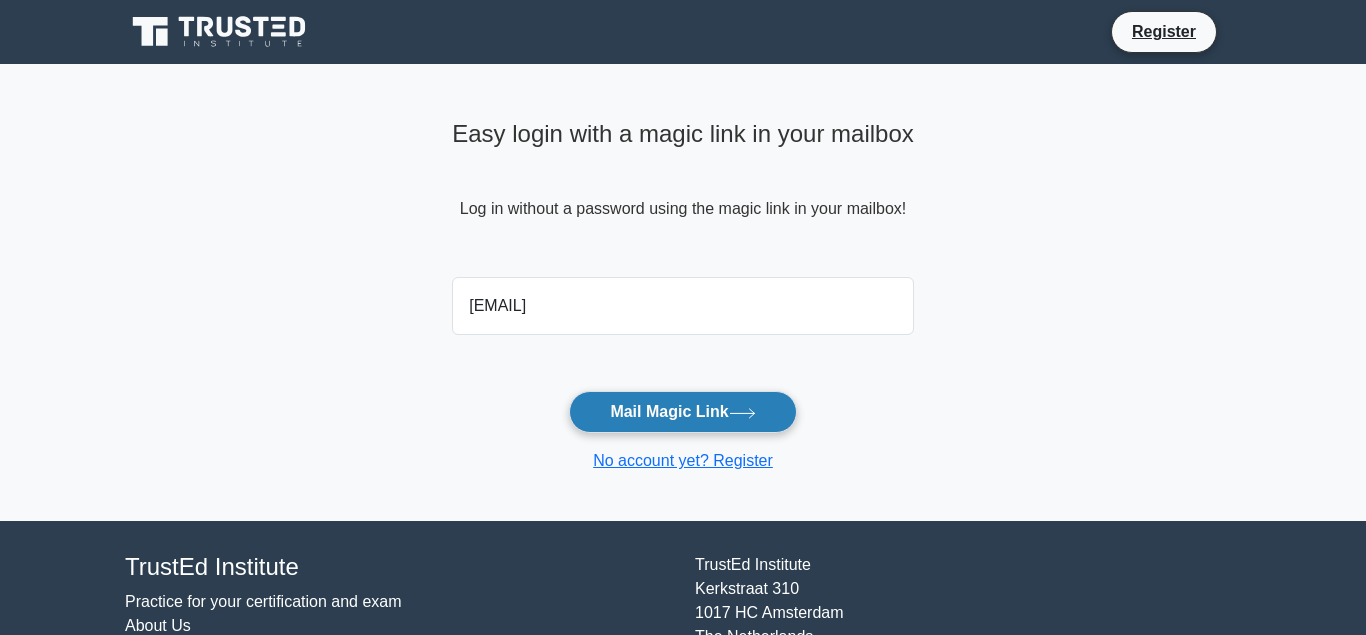 type on "constructionplatter@yahoo.com" 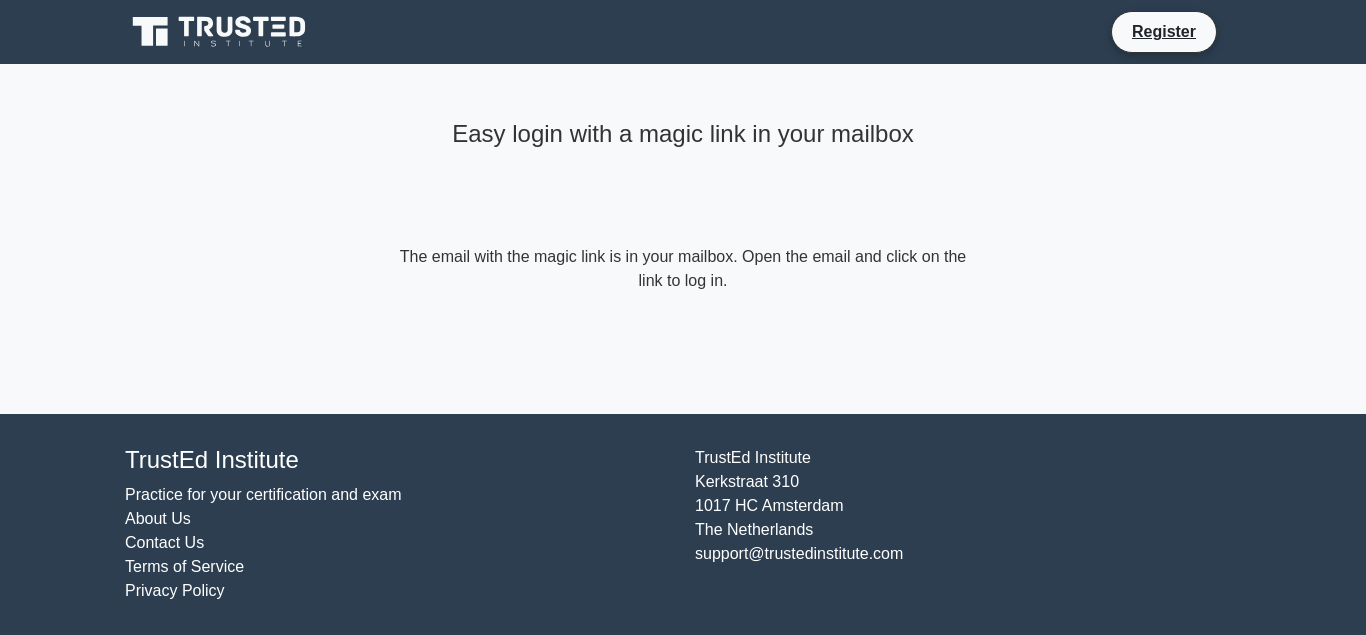 scroll, scrollTop: 0, scrollLeft: 0, axis: both 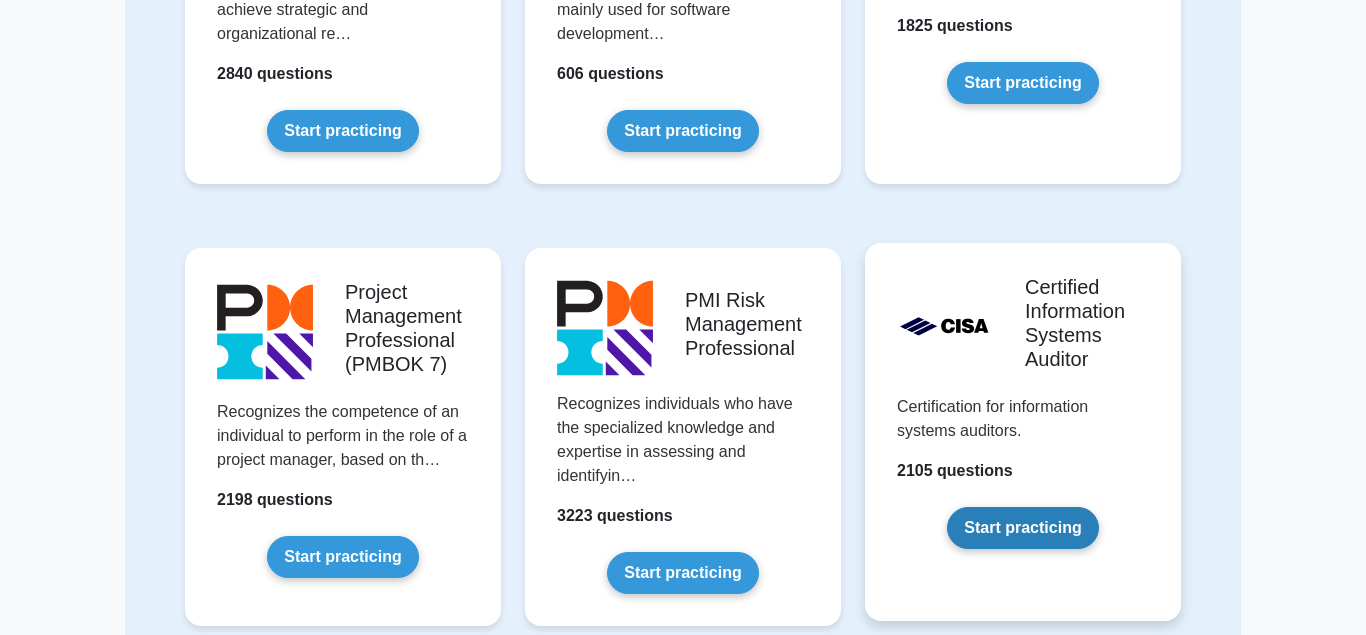 click on "Start practicing" at bounding box center (1022, 528) 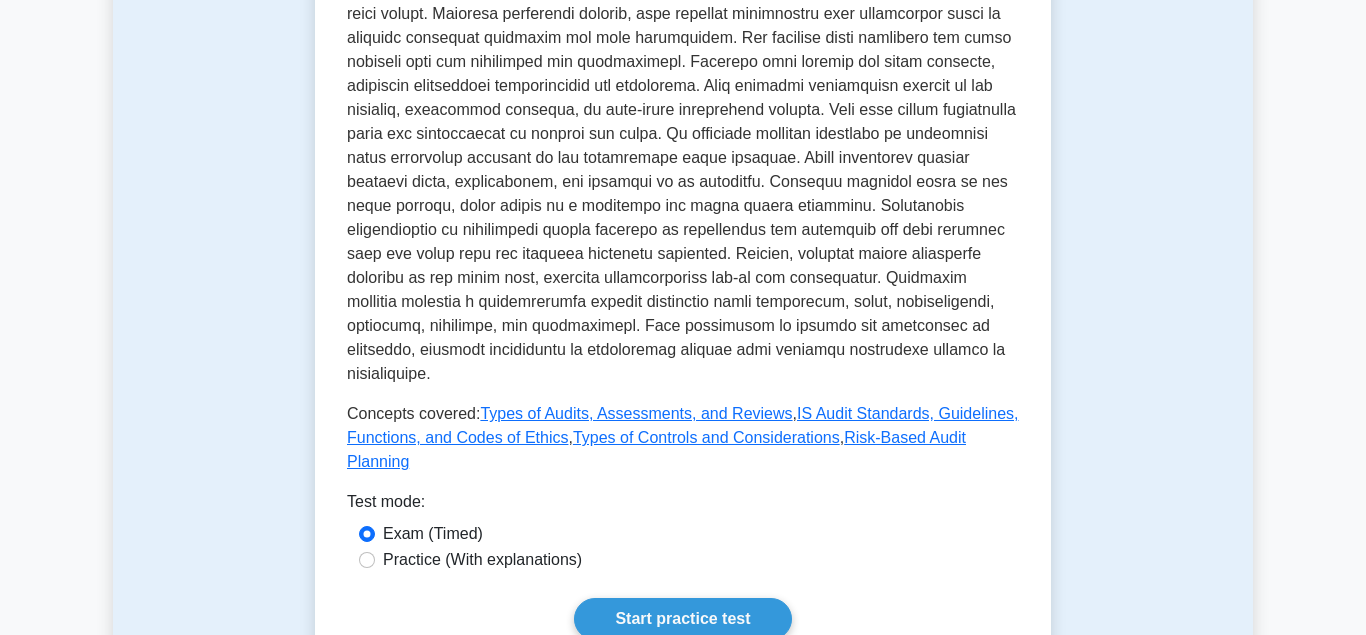 scroll, scrollTop: 918, scrollLeft: 0, axis: vertical 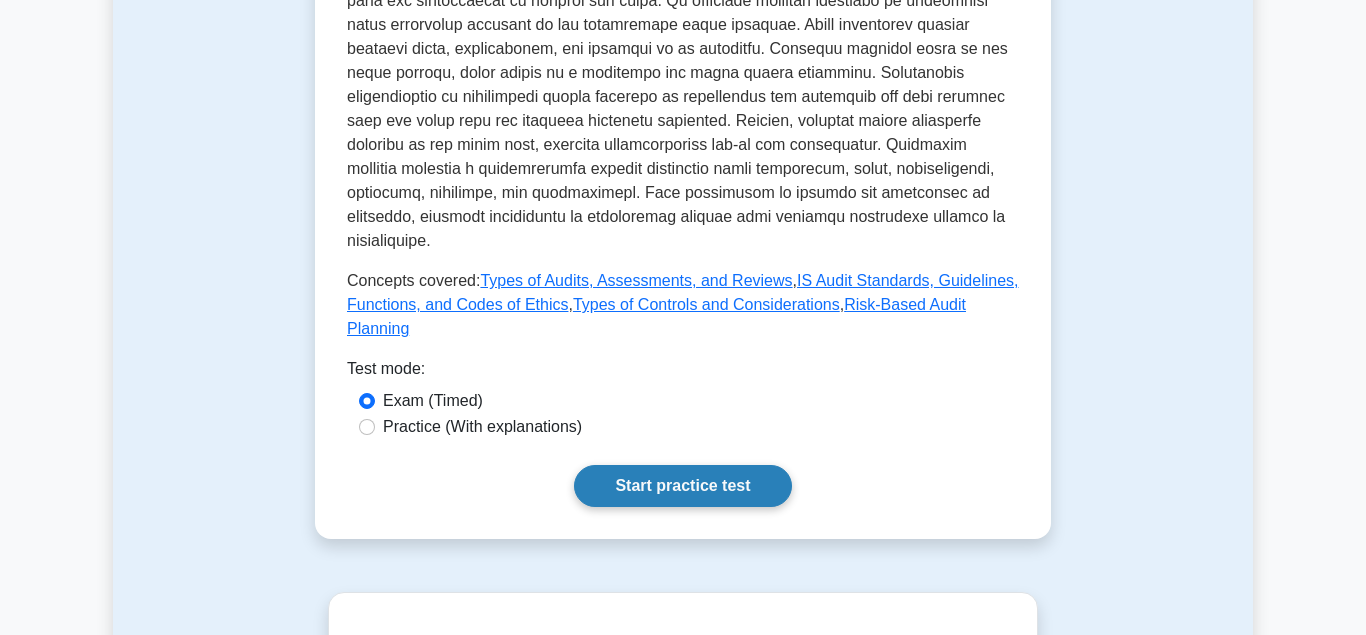 click on "Start practice test" at bounding box center [682, 486] 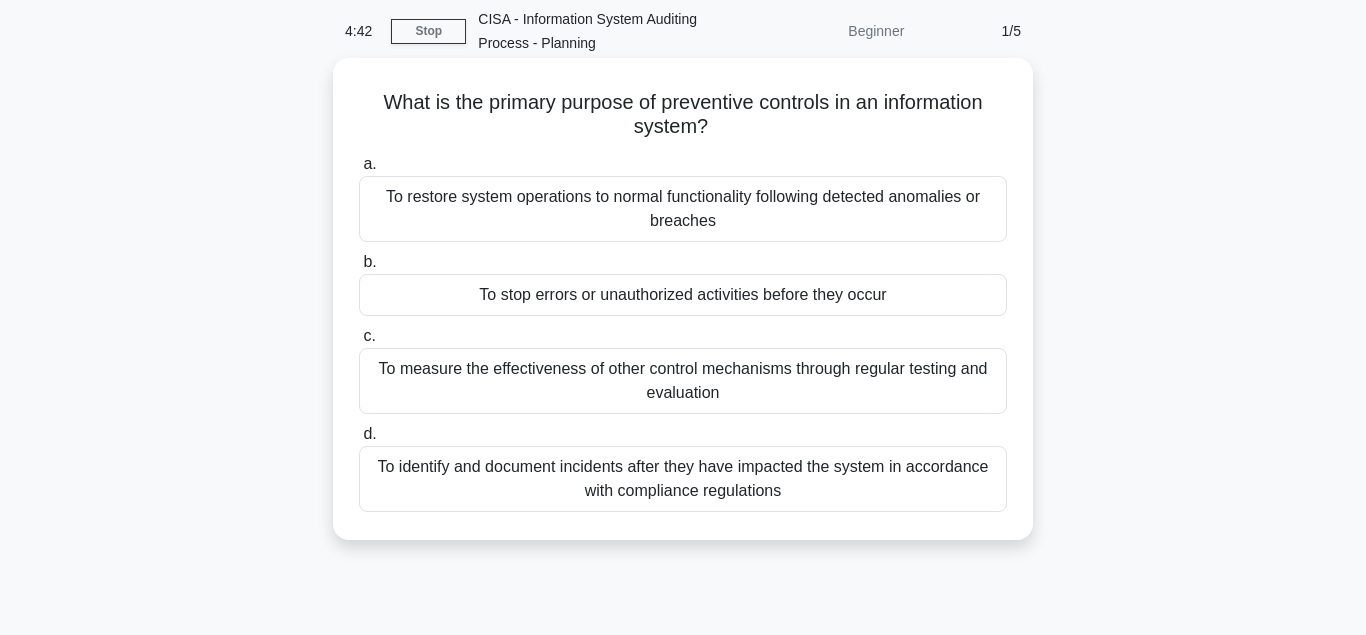 scroll, scrollTop: 102, scrollLeft: 0, axis: vertical 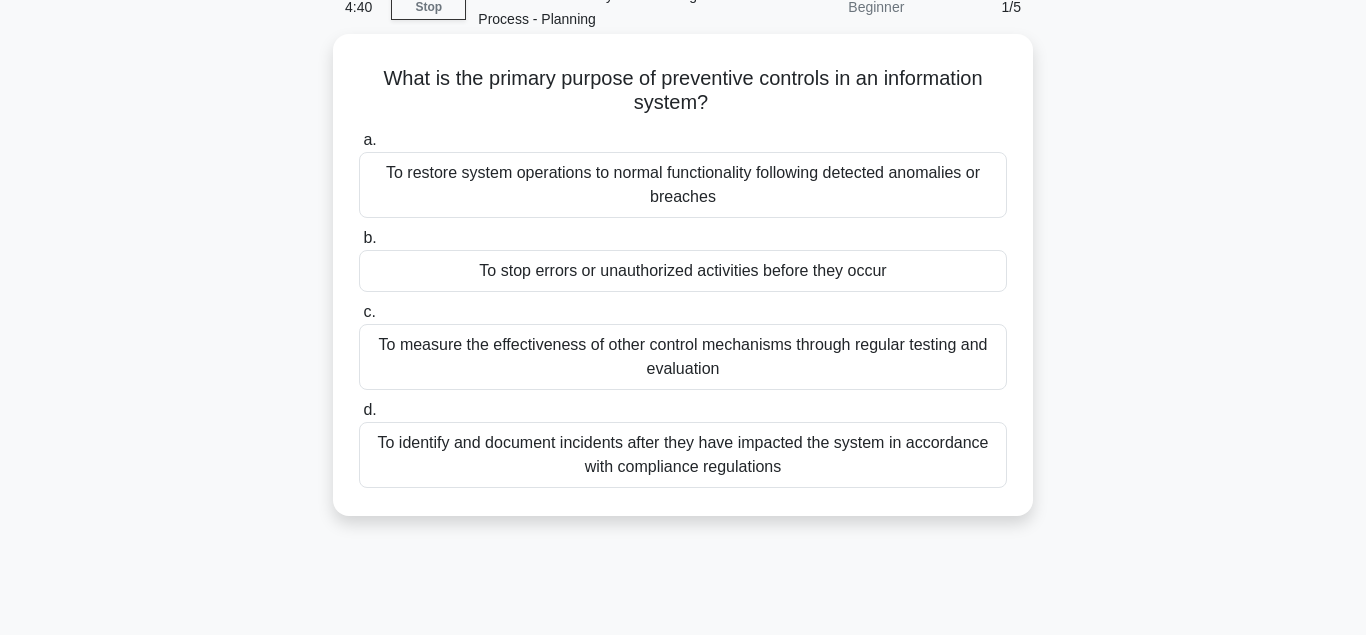 click on "To stop errors or unauthorized activities before they occur" at bounding box center [683, 271] 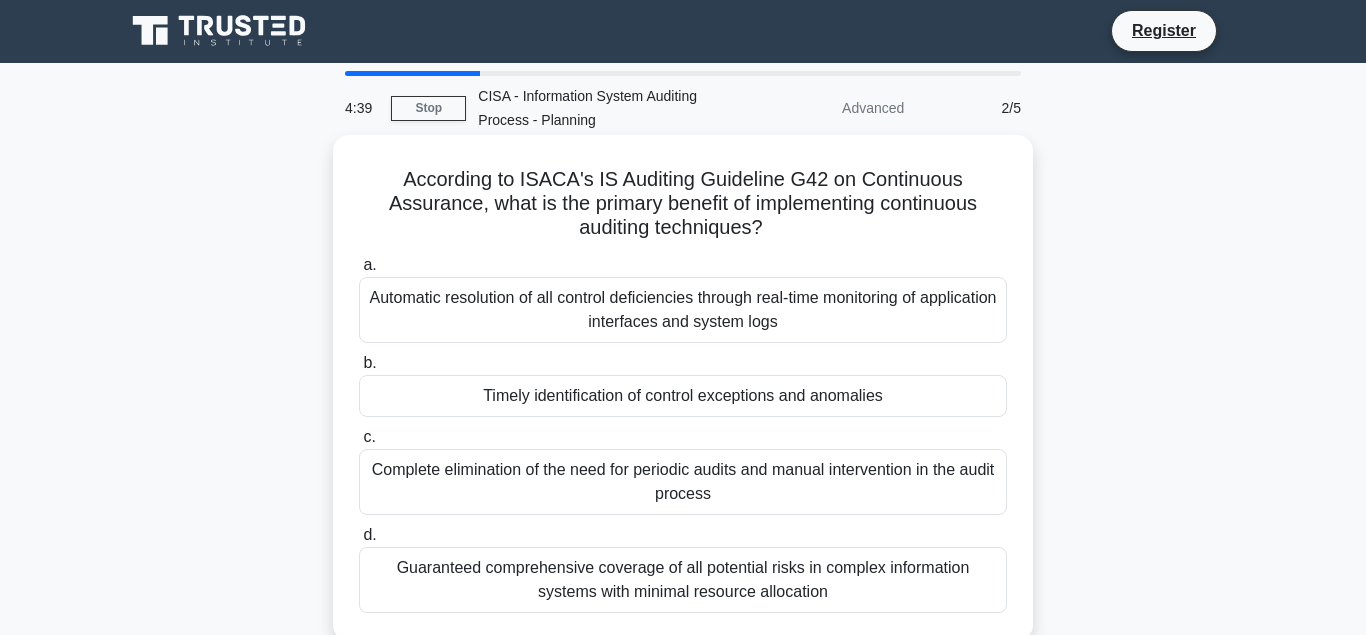 scroll, scrollTop: 0, scrollLeft: 0, axis: both 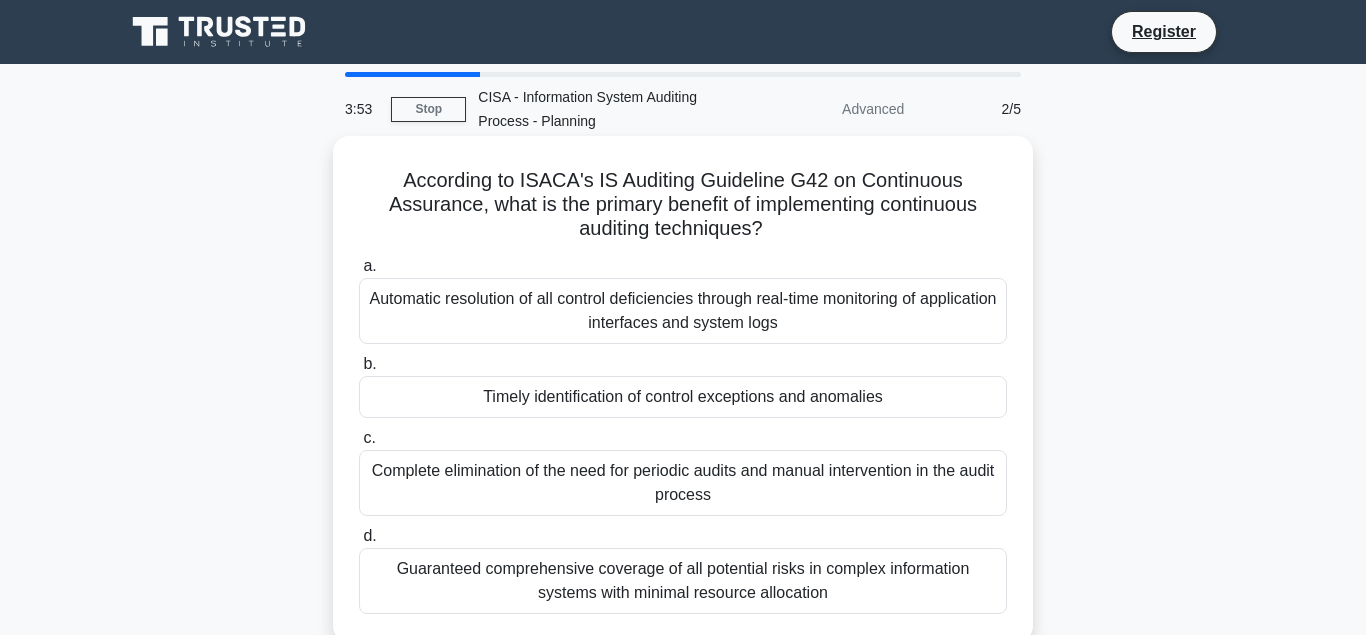 click on "Timely identification of control exceptions and anomalies" at bounding box center (683, 397) 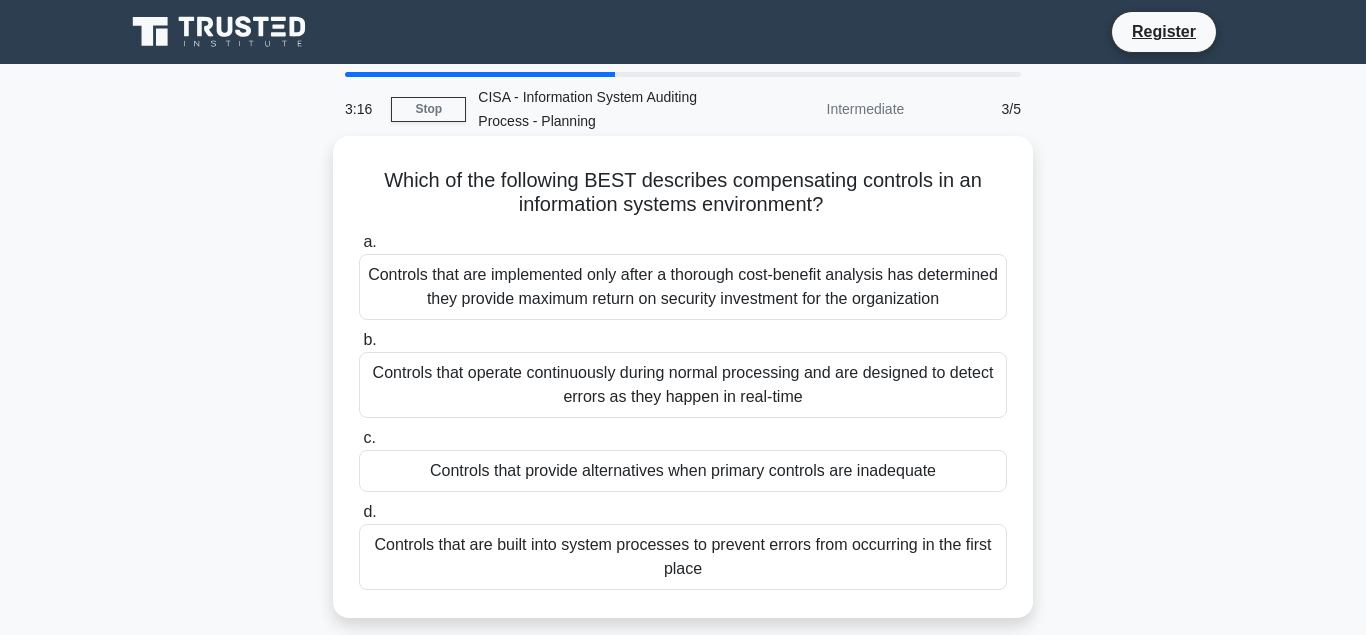 click on "Controls that are built into system processes to prevent errors from occurring in the first place" at bounding box center [683, 557] 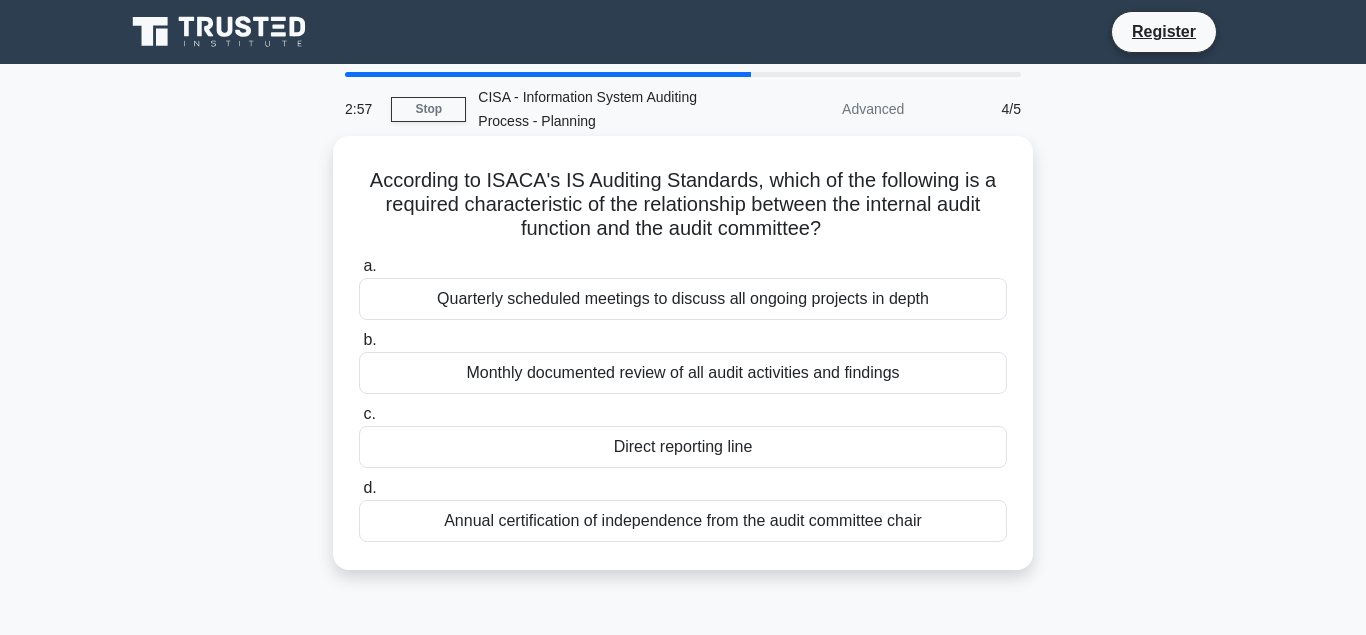 click on "Direct reporting line" at bounding box center [683, 447] 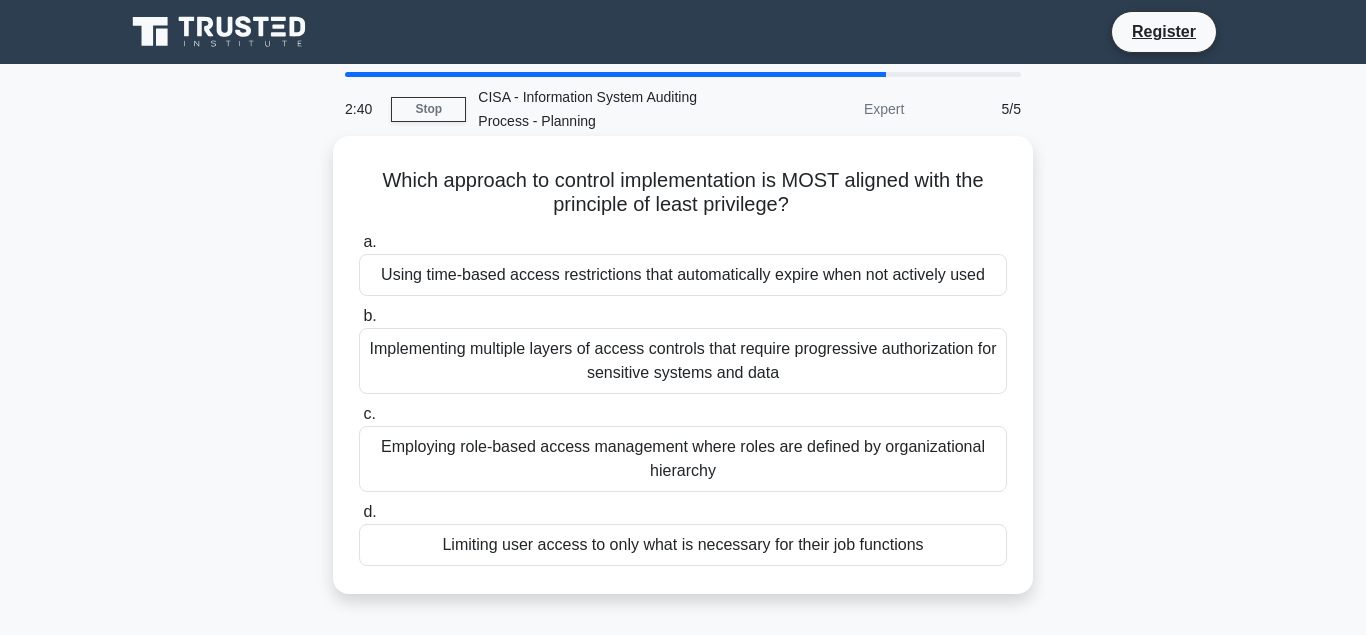 click on "Limiting user access to only what is necessary for their job functions" at bounding box center (683, 545) 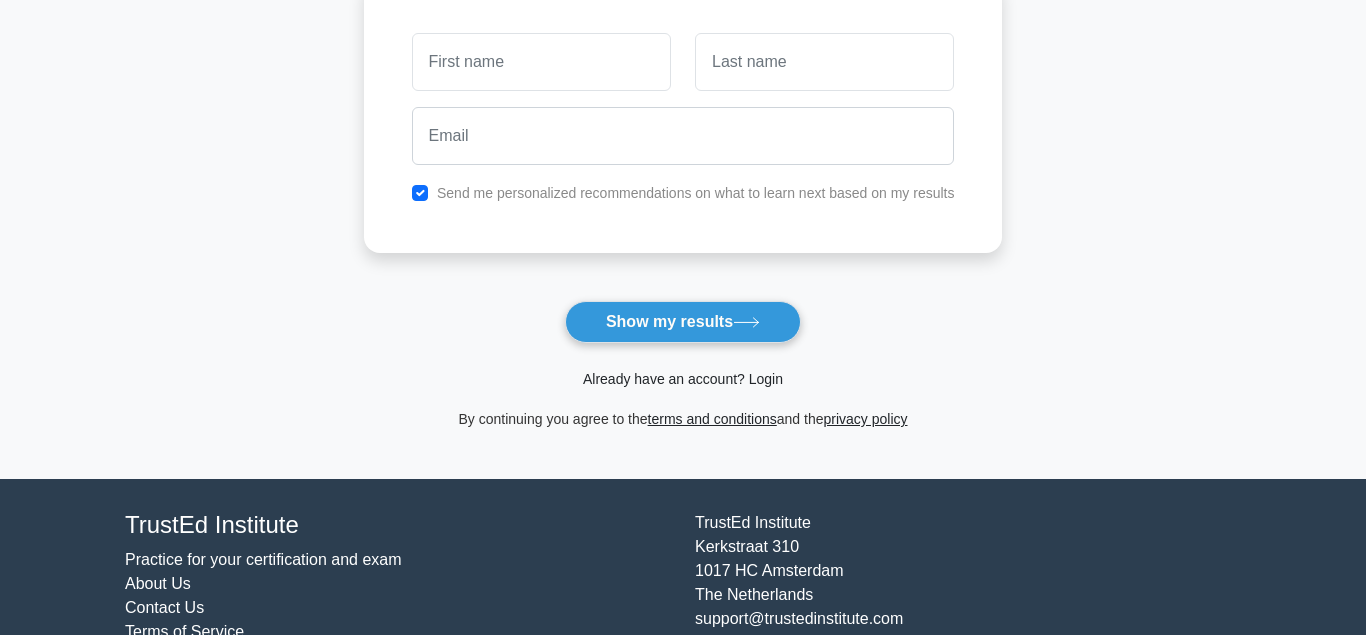 scroll, scrollTop: 306, scrollLeft: 0, axis: vertical 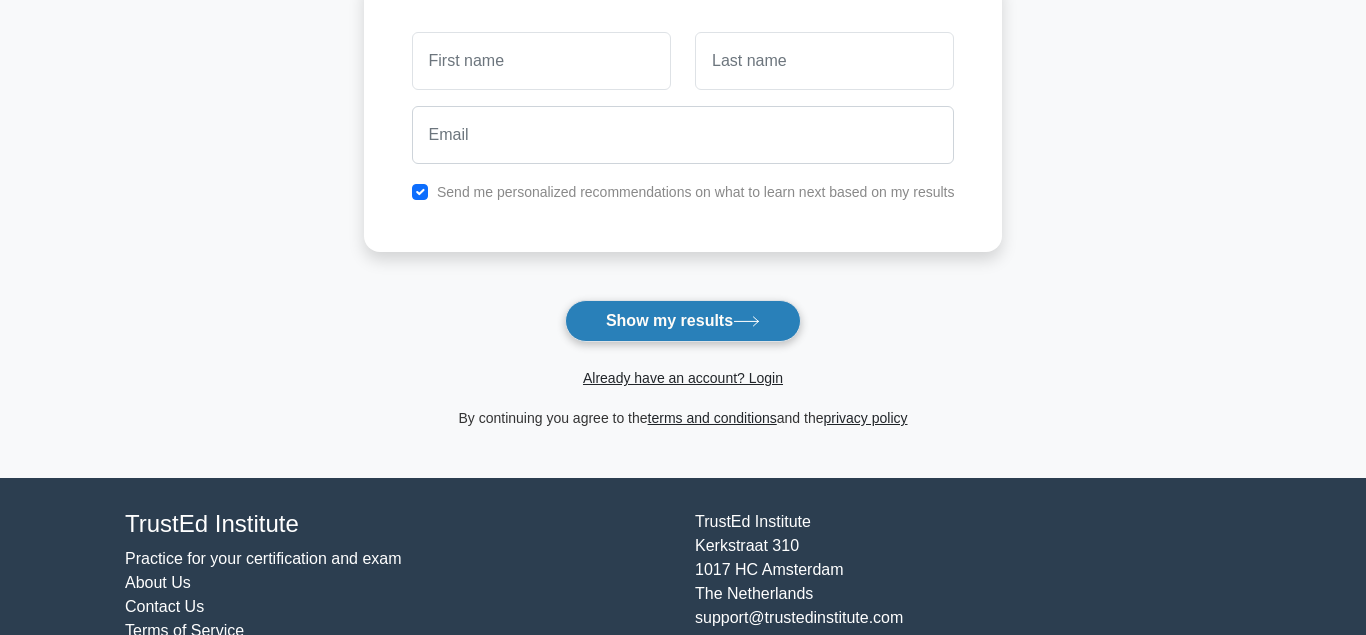 click on "Show my results" at bounding box center [683, 321] 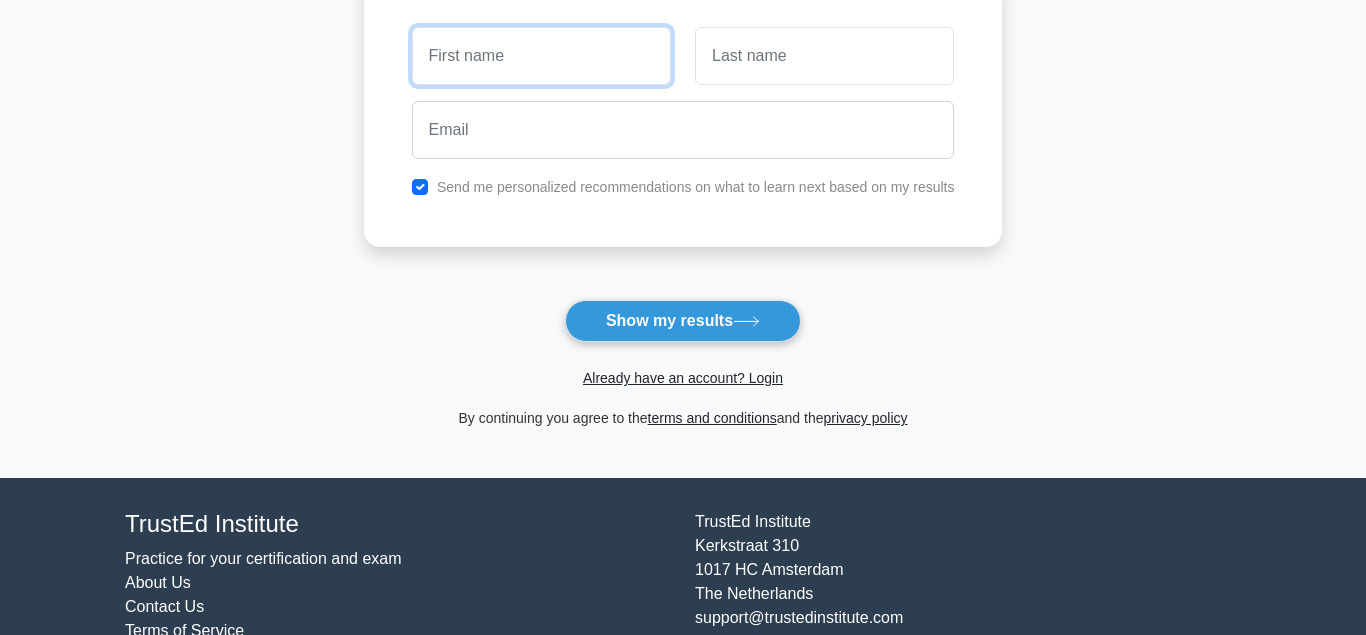 click at bounding box center [541, 56] 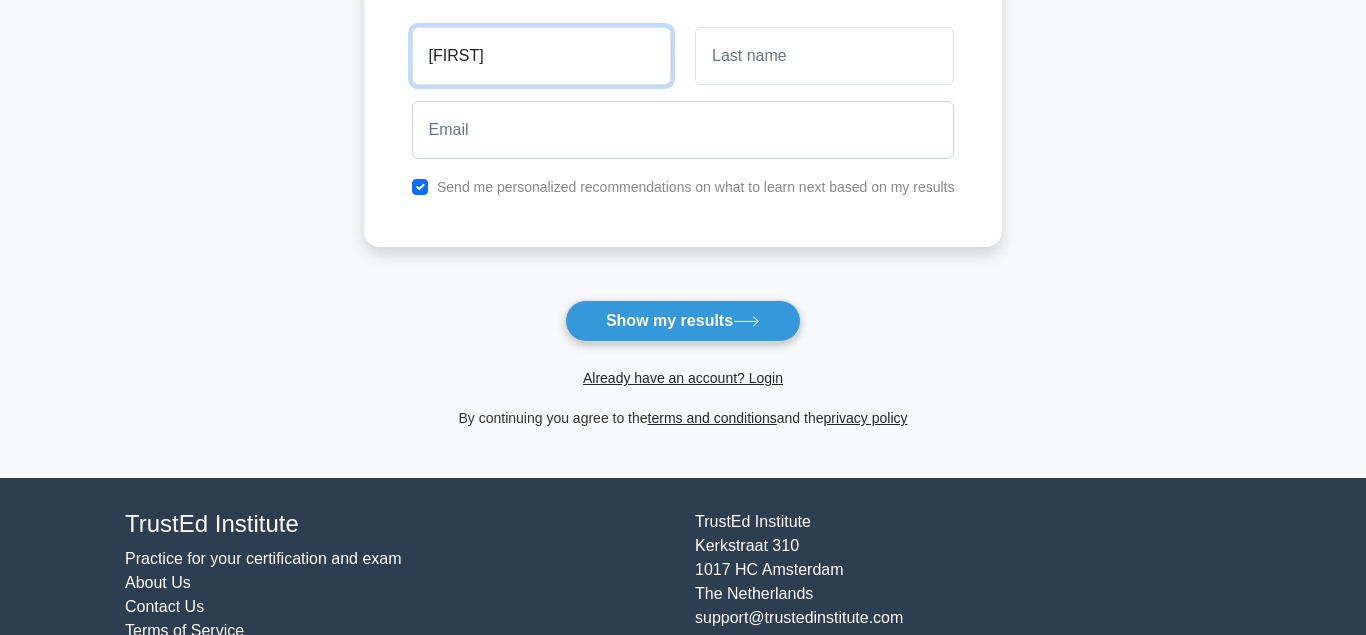 type on "[FIRST]" 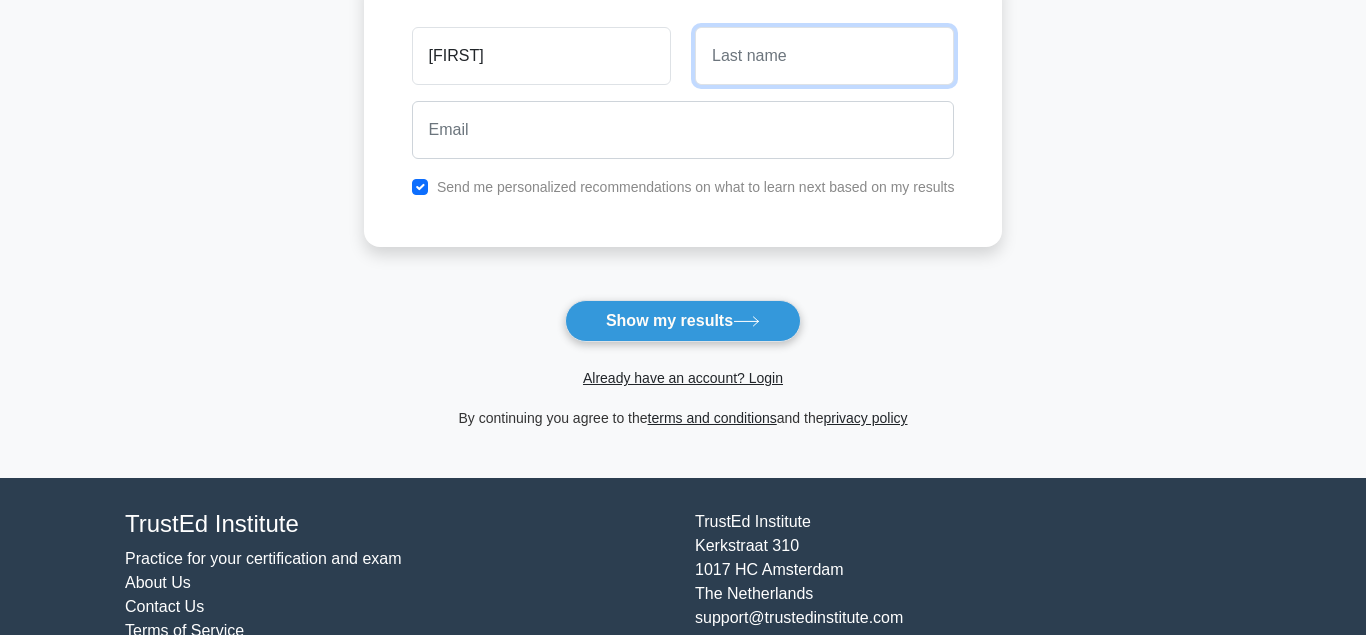 click at bounding box center [824, 56] 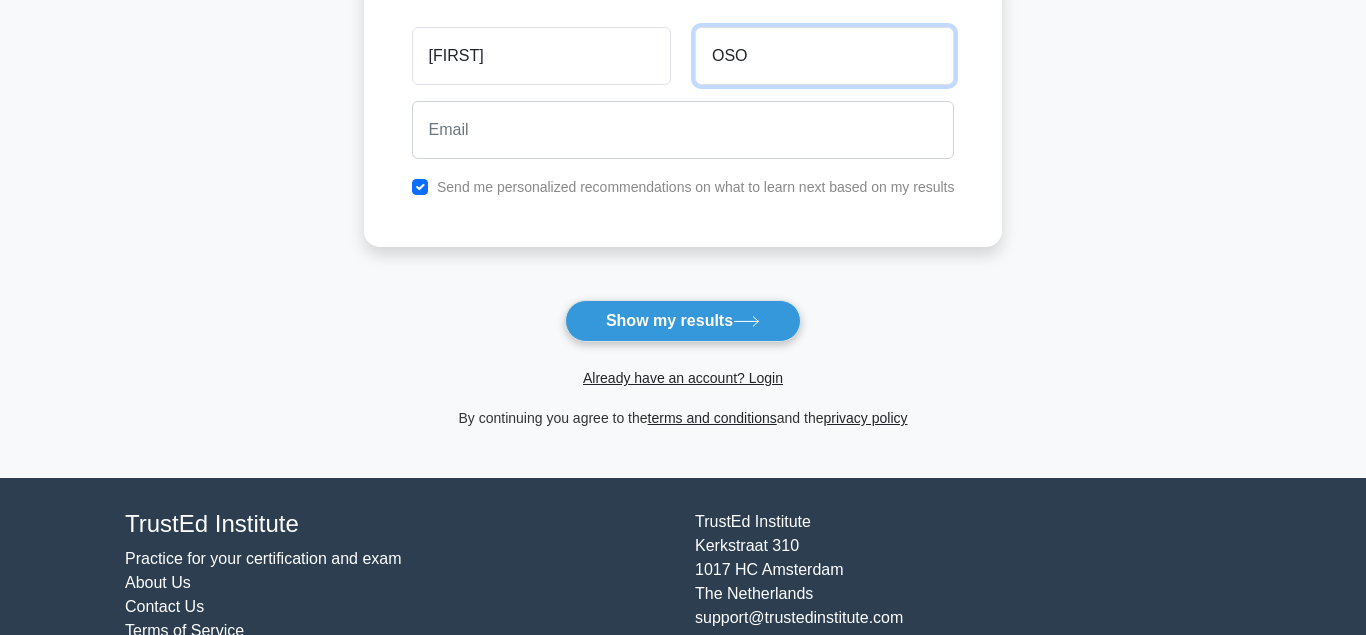 type on "OSO" 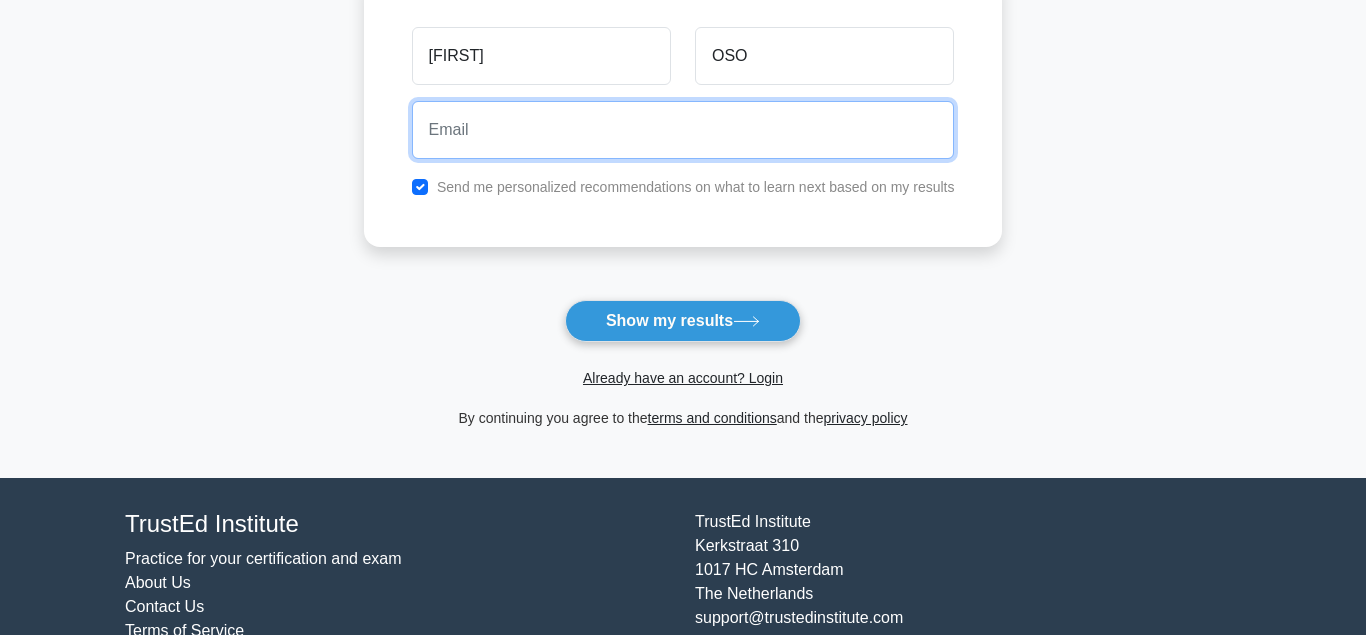 click at bounding box center [683, 130] 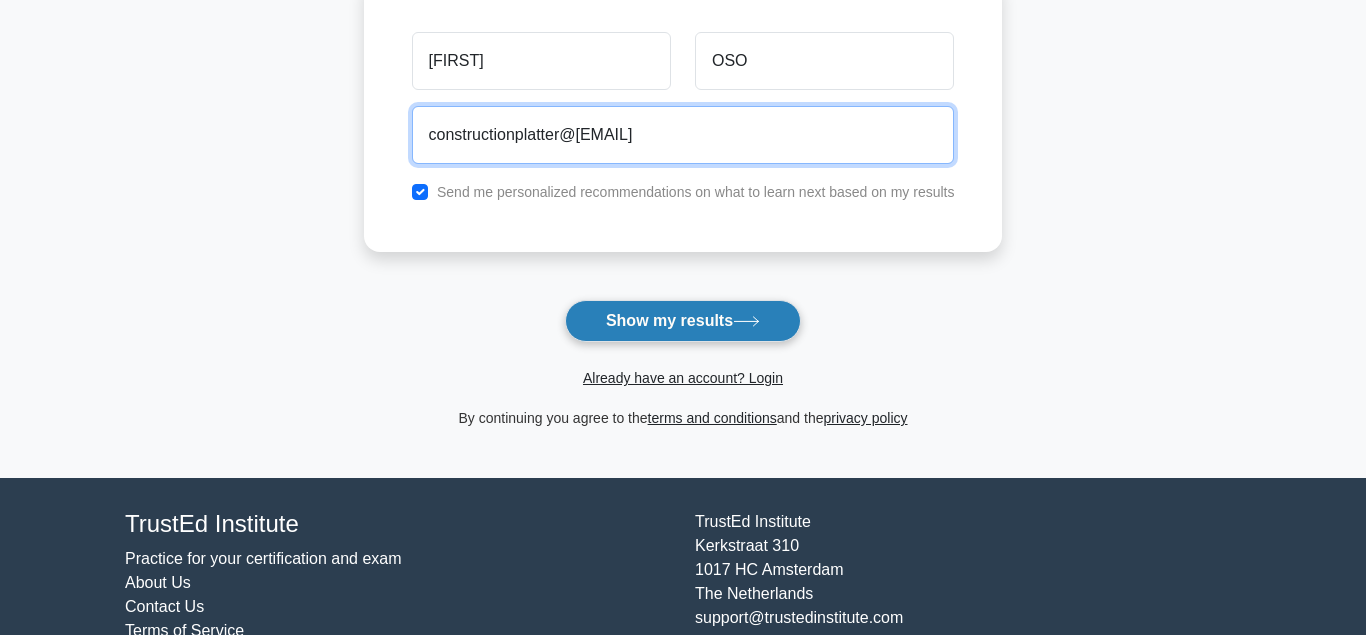type on "constructionplatter@[EMAIL]" 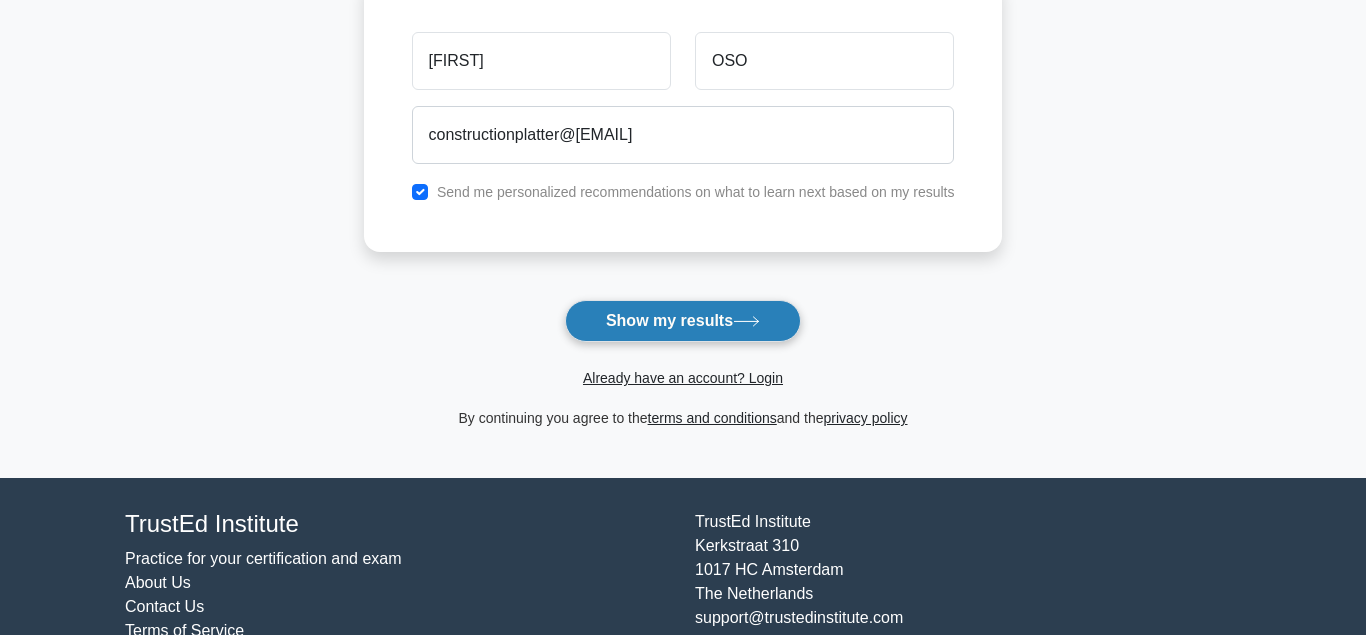 click on "Show my results" at bounding box center [683, 321] 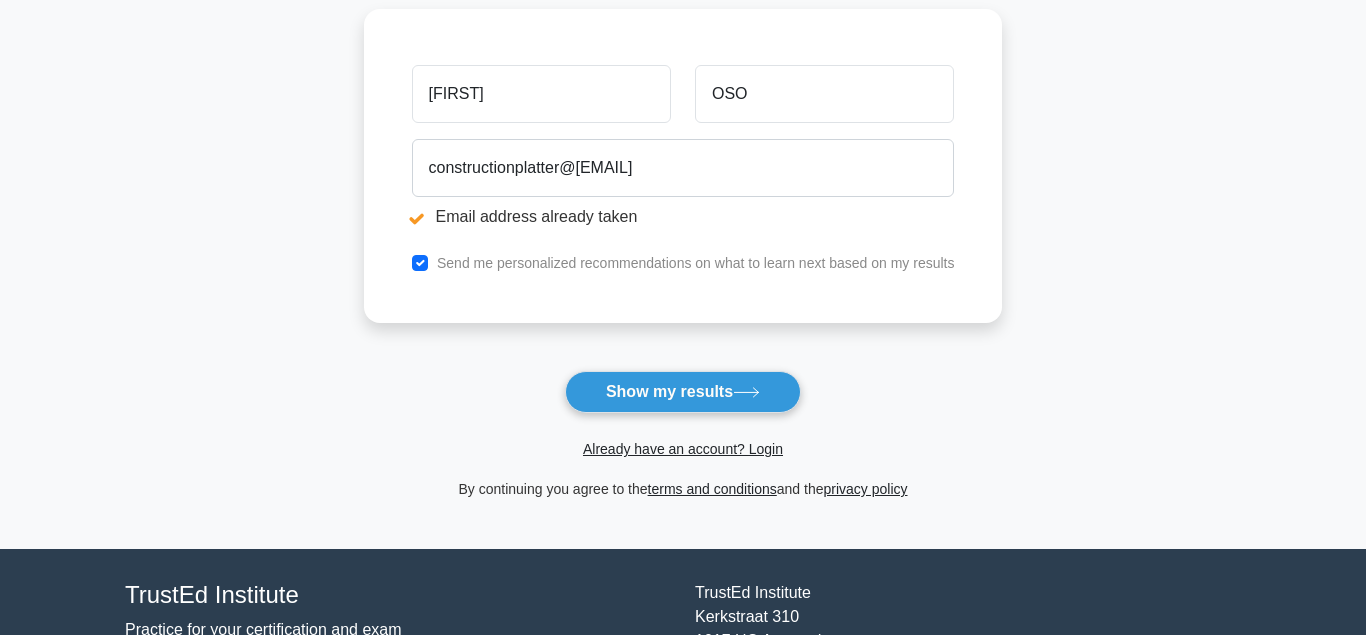 scroll, scrollTop: 408, scrollLeft: 0, axis: vertical 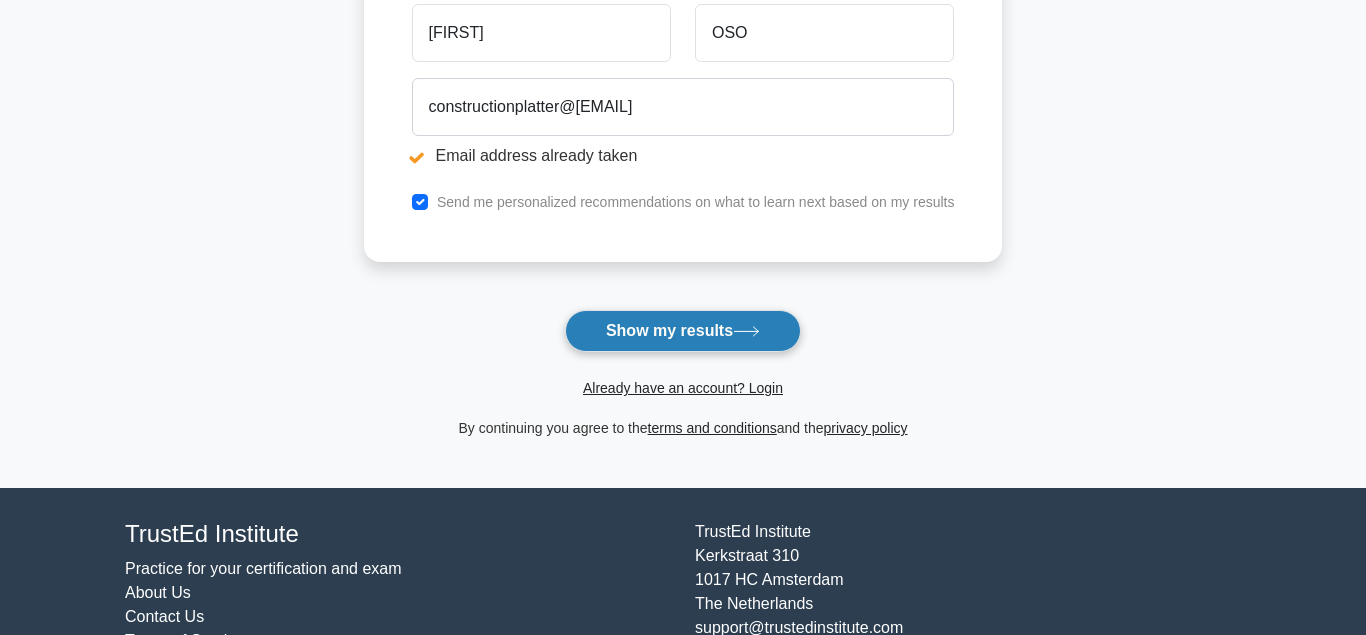 click on "Show my results" at bounding box center [683, 331] 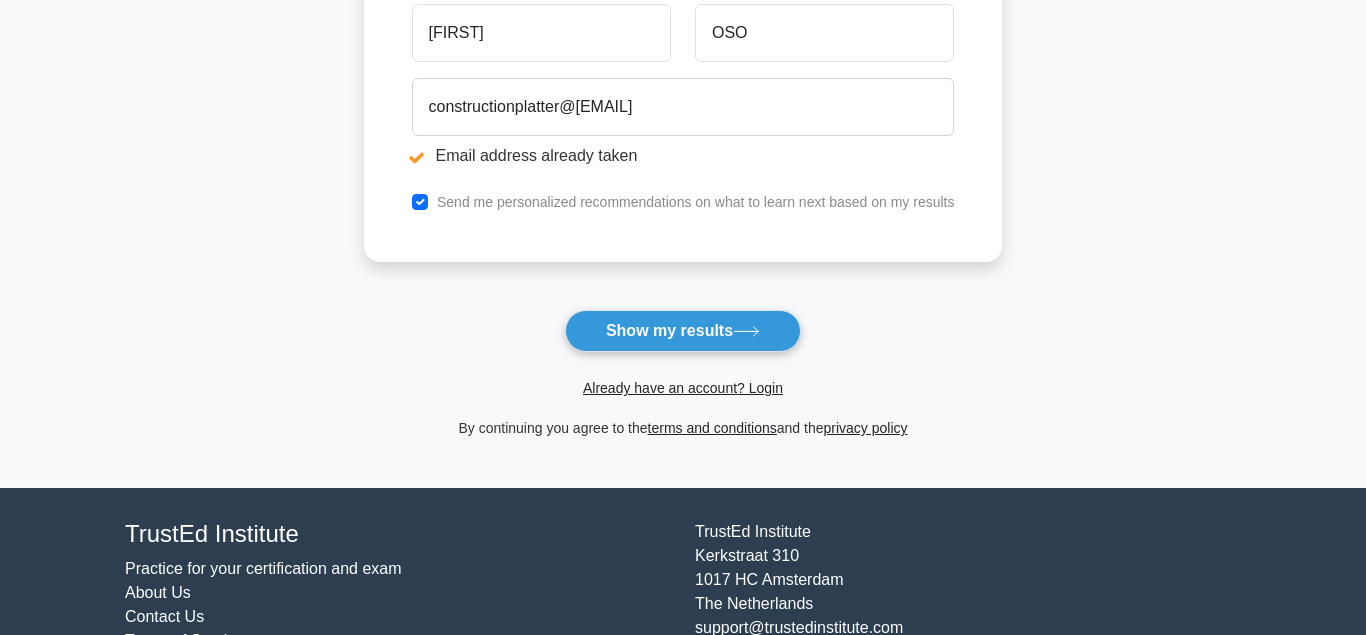 scroll, scrollTop: 483, scrollLeft: 0, axis: vertical 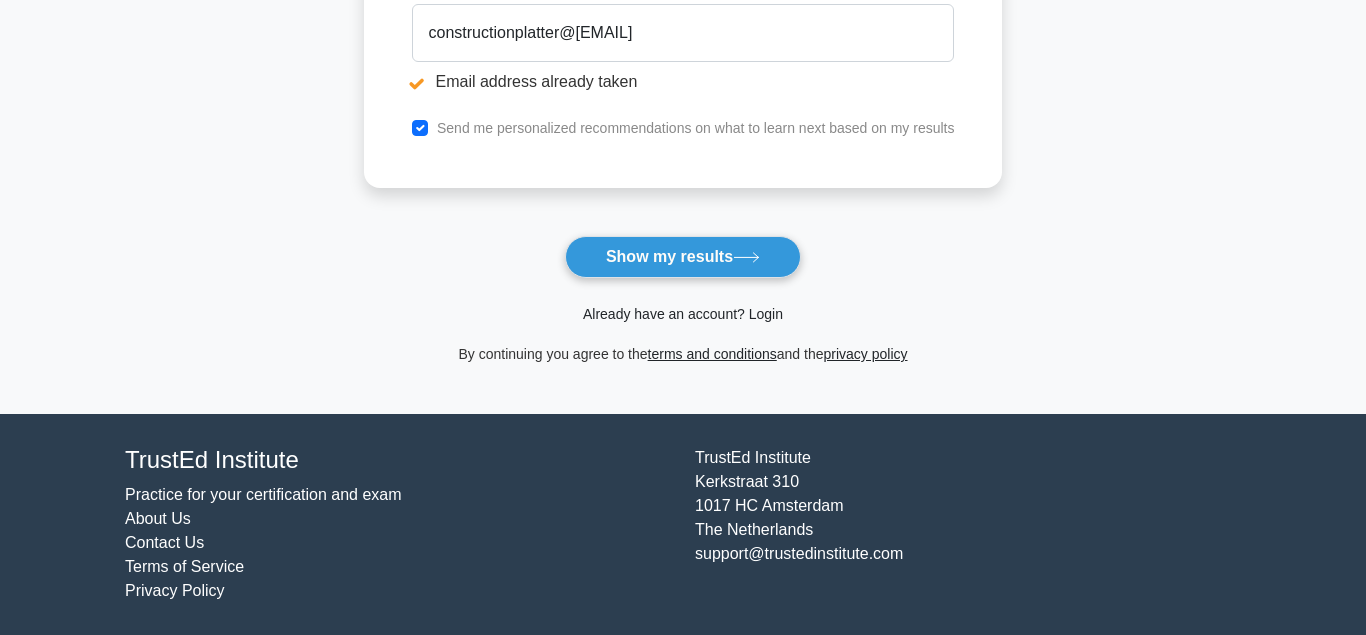 click on "Already have an account? Login" at bounding box center [683, 314] 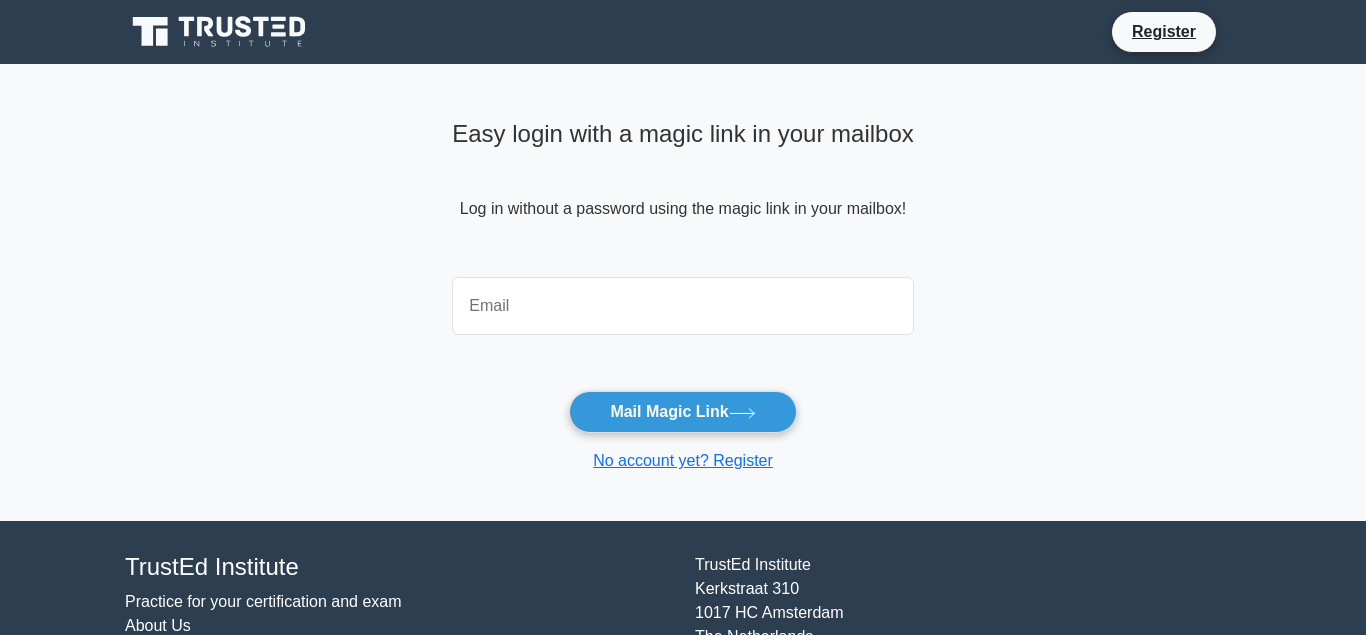 scroll, scrollTop: 0, scrollLeft: 0, axis: both 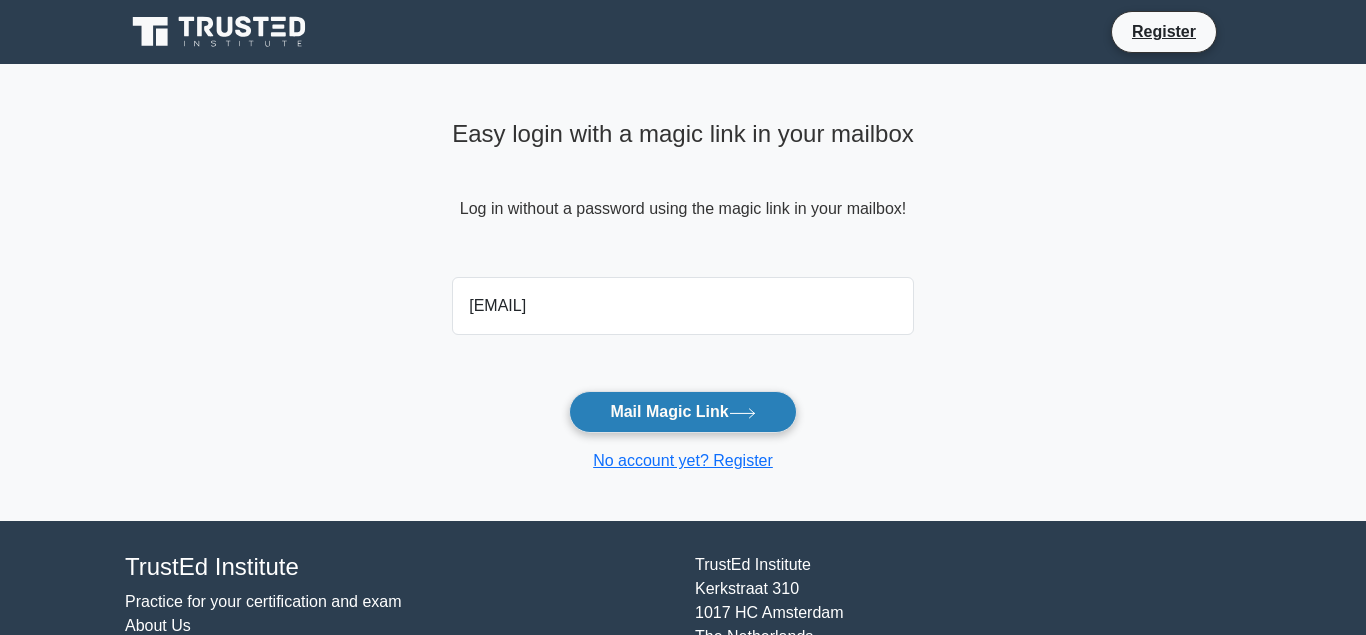 type on "constructionplatter@yahoo.com" 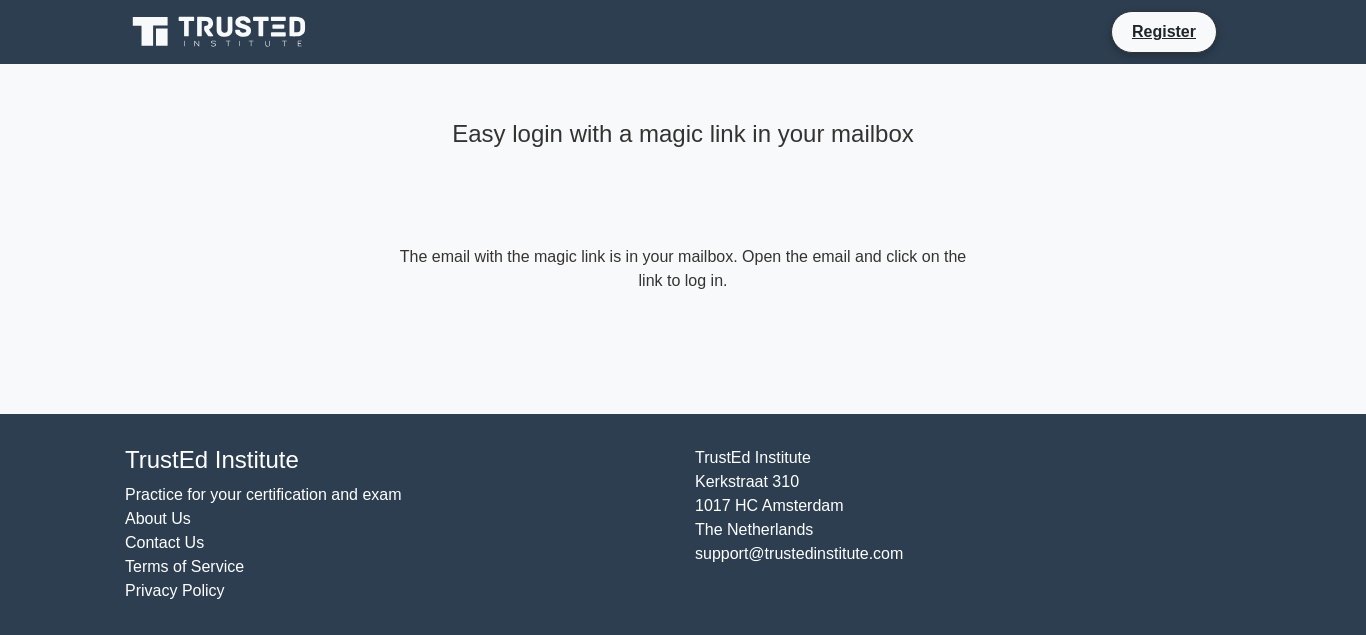 scroll, scrollTop: 0, scrollLeft: 0, axis: both 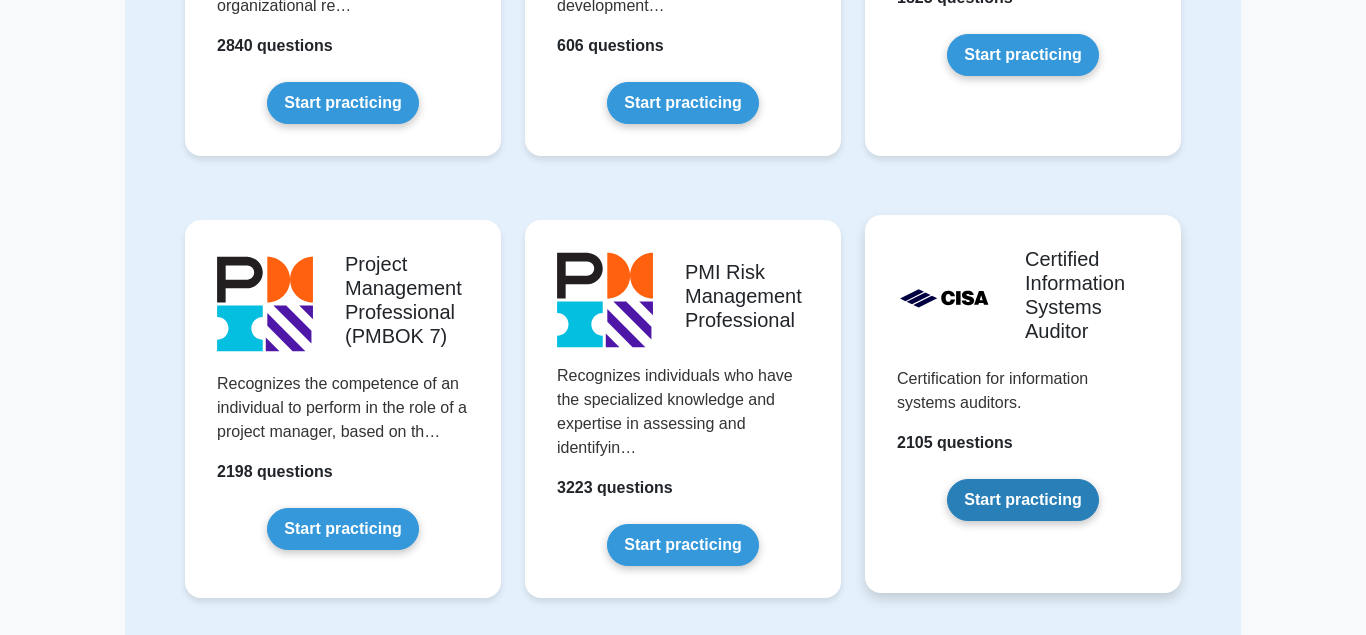 click on "Start practicing" at bounding box center (1022, 500) 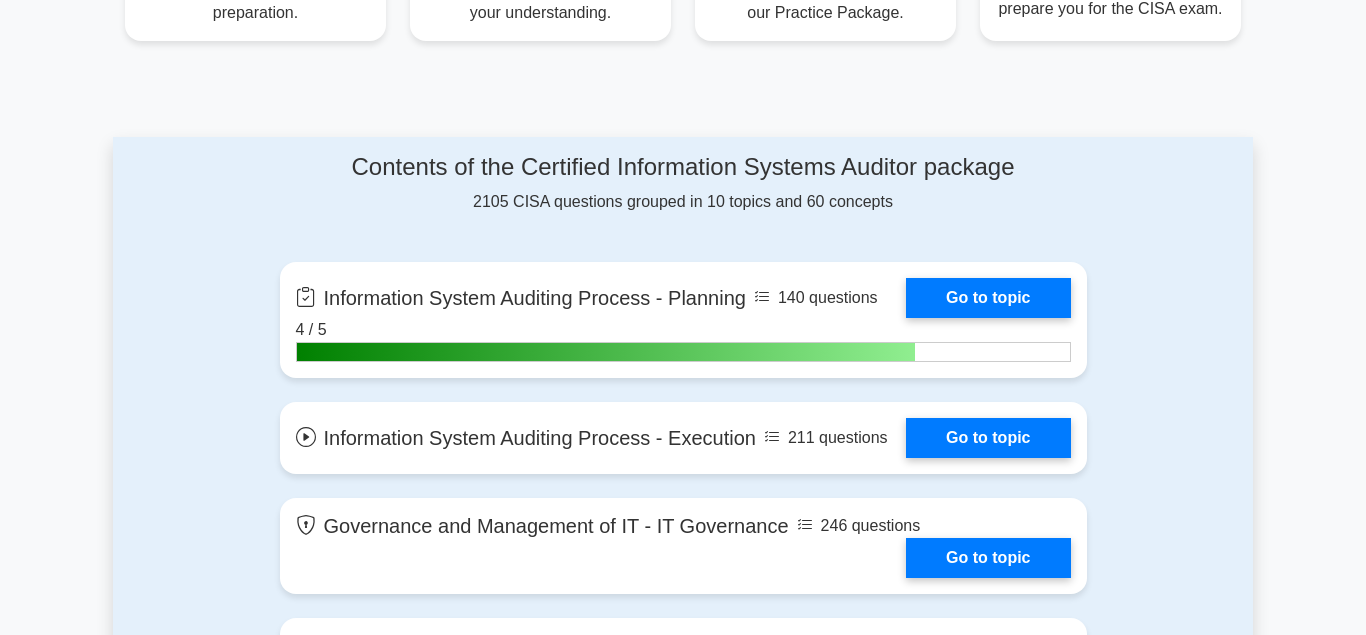 scroll, scrollTop: 904, scrollLeft: 0, axis: vertical 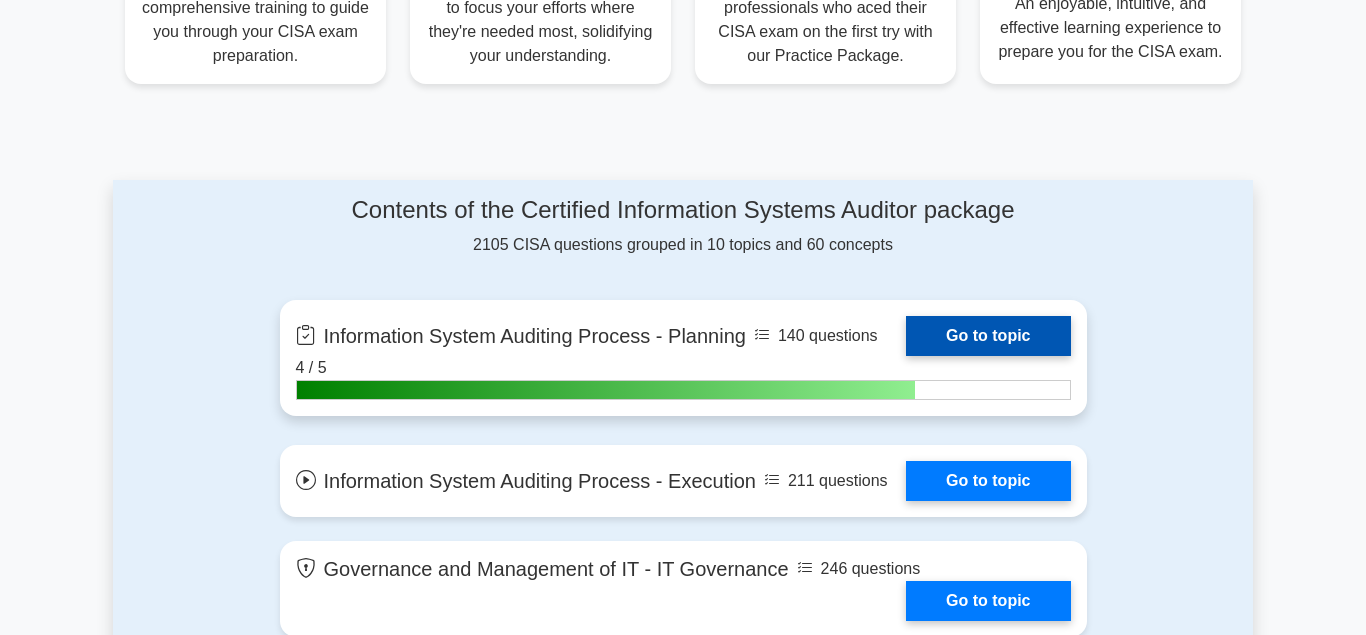click on "Go to topic" at bounding box center [988, 336] 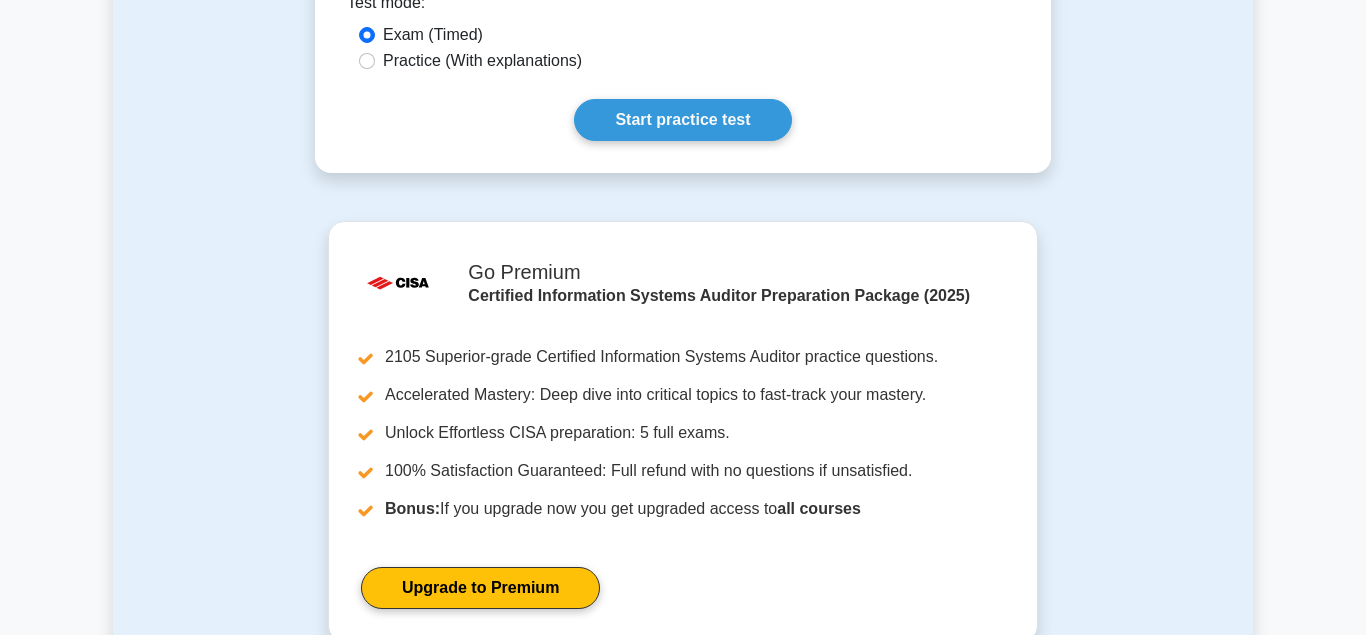 scroll, scrollTop: 1799, scrollLeft: 0, axis: vertical 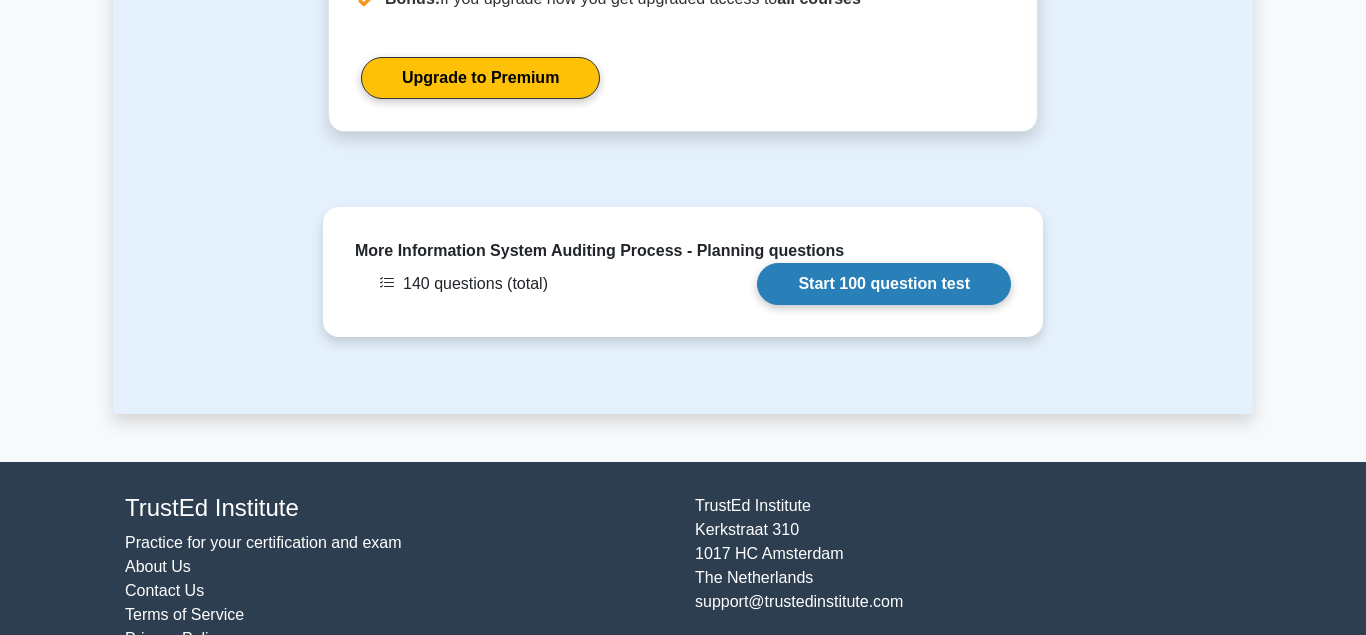 click on "Start 100 question test" at bounding box center [884, 284] 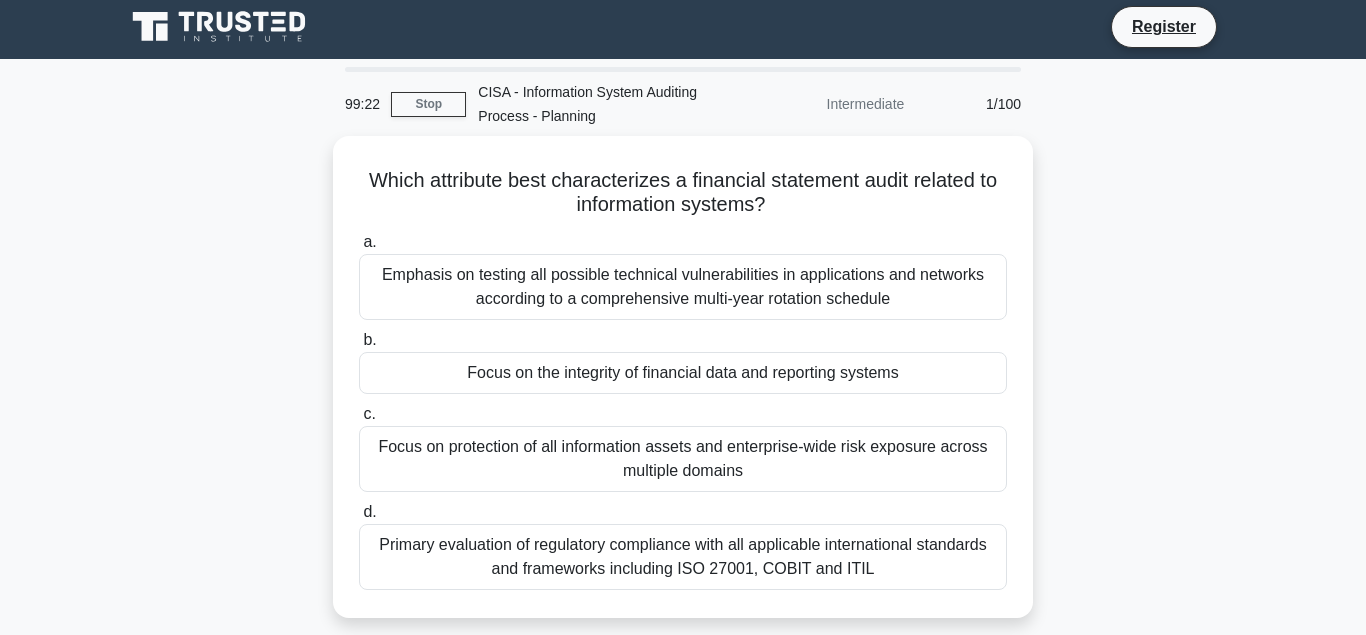 scroll, scrollTop: 0, scrollLeft: 0, axis: both 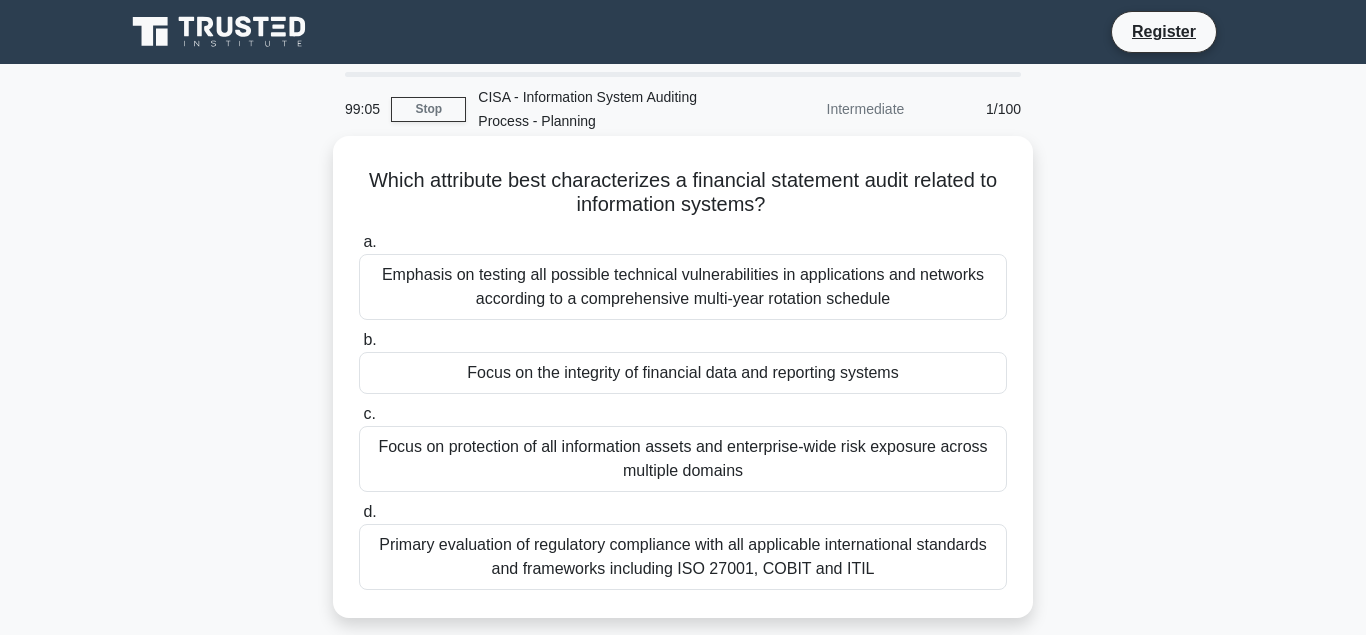 click on "Focus on the integrity of financial data and reporting systems" at bounding box center (683, 373) 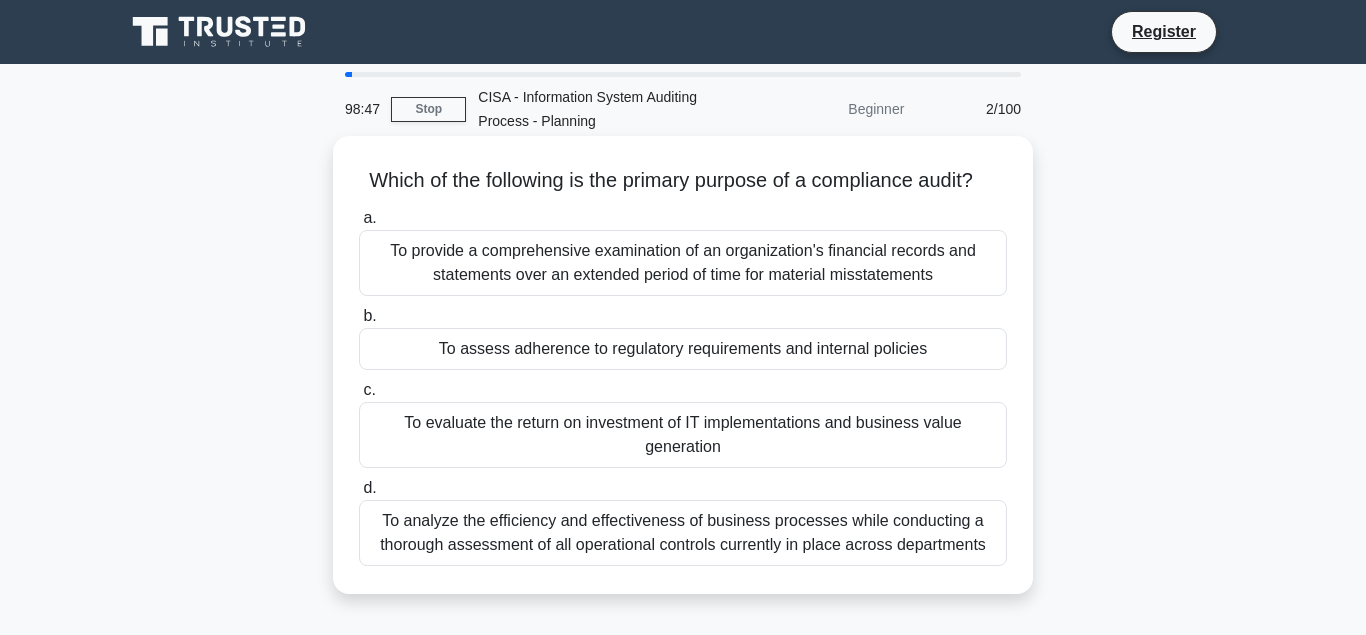 click on "To assess adherence to regulatory requirements and internal policies" at bounding box center (683, 349) 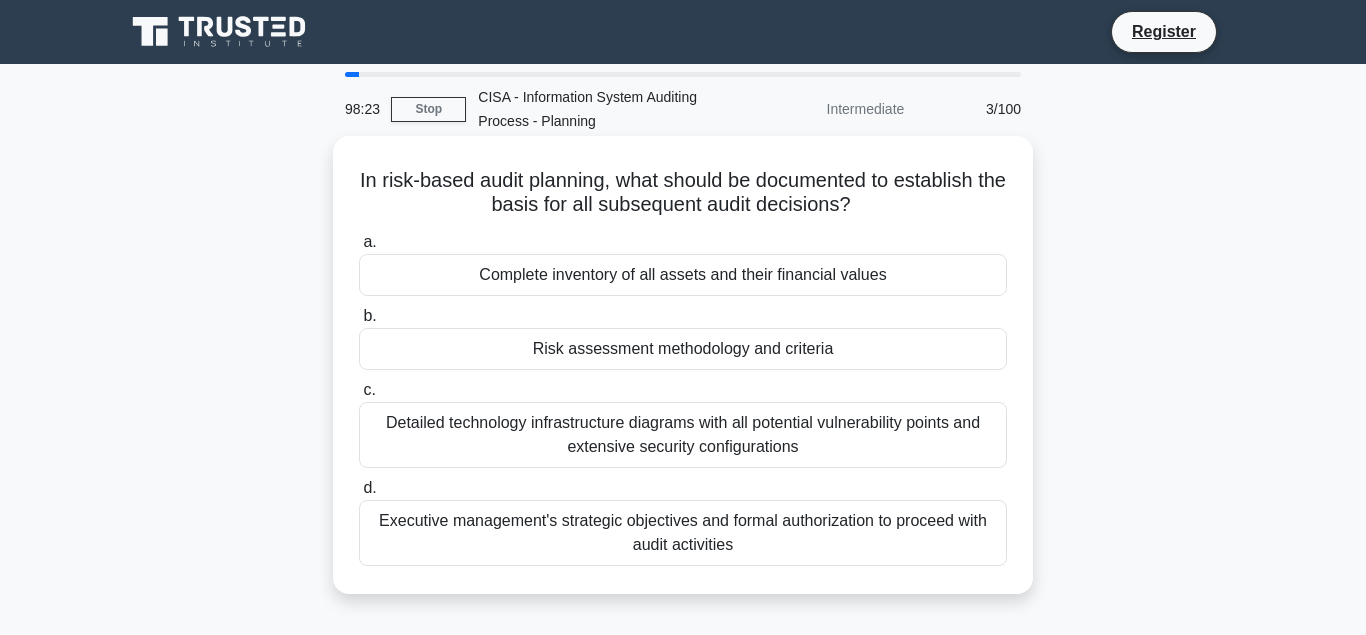 click on "Risk assessment methodology and criteria" at bounding box center (683, 349) 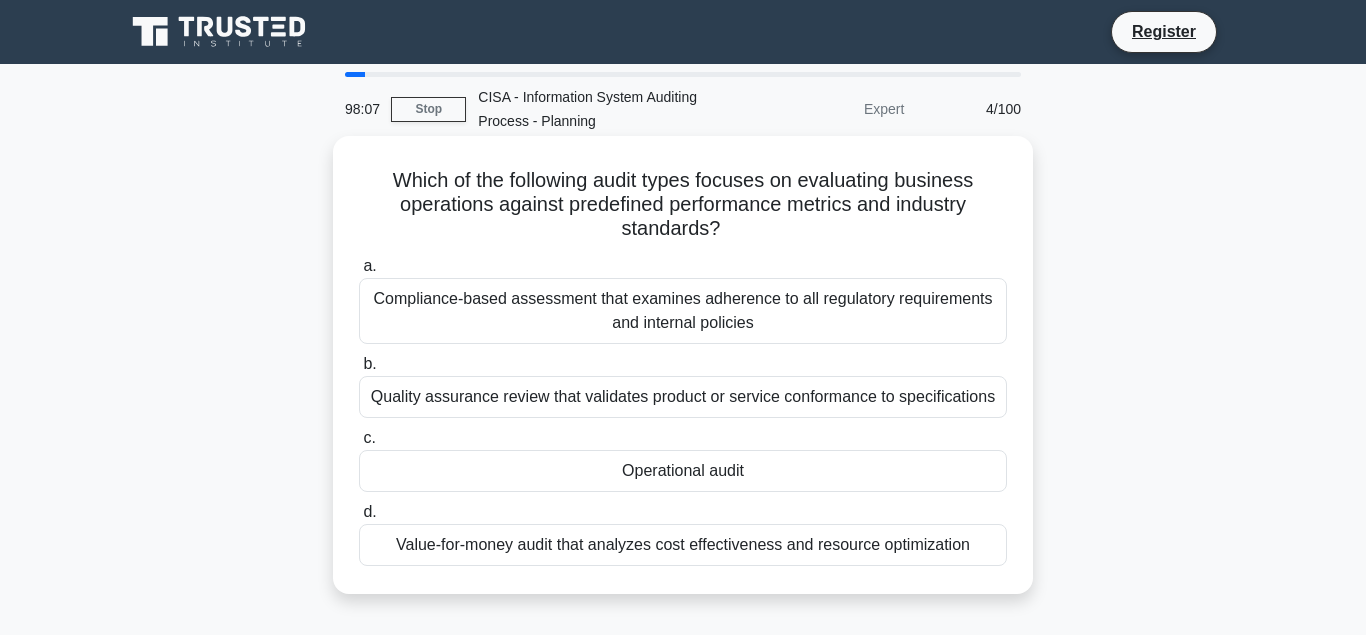 click on "Operational audit" at bounding box center (683, 471) 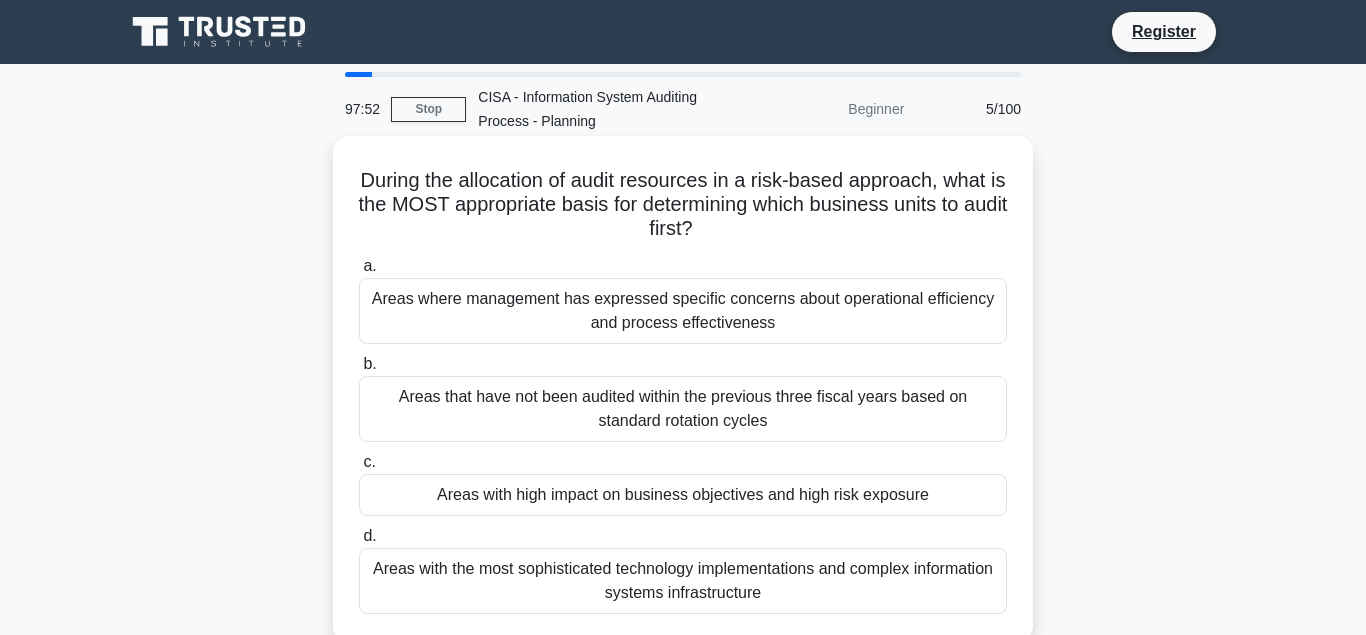 click on "Areas with high impact on business objectives and high risk exposure" at bounding box center [683, 495] 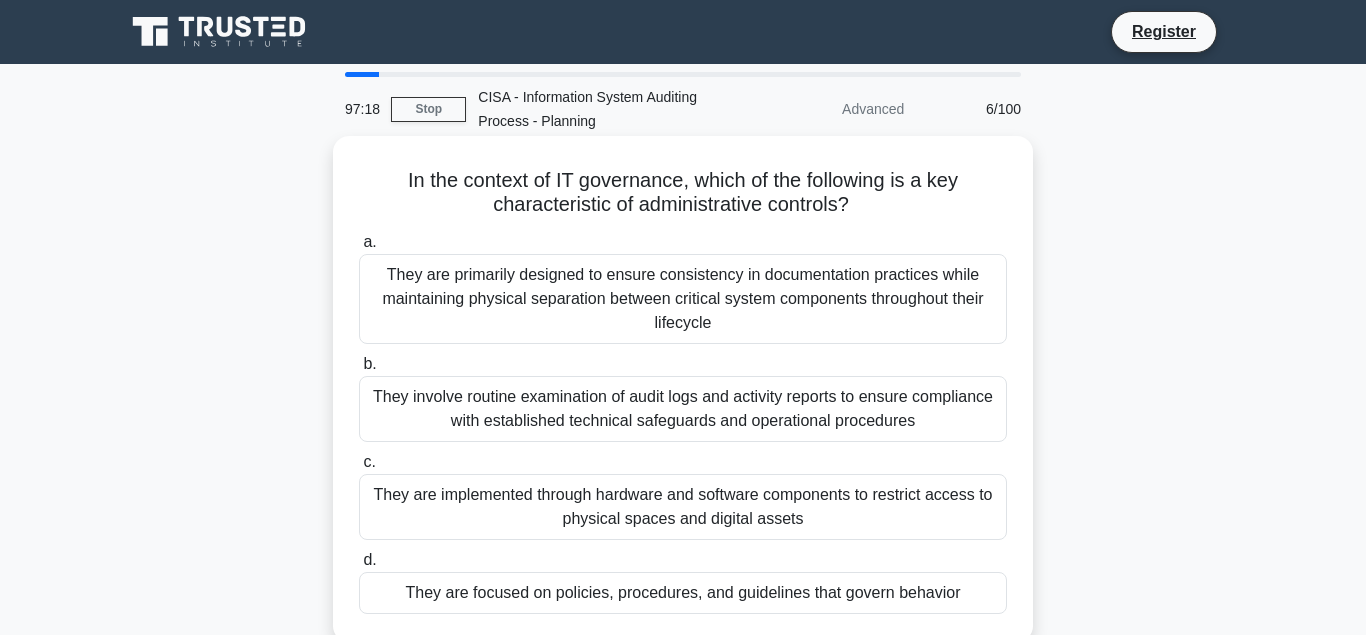 click on "They are focused on policies, procedures, and guidelines that govern behavior" at bounding box center (683, 593) 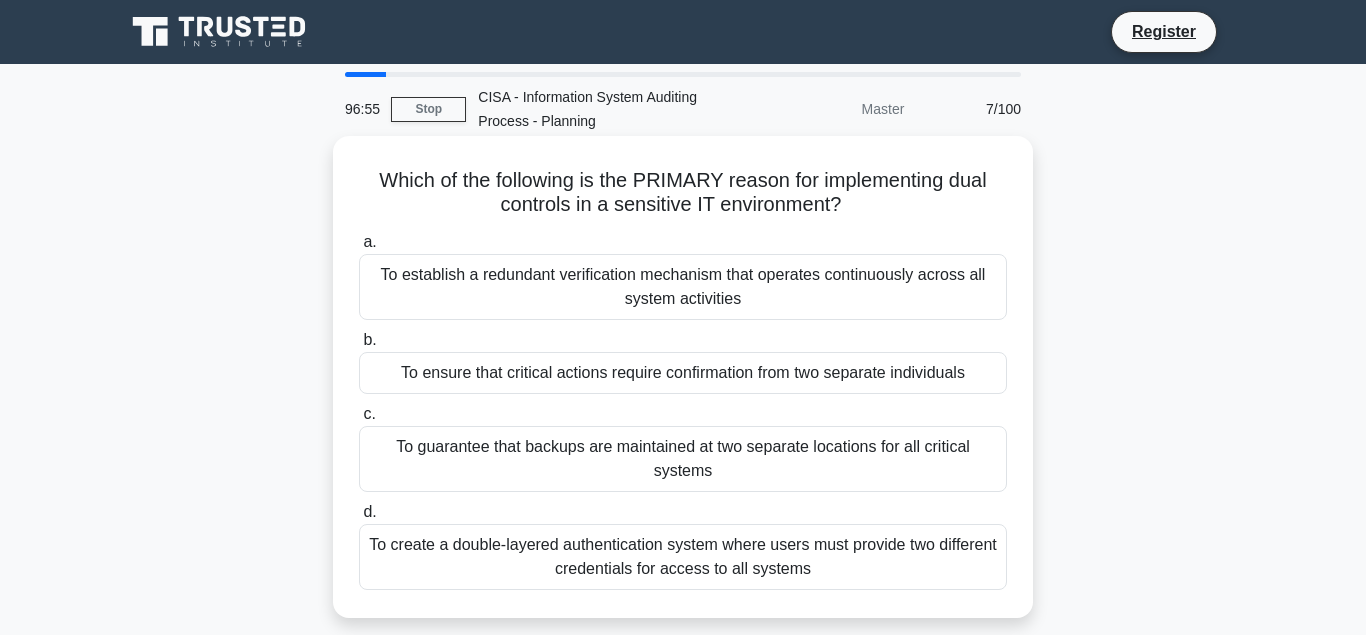 click on "To ensure that critical actions require confirmation from two separate individuals" at bounding box center [683, 373] 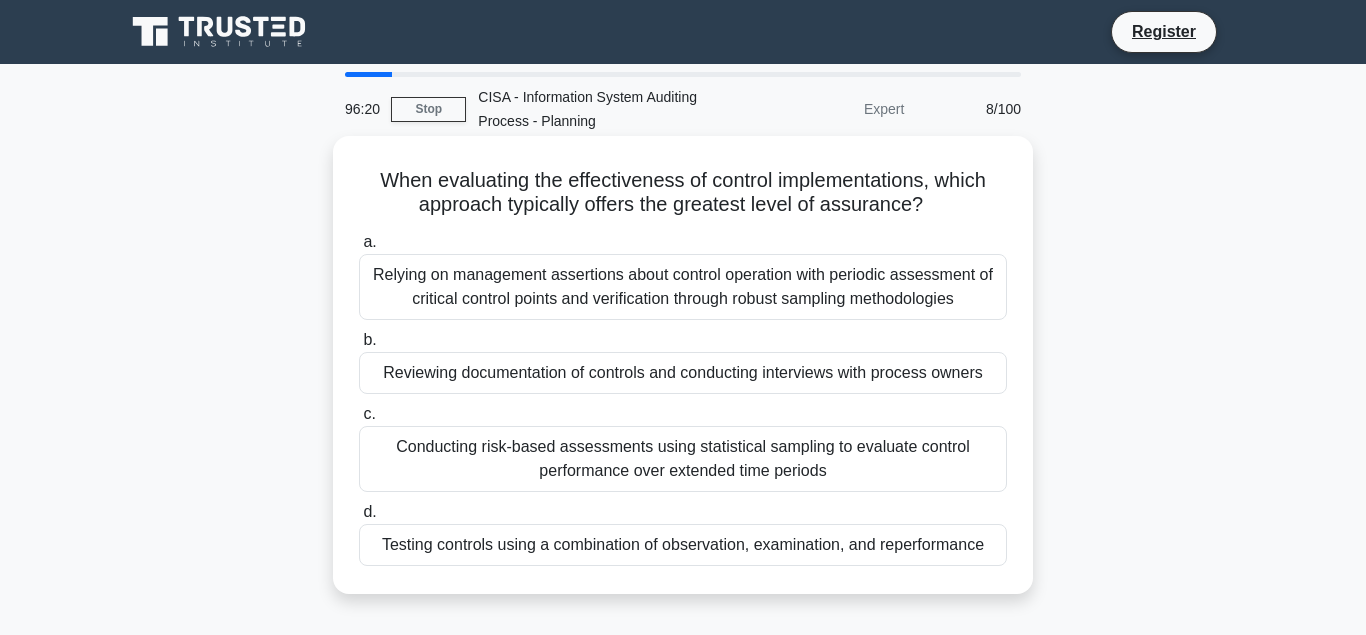 click on "Testing controls using a combination of observation, examination, and reperformance" at bounding box center [683, 545] 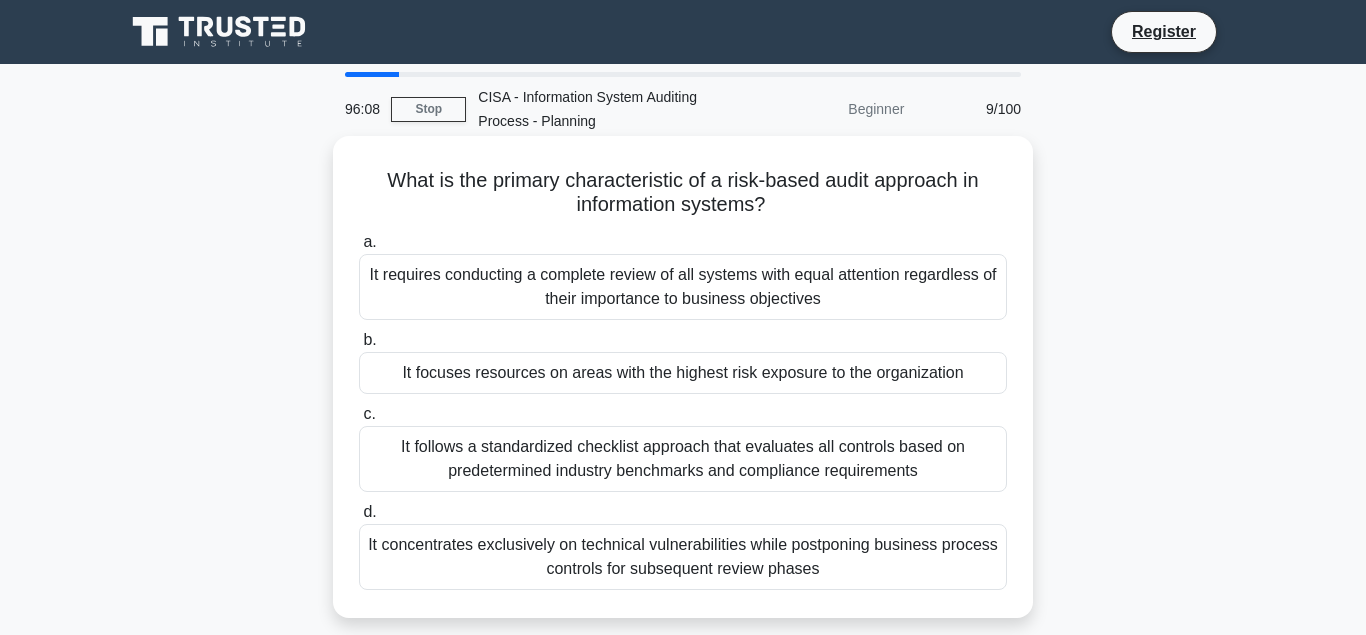 click on "It focuses resources on areas with the highest risk exposure to the organization" at bounding box center [683, 373] 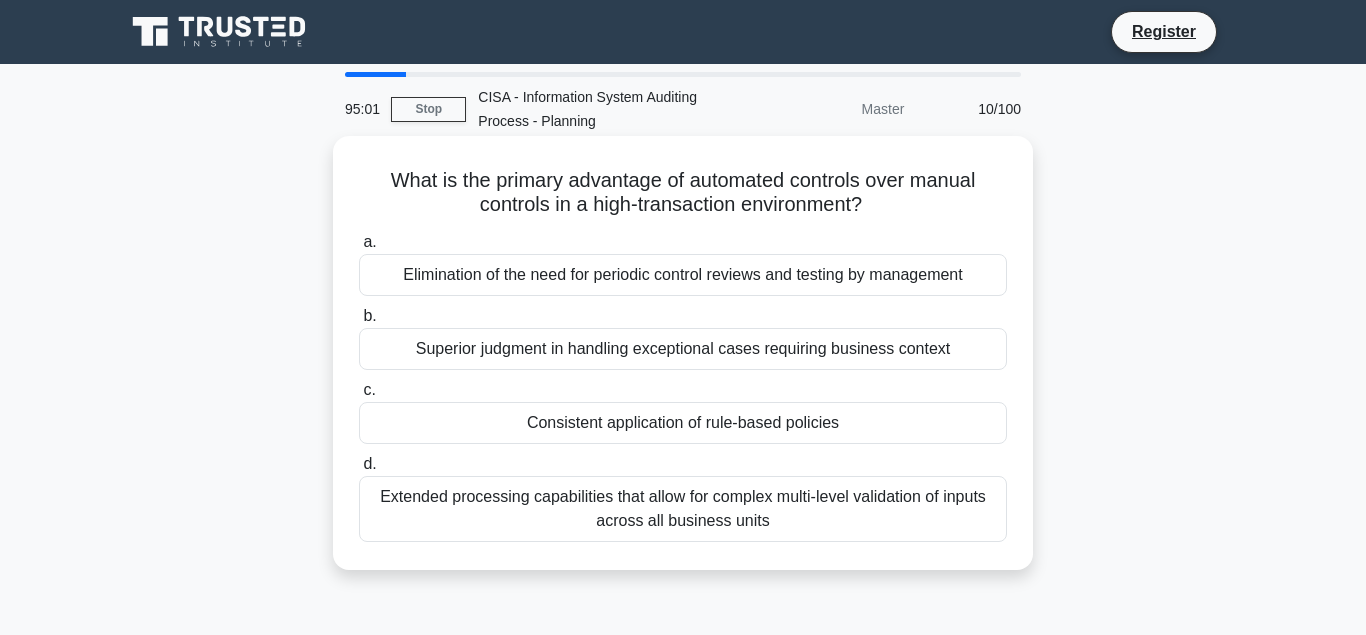 click on "Extended processing capabilities that allow for complex multi-level validation of inputs across all business units" at bounding box center [683, 509] 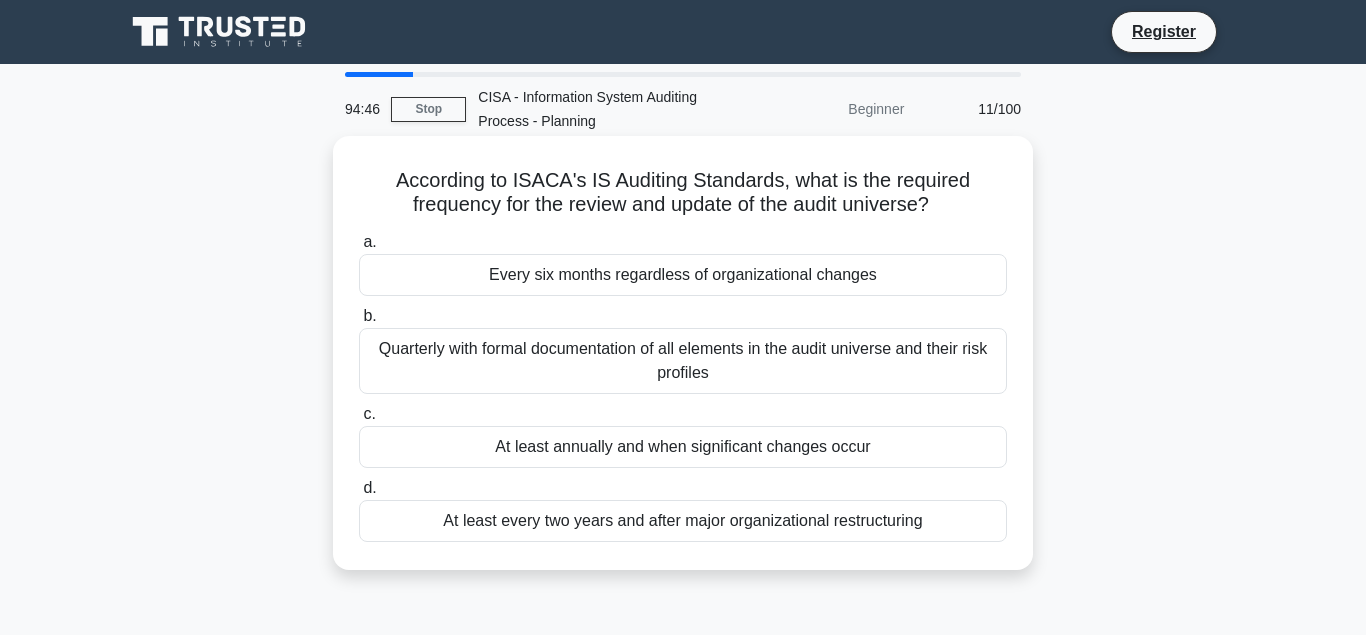 click on "Quarterly with formal documentation of all elements in the audit universe and their risk profiles" at bounding box center [683, 361] 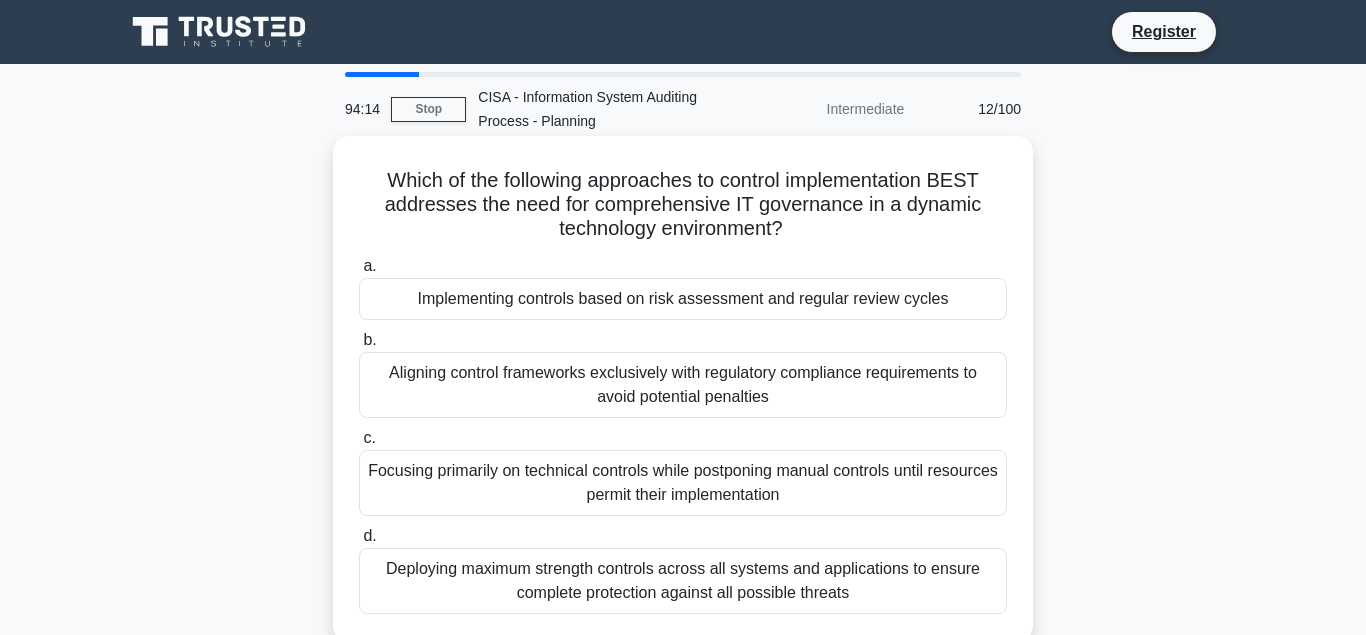 click on "Implementing controls based on risk assessment and regular review cycles" at bounding box center (683, 299) 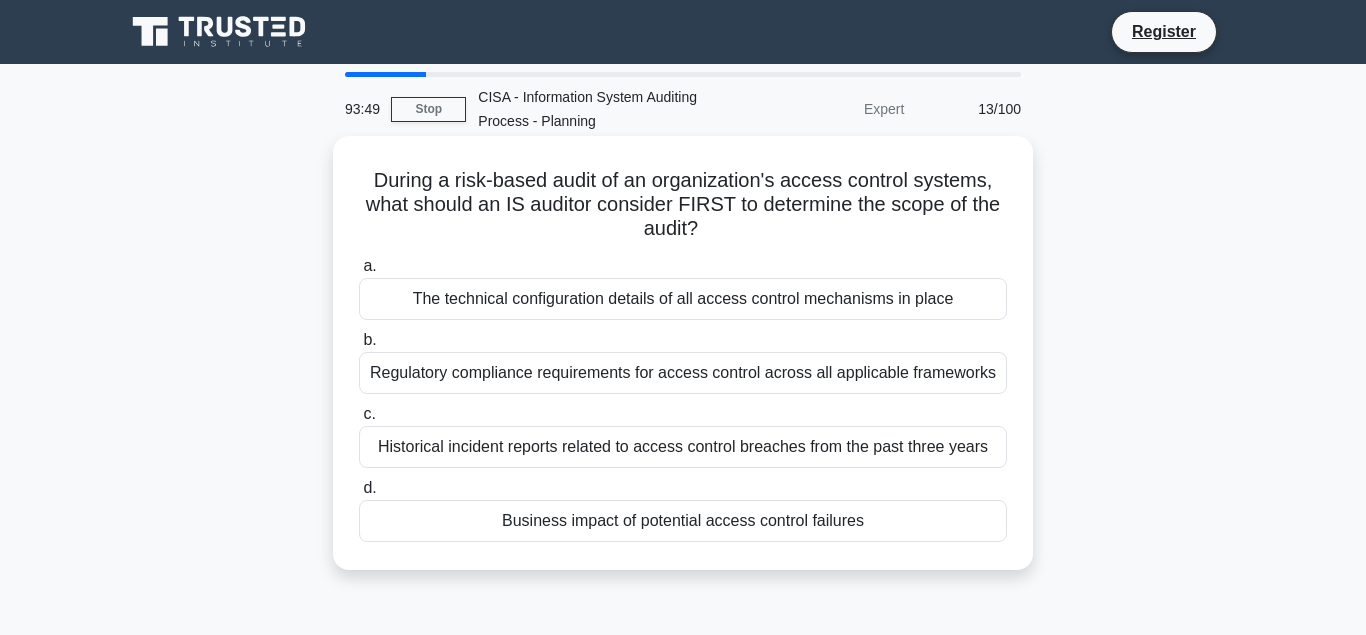 click on "Business impact of potential access control failures" at bounding box center (683, 521) 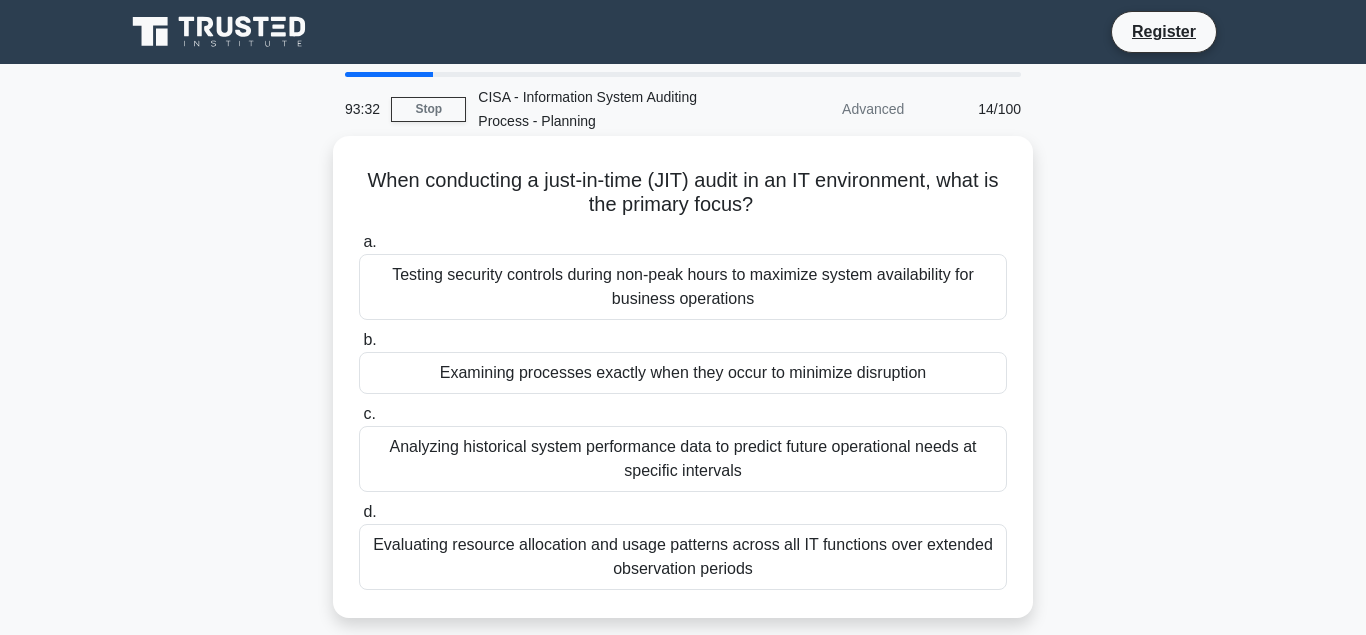 click on "Examining processes exactly when they occur to minimize disruption" at bounding box center [683, 373] 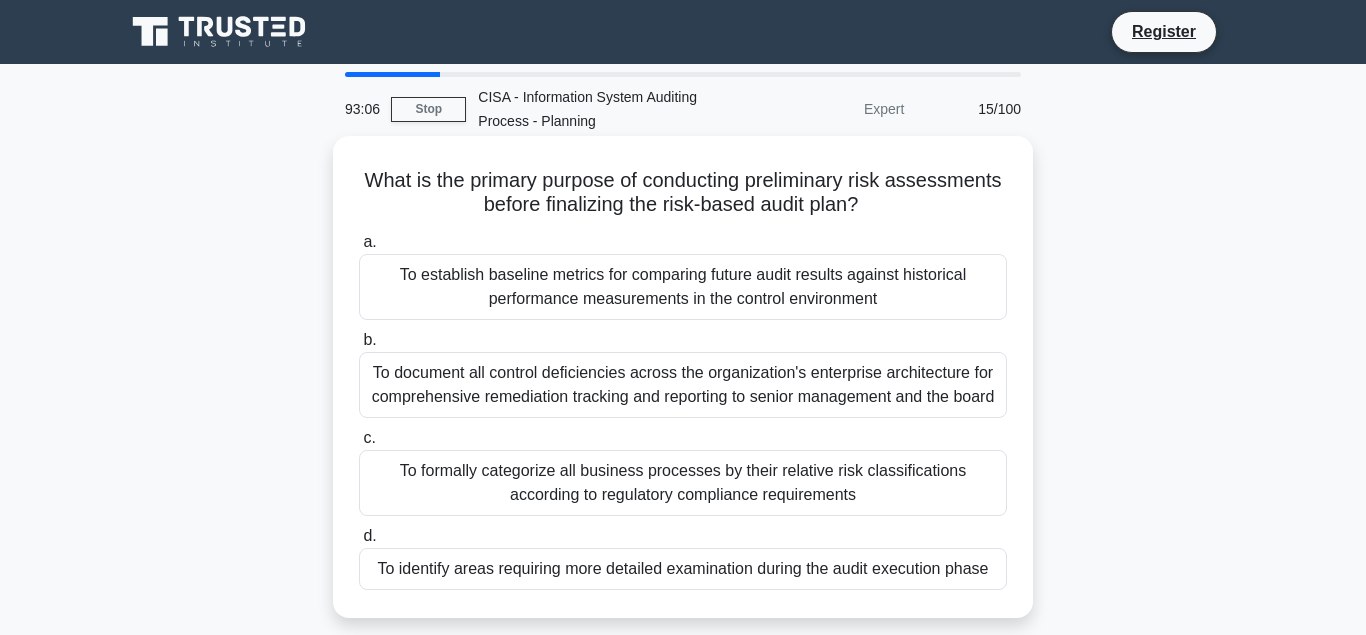 click on "To identify areas requiring more detailed examination during the audit execution phase" at bounding box center [683, 569] 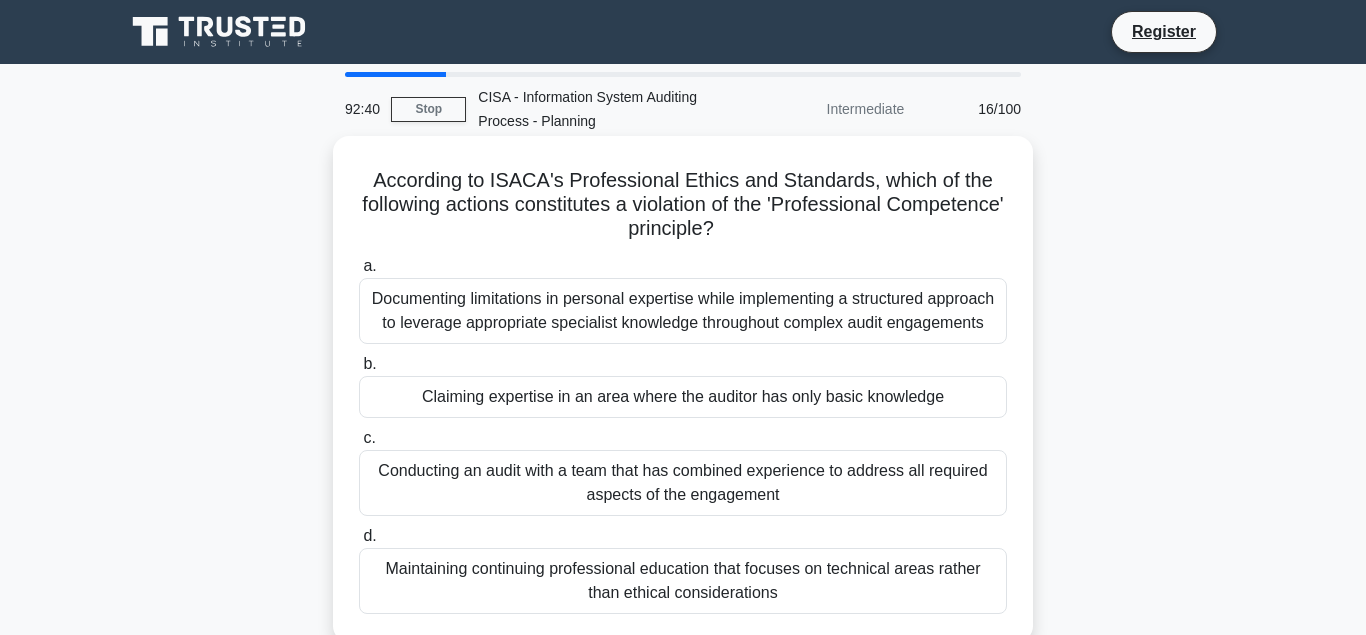 click on "Claiming expertise in an area where the auditor has only basic knowledge" at bounding box center [683, 397] 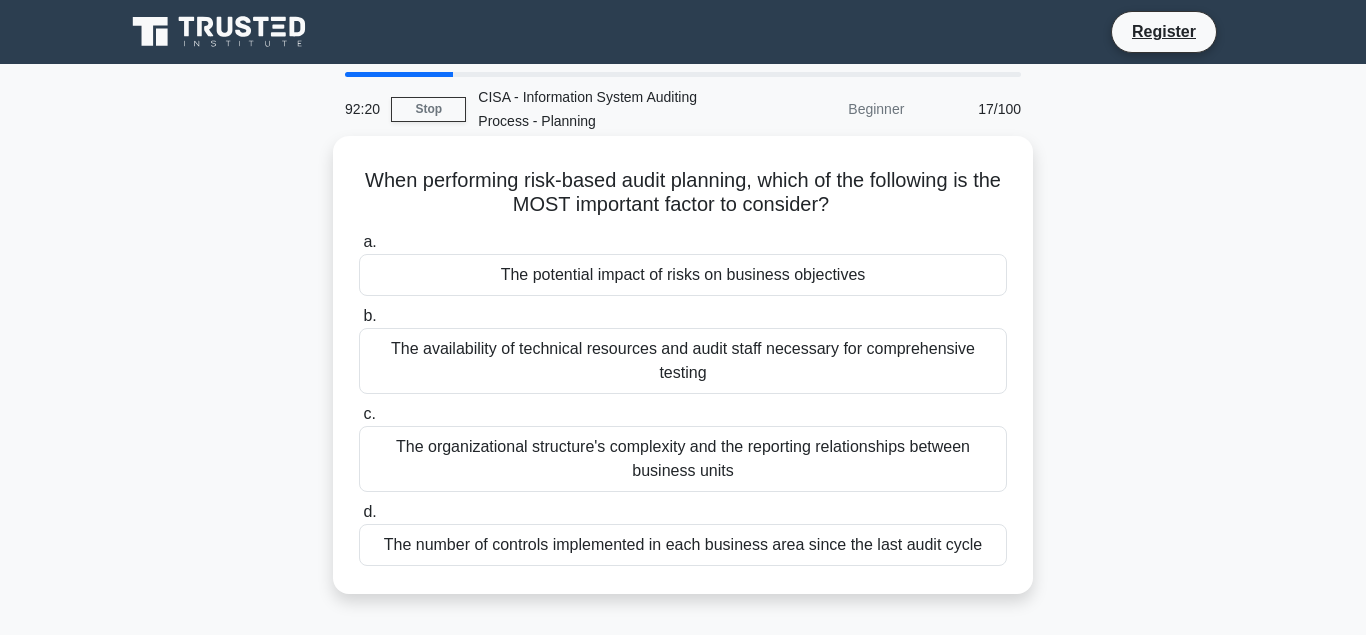 click on "The potential impact of risks on business objectives" at bounding box center [683, 275] 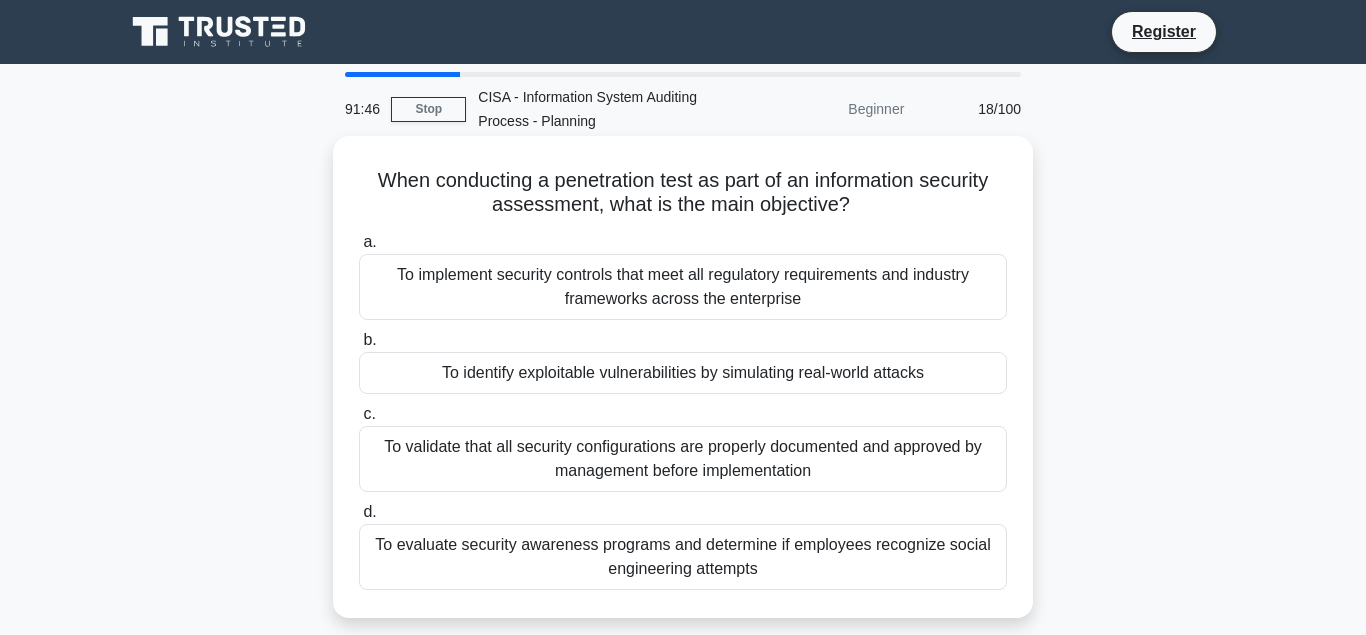 click on "To identify exploitable vulnerabilities by simulating real-world attacks" at bounding box center [683, 373] 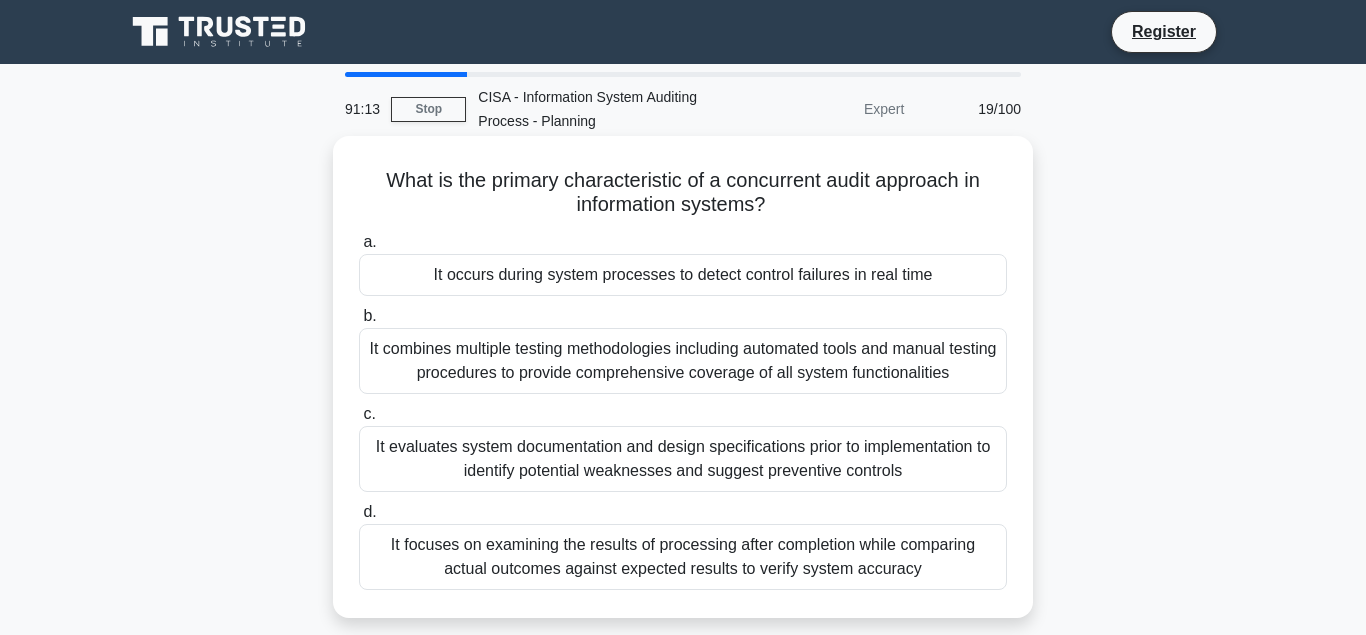 click on "It occurs during system processes to detect control failures in real time" at bounding box center [683, 275] 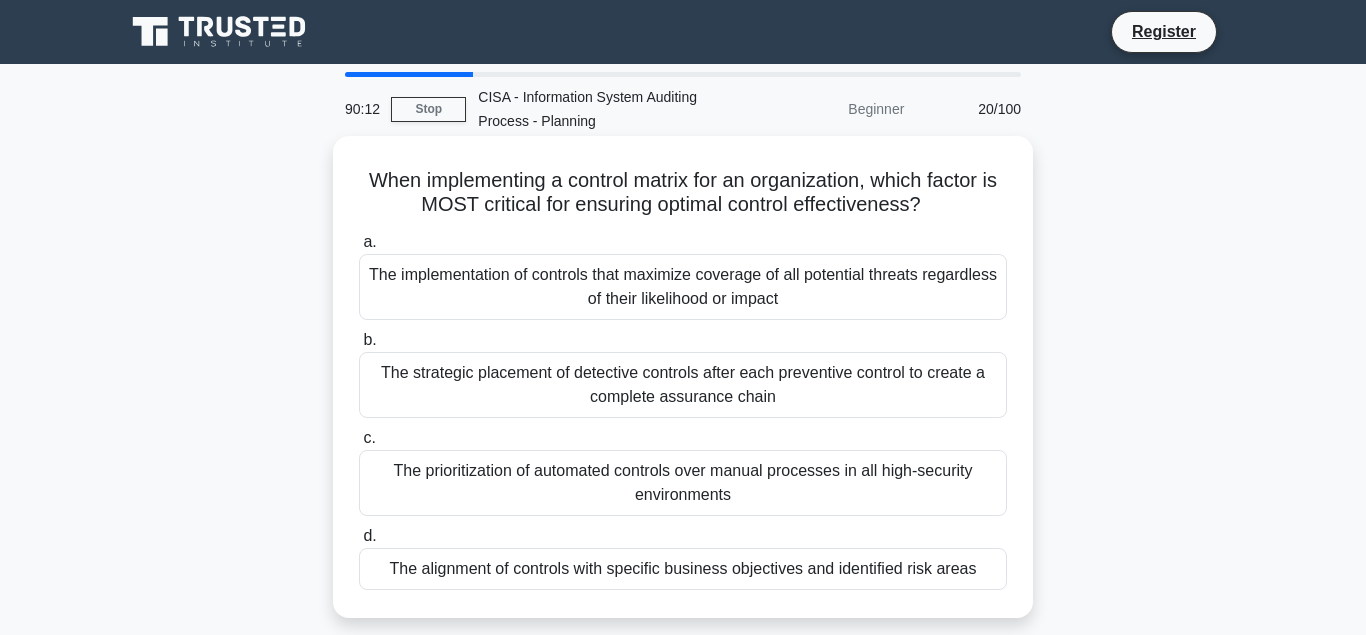 click on "The alignment of controls with specific business objectives and identified risk areas" at bounding box center [683, 569] 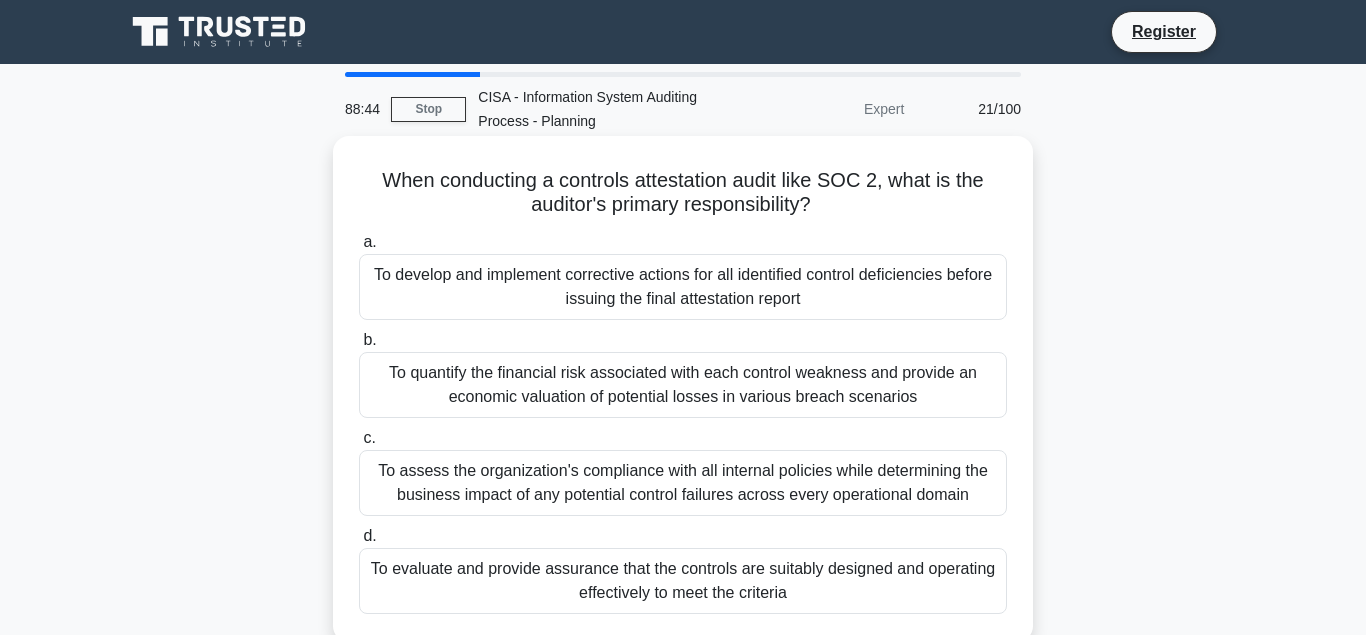 click on "To evaluate and provide assurance that the controls are suitably designed and operating effectively to meet the criteria" at bounding box center (683, 581) 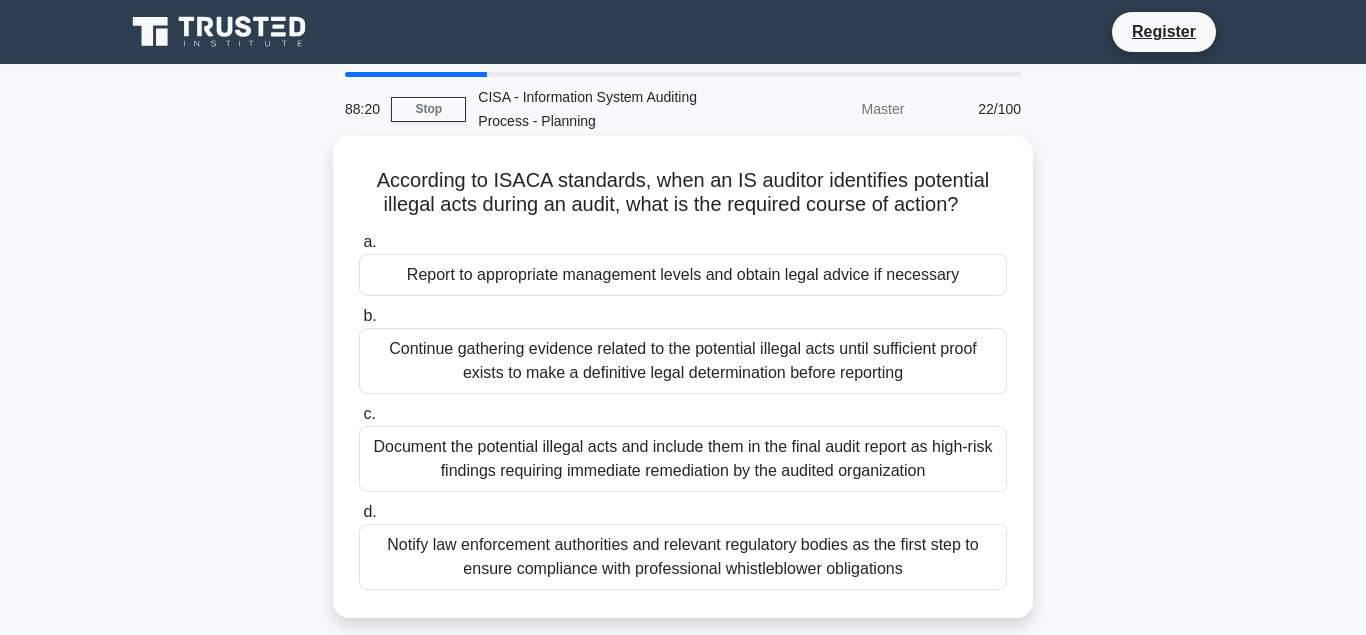 click on "Report to appropriate management levels and obtain legal advice if necessary" at bounding box center (683, 275) 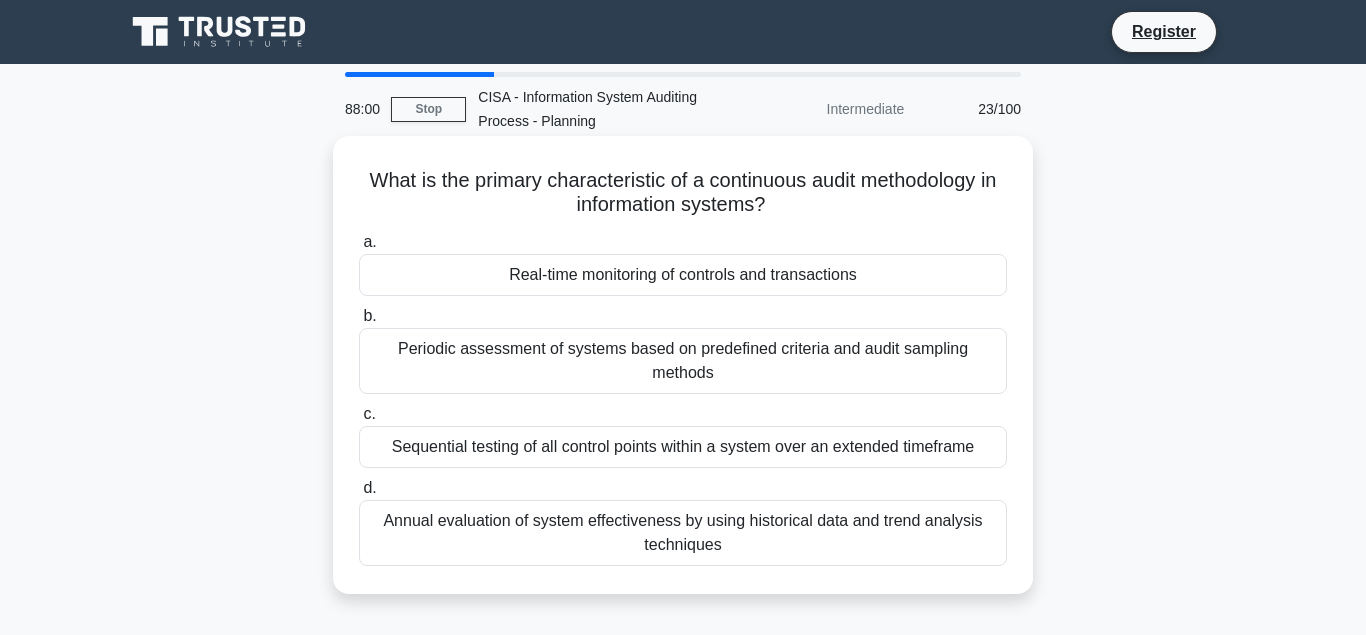 click on "Real-time monitoring of controls and transactions" at bounding box center (683, 275) 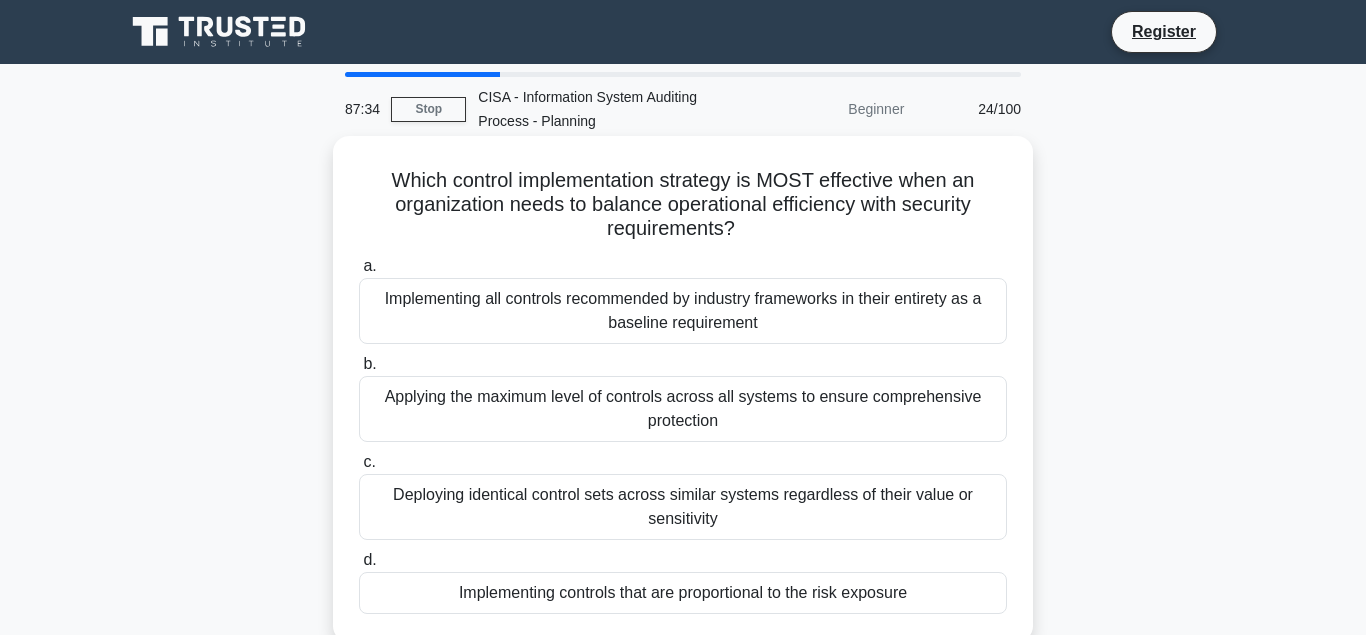 click on "Implementing controls that are proportional to the risk exposure" at bounding box center (683, 593) 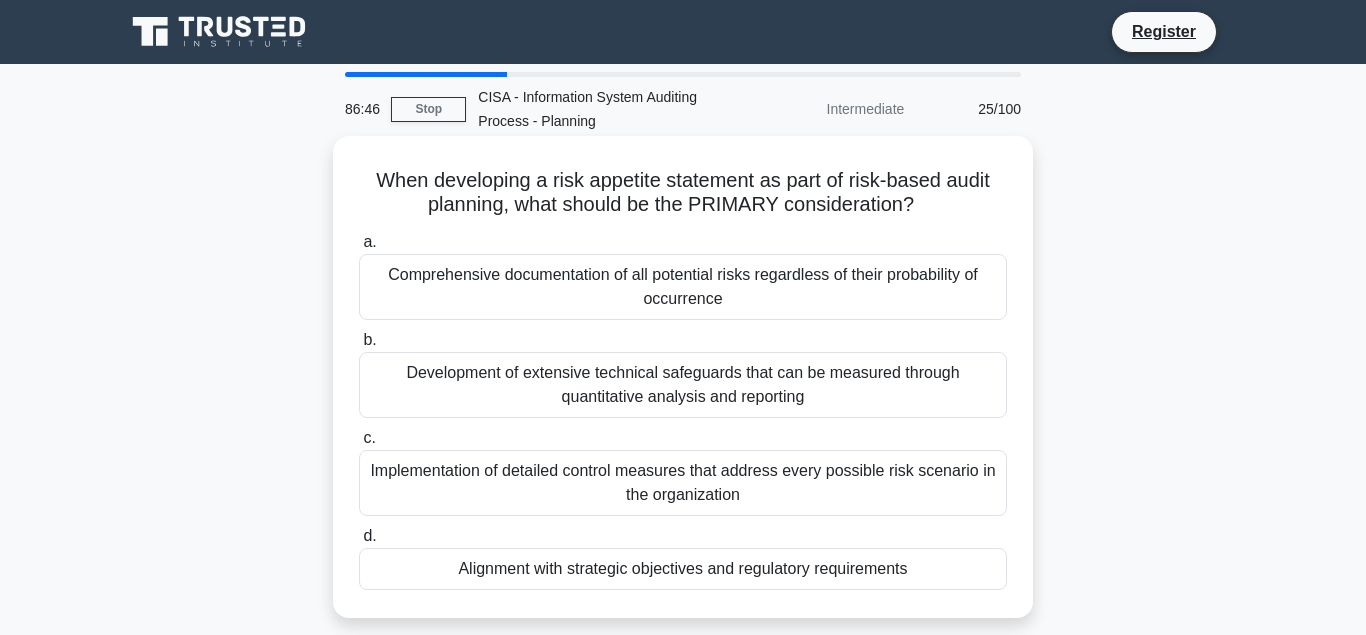 click on "Implementation of detailed control measures that address every possible risk scenario in the organization" at bounding box center [683, 483] 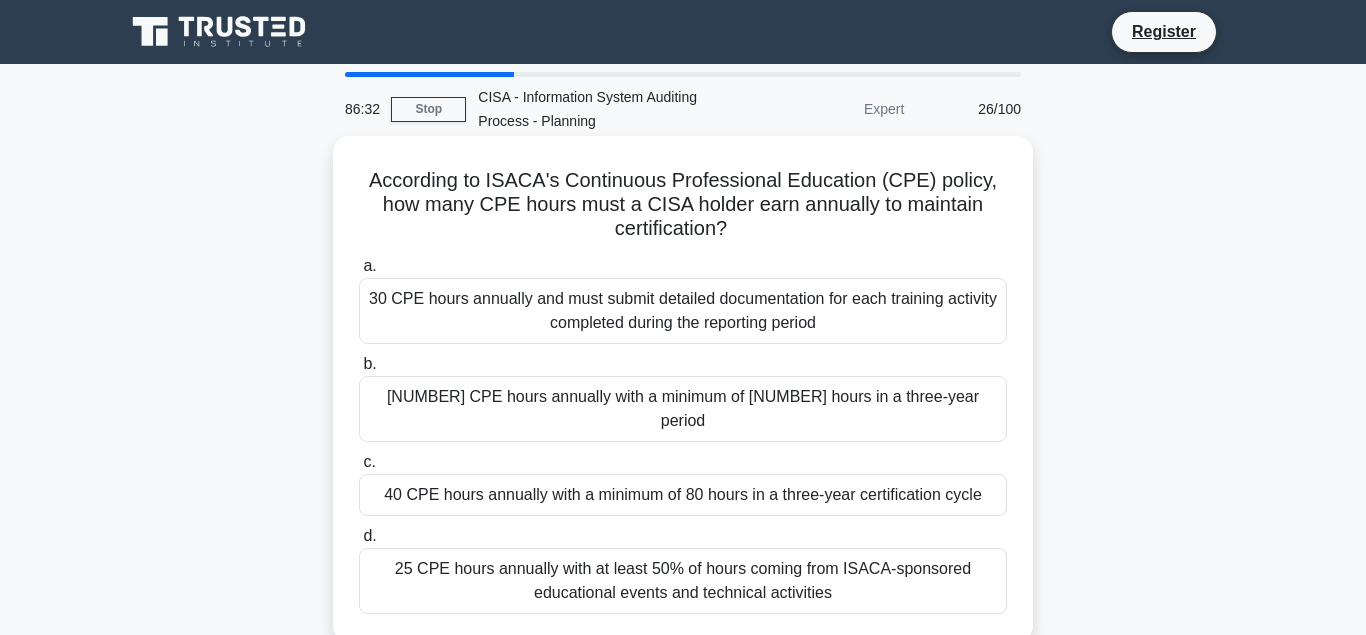 click on "20 CPE hours annually with a minimum of 120 hours in a three-year period" at bounding box center [683, 409] 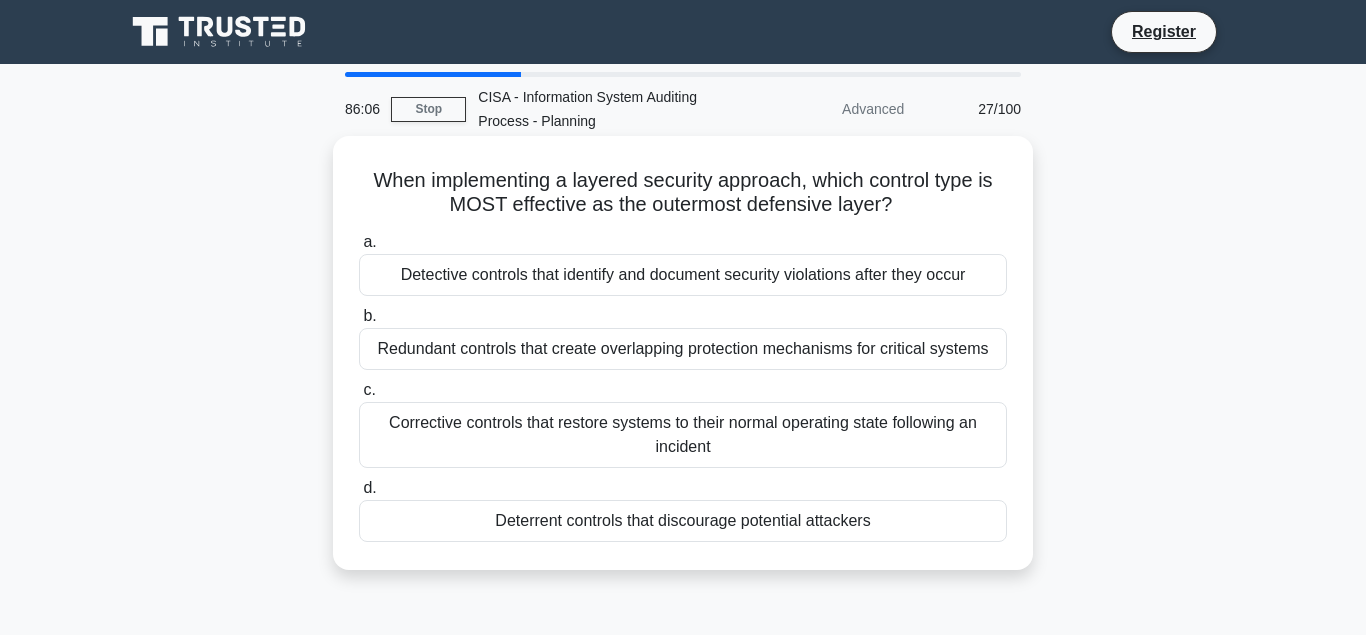 click on "Deterrent controls that discourage potential attackers" at bounding box center [683, 521] 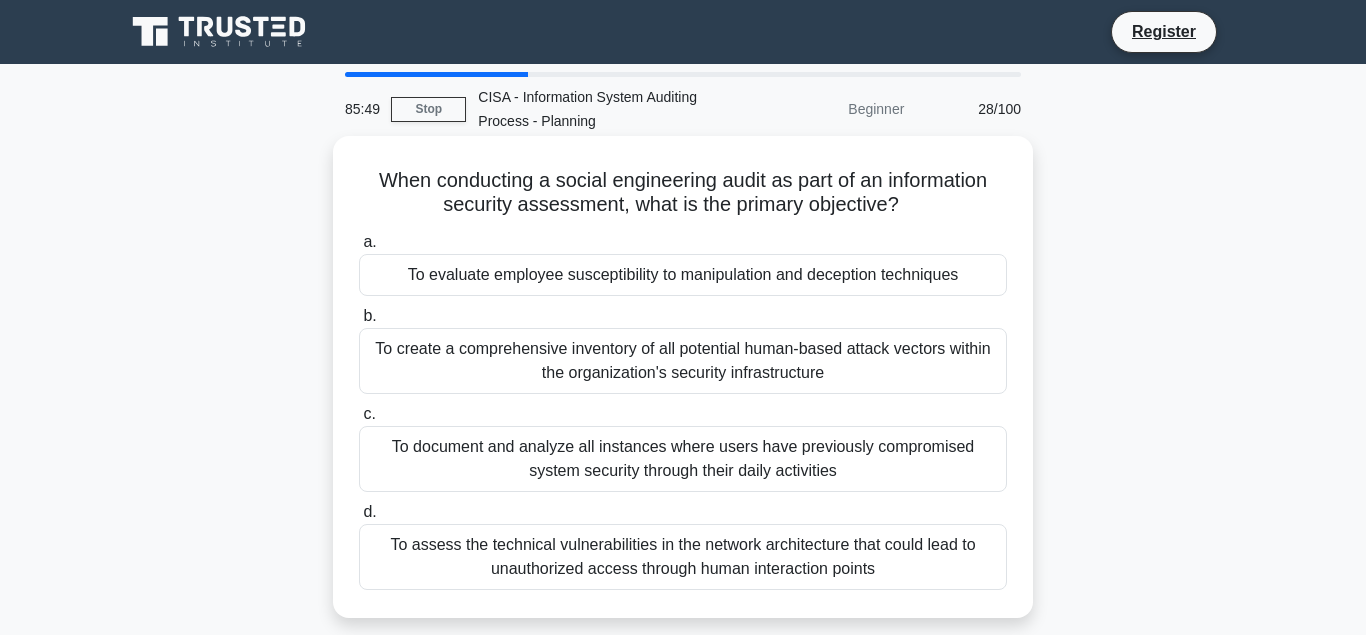 click on "To evaluate employee susceptibility to manipulation and deception techniques" at bounding box center [683, 275] 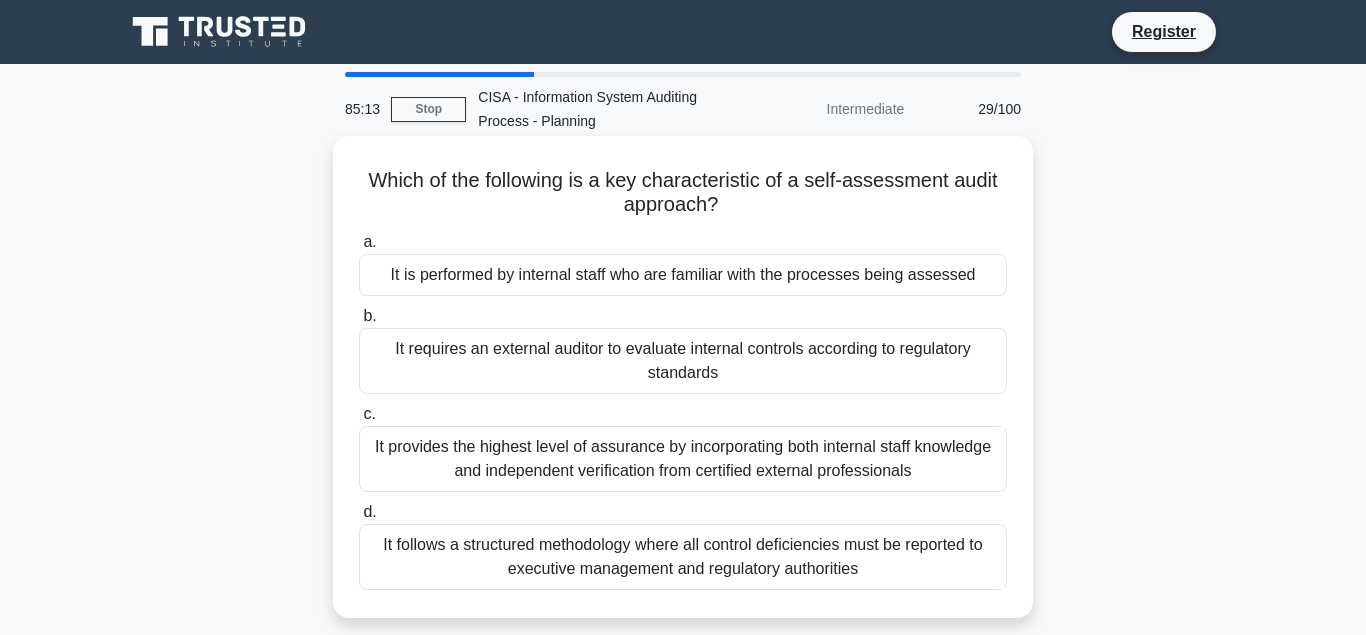 click on "It is performed by internal staff who are familiar with the processes being assessed" at bounding box center (683, 275) 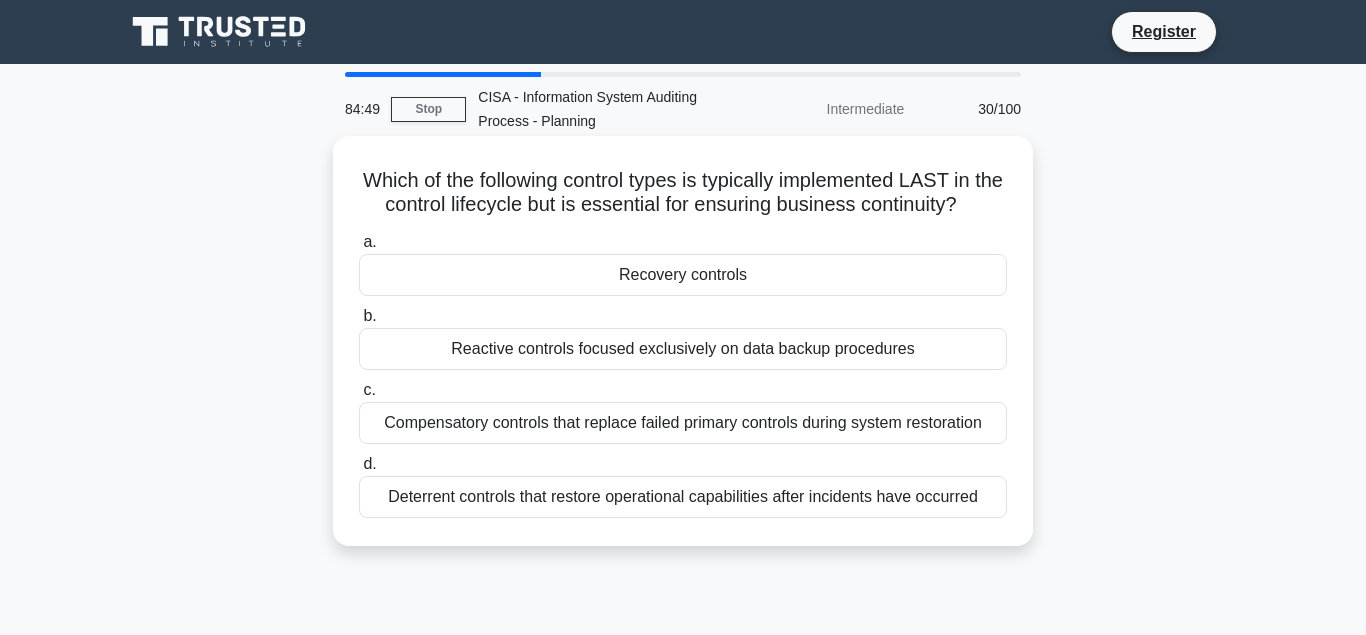click on "Recovery controls" at bounding box center (683, 275) 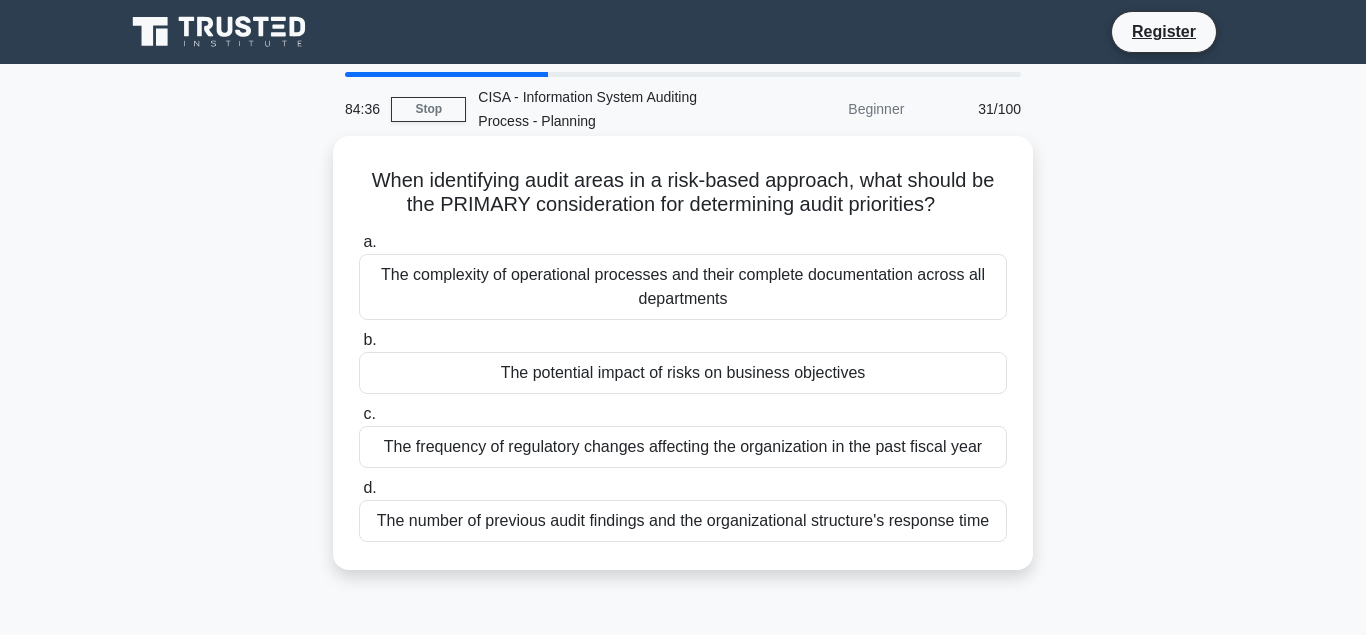 click on "The potential impact of risks on business objectives" at bounding box center (683, 373) 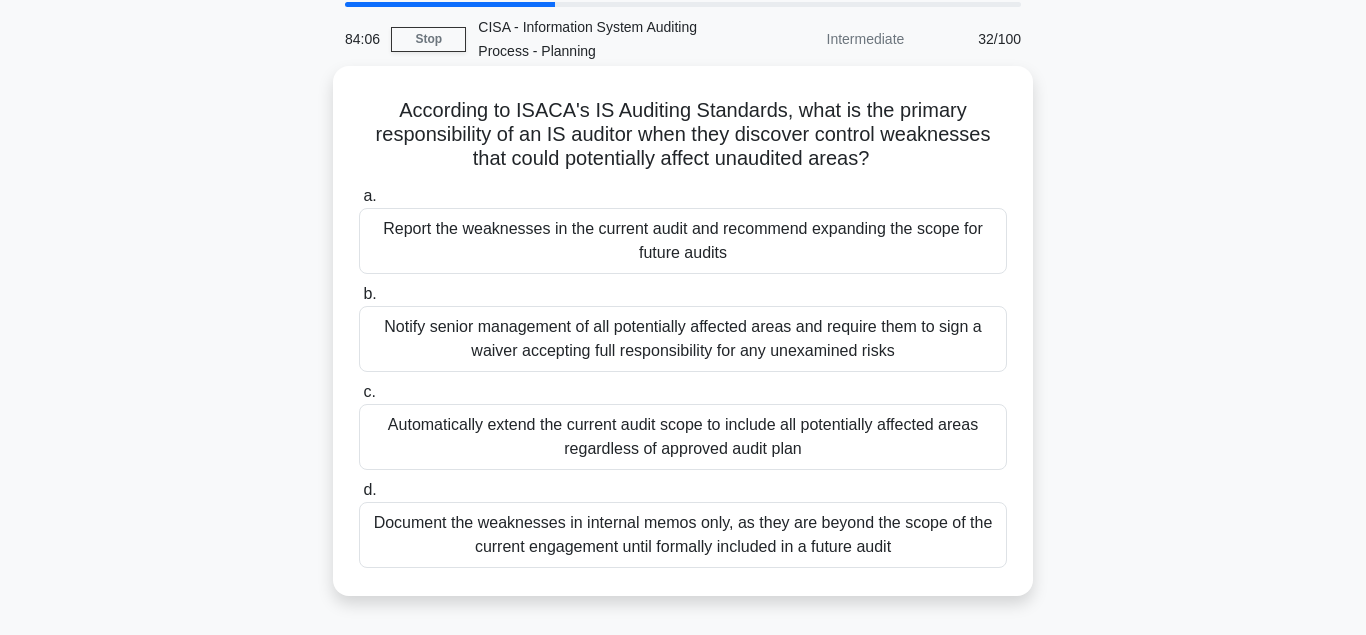 scroll, scrollTop: 102, scrollLeft: 0, axis: vertical 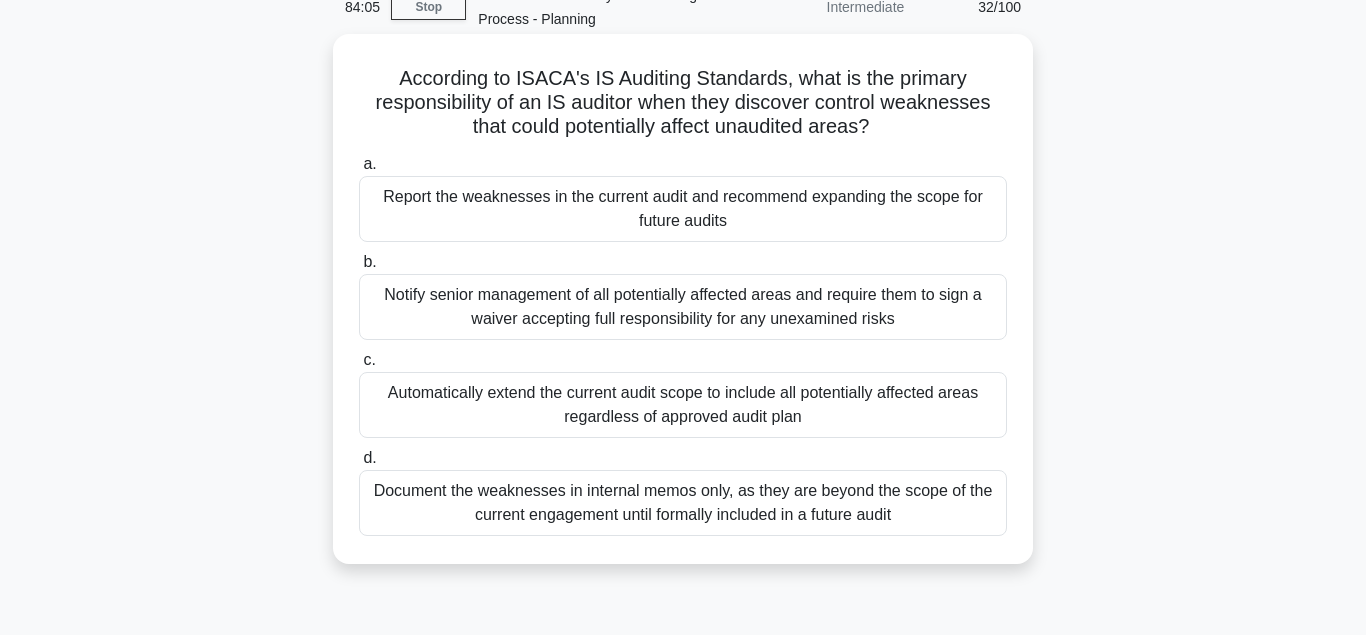 click on "Automatically extend the current audit scope to include all potentially affected areas regardless of approved audit plan" at bounding box center [683, 405] 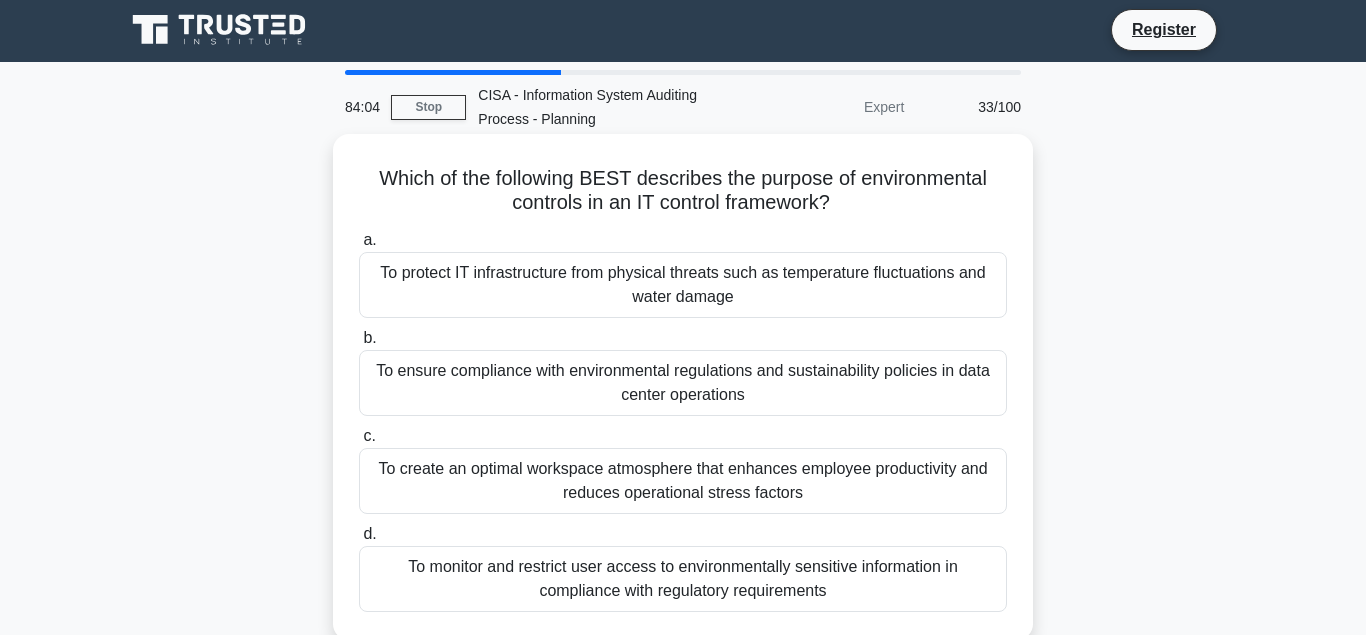 scroll, scrollTop: 0, scrollLeft: 0, axis: both 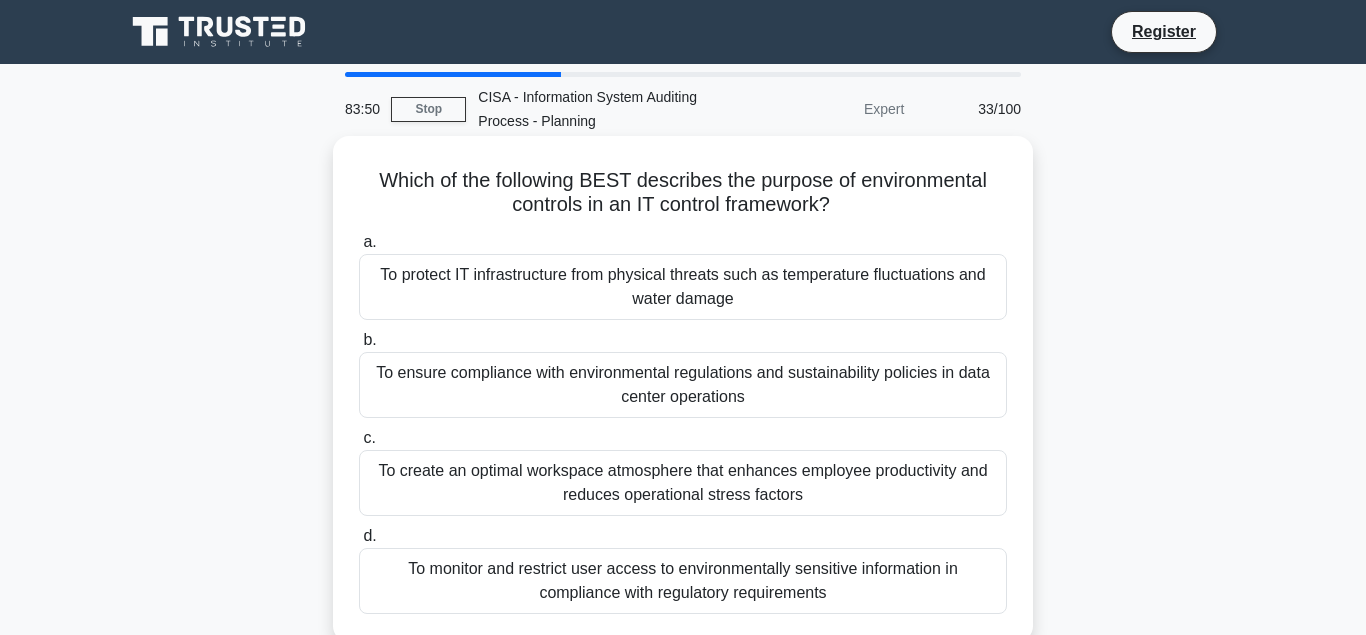 click on "To protect IT infrastructure from physical threats such as temperature fluctuations and water damage" at bounding box center [683, 287] 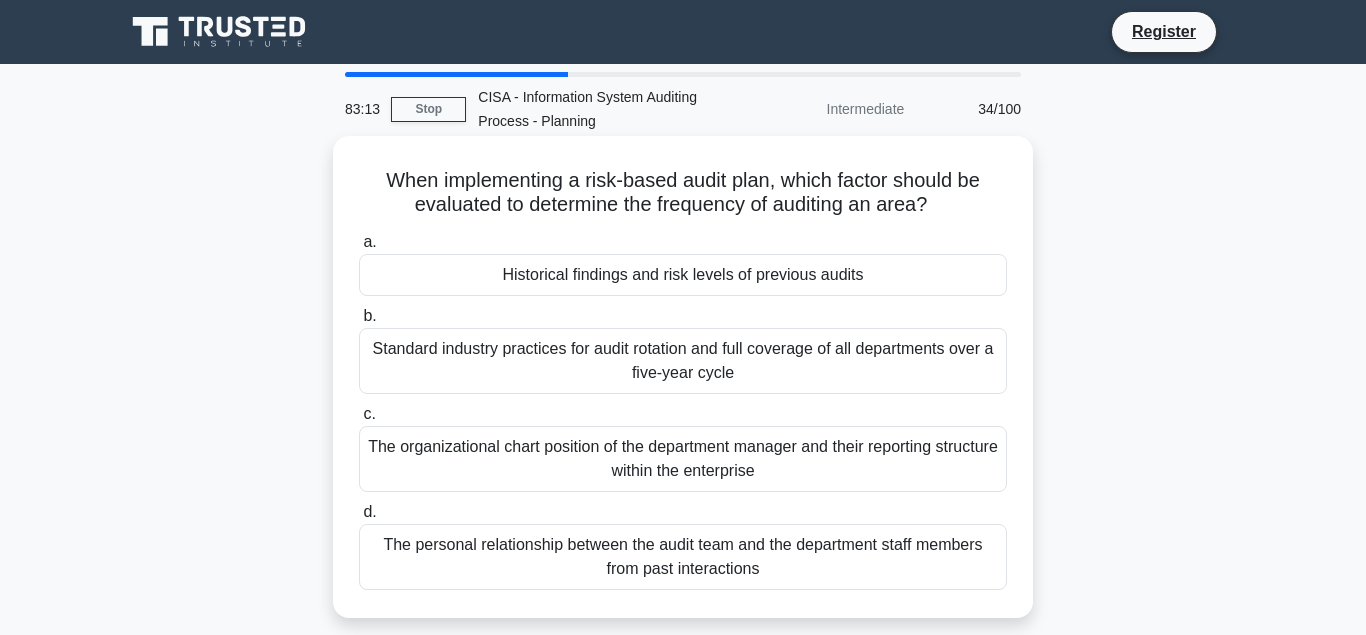 click on "Historical findings and risk levels of previous audits" at bounding box center [683, 275] 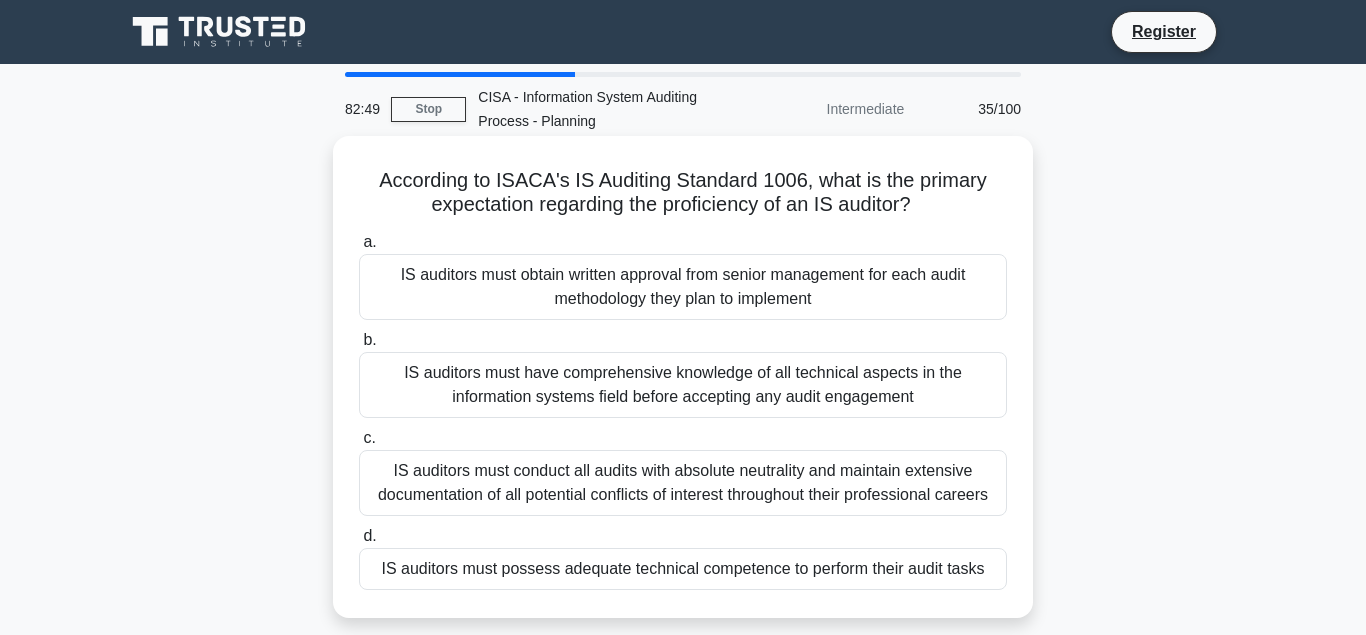 click on "IS auditors must possess adequate technical competence to perform their audit tasks" at bounding box center [683, 569] 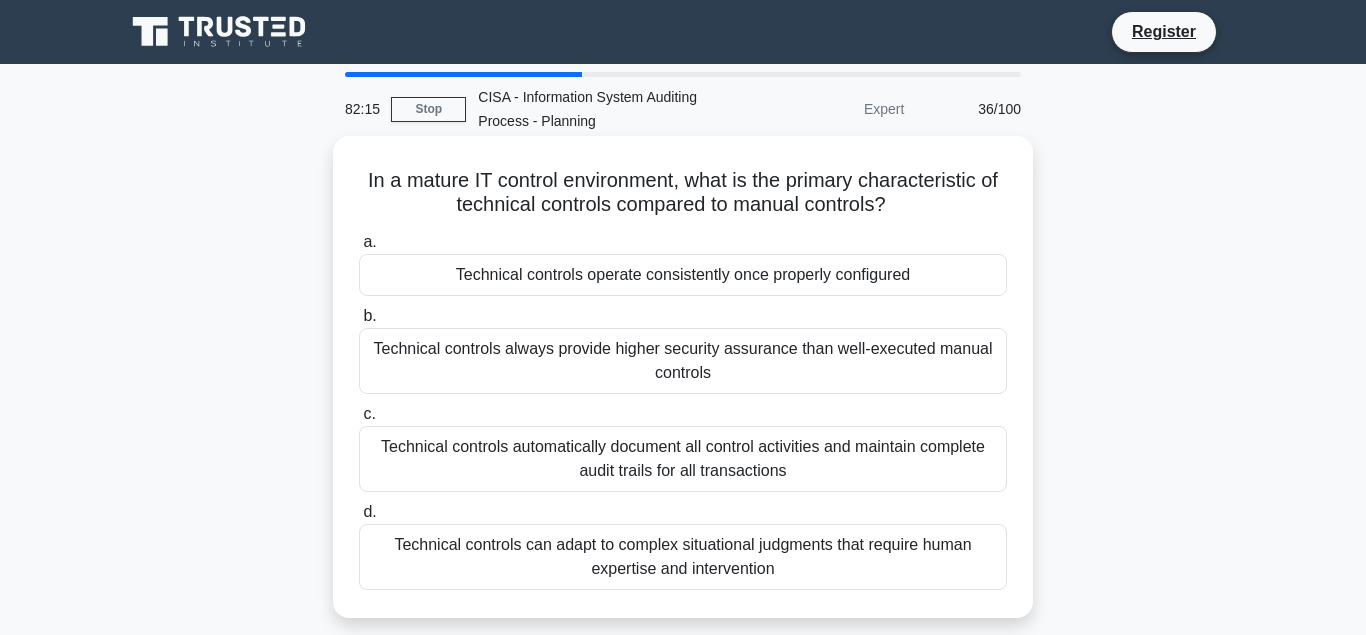 click on "Technical controls always provide higher security assurance than well-executed manual controls" at bounding box center (683, 361) 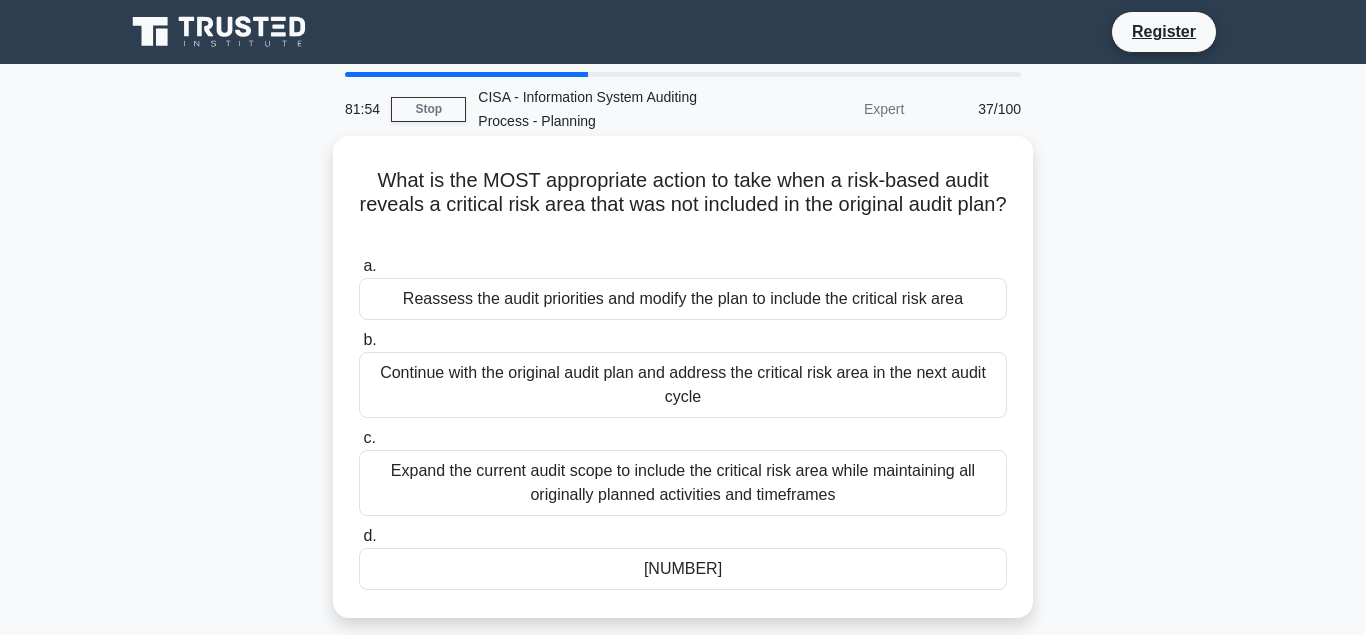 click on "Reassess the audit priorities and modify the plan to include the critical risk area" at bounding box center [683, 299] 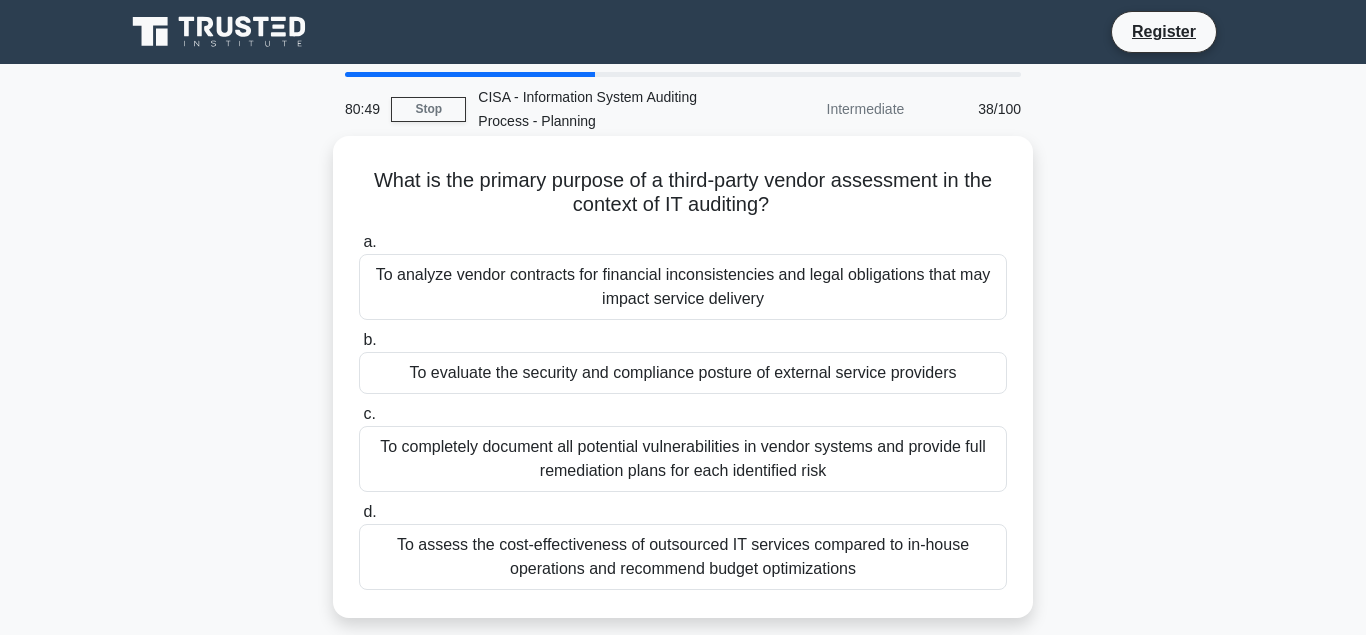 click on "To evaluate the security and compliance posture of external service providers" at bounding box center [683, 373] 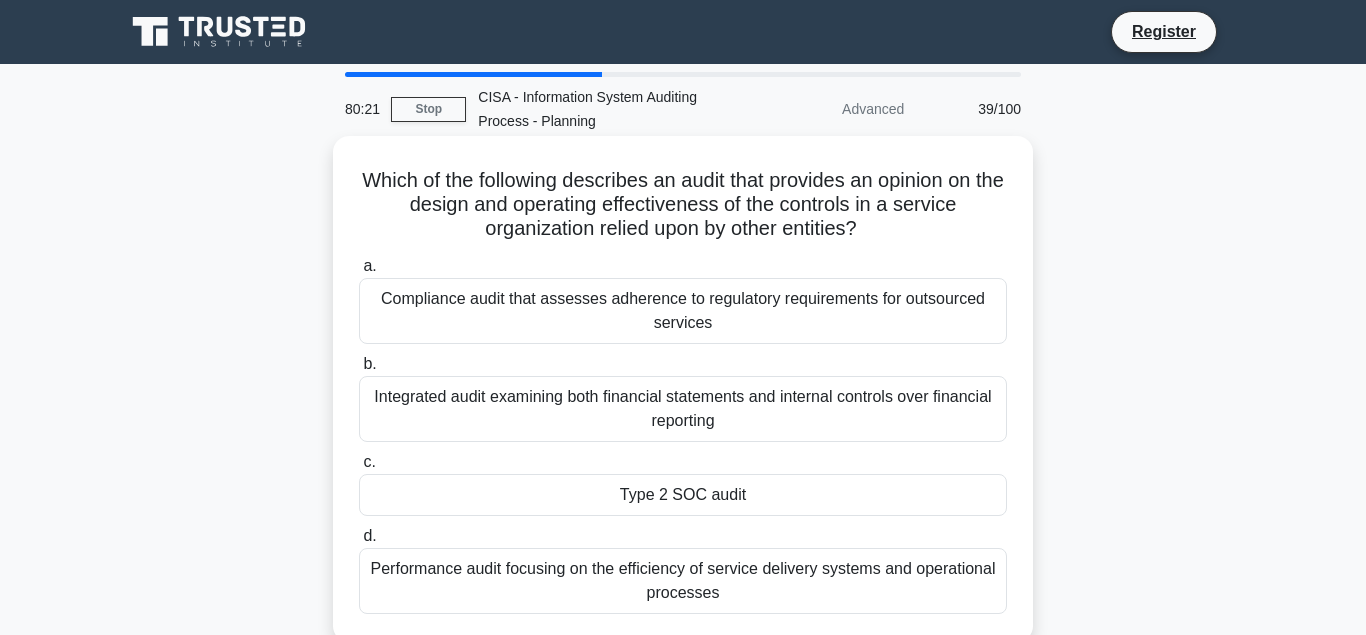 click on "Type 2 SOC audit" at bounding box center [683, 495] 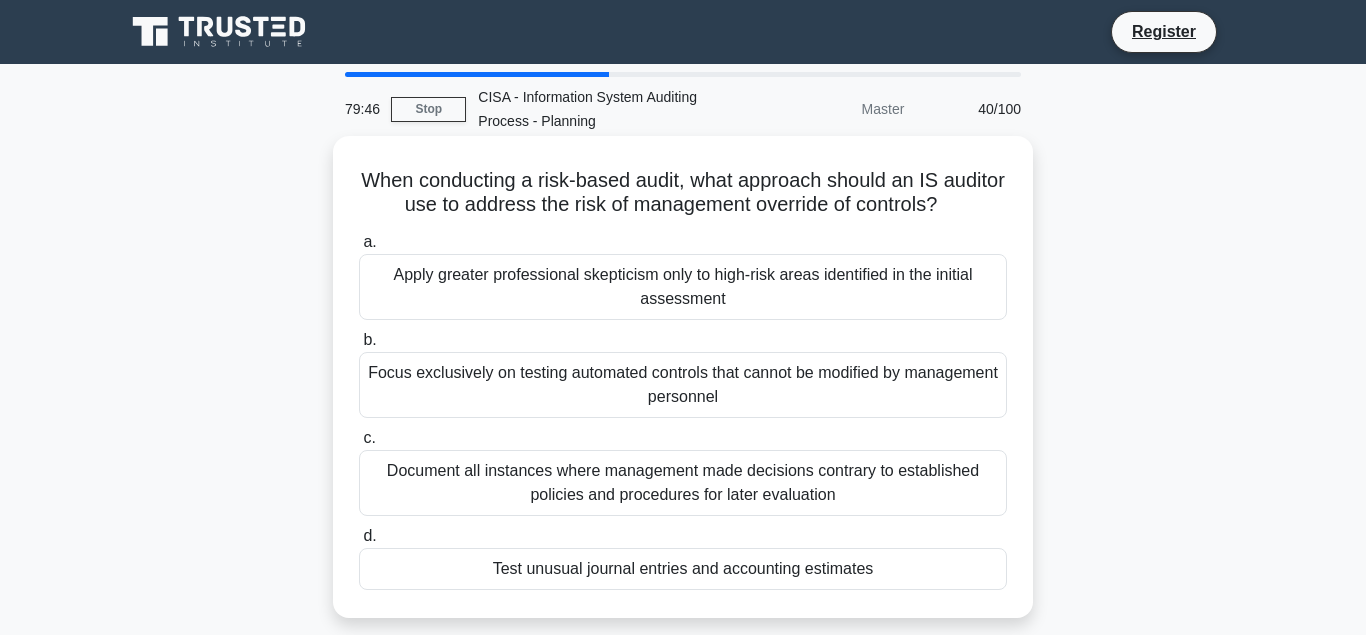 click on "Test unusual journal entries and accounting estimates" at bounding box center [683, 569] 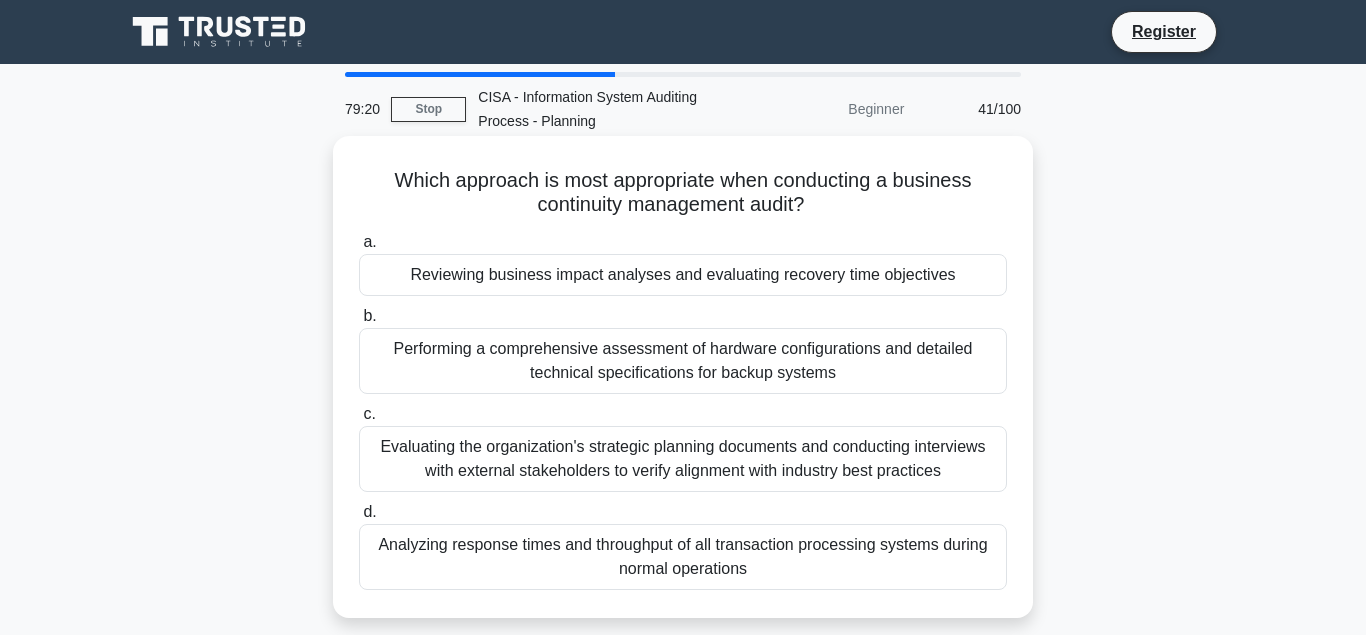 click on "Reviewing business impact analyses and evaluating recovery time objectives" at bounding box center (683, 275) 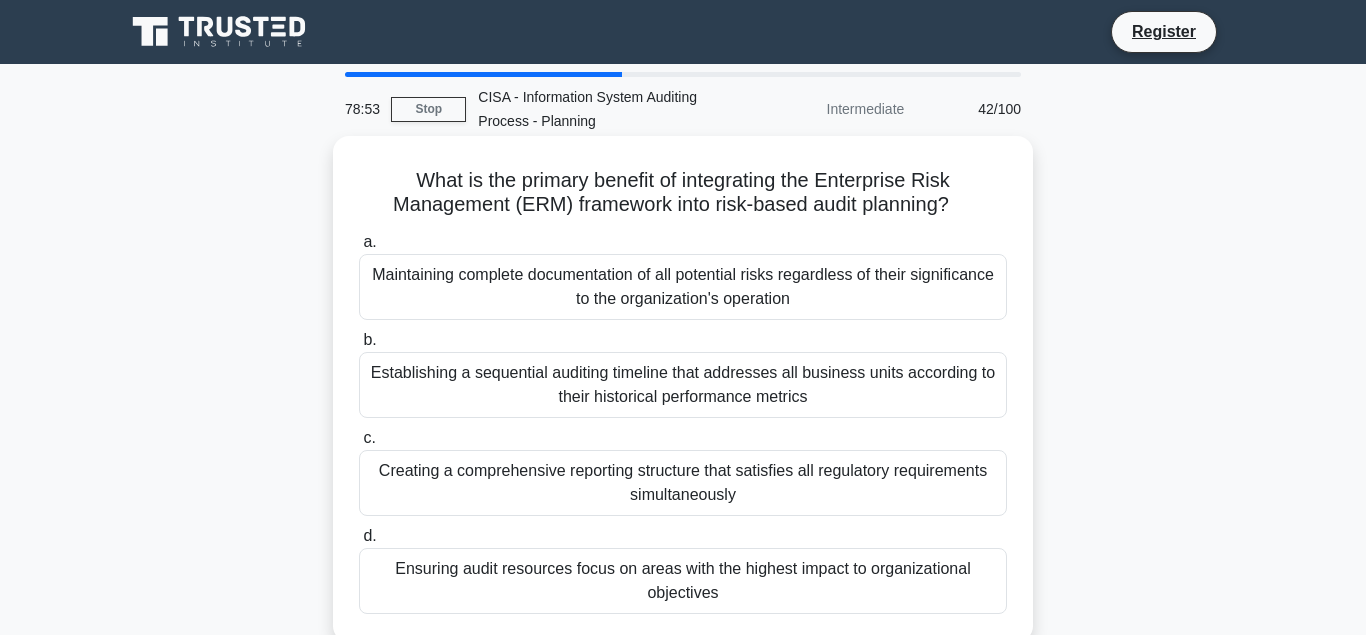 click on "Ensuring audit resources focus on areas with the highest impact to organizational objectives" at bounding box center (683, 581) 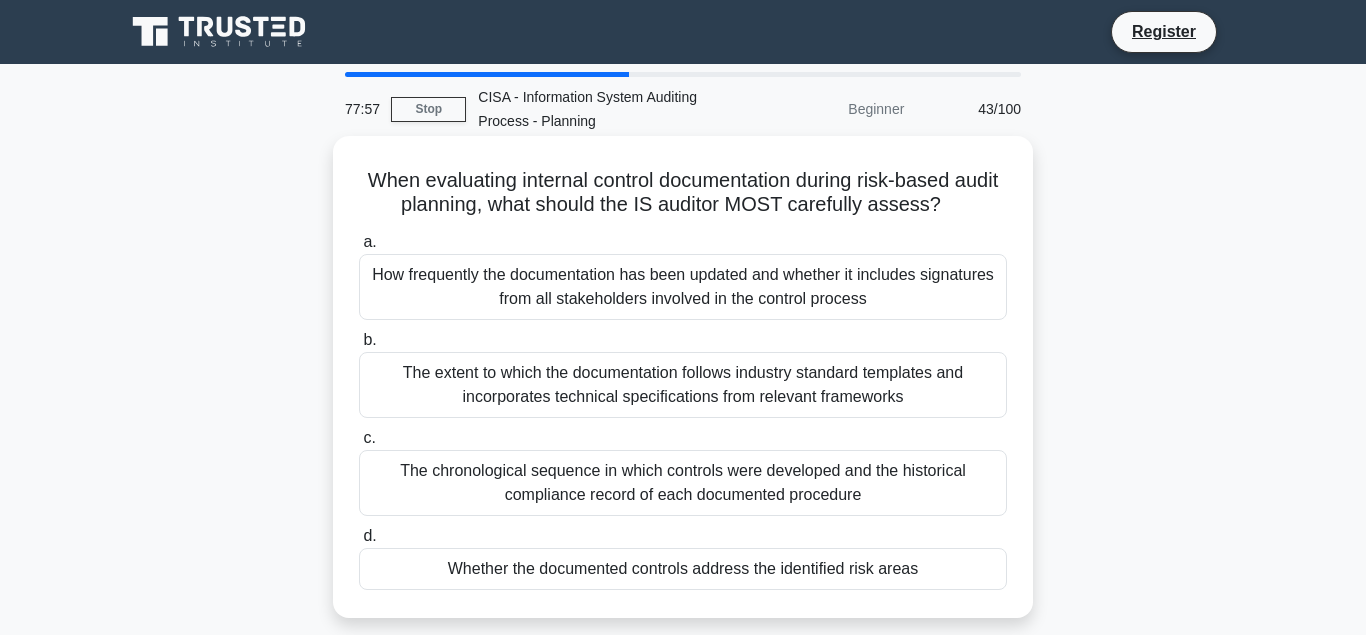 click on "Whether the documented controls address the identified risk areas" at bounding box center [683, 569] 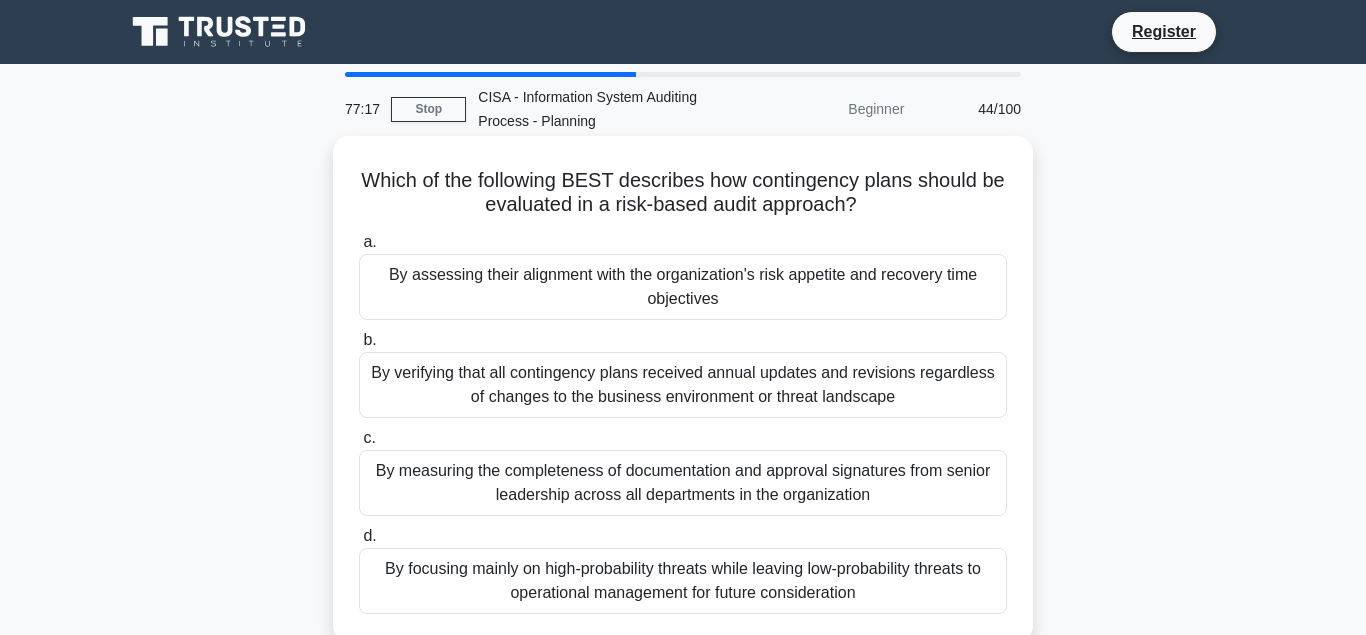 click on "By assessing their alignment with the organization's risk appetite and recovery time objectives" at bounding box center [683, 287] 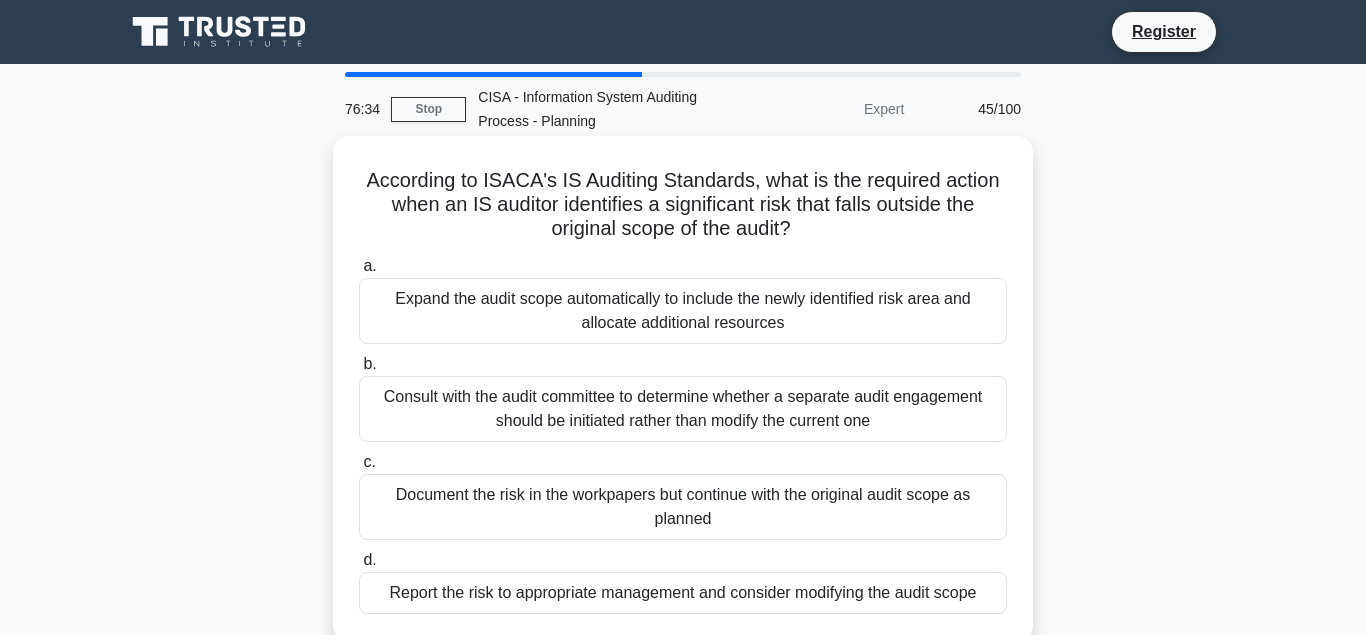 click on "Expand the audit scope automatically to include the newly identified risk area and allocate additional resources" at bounding box center (683, 311) 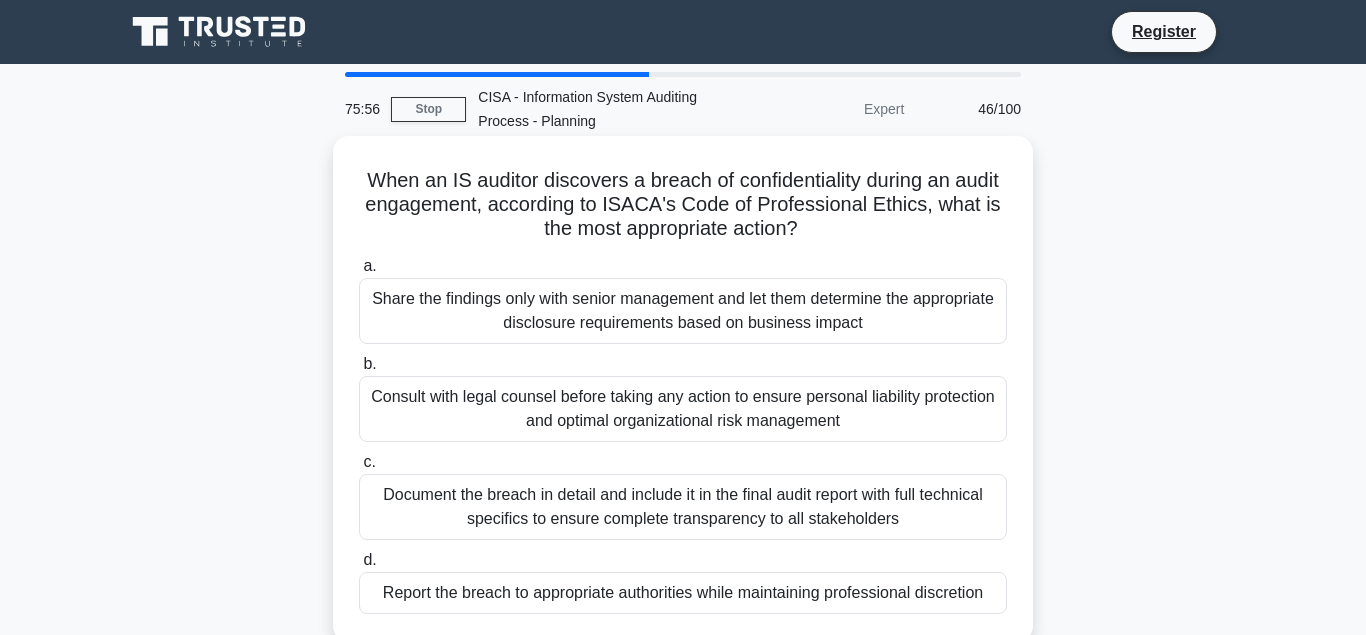 click on "Document the breach in detail and include it in the final audit report with full technical specifics to ensure complete transparency to all stakeholders" at bounding box center [683, 507] 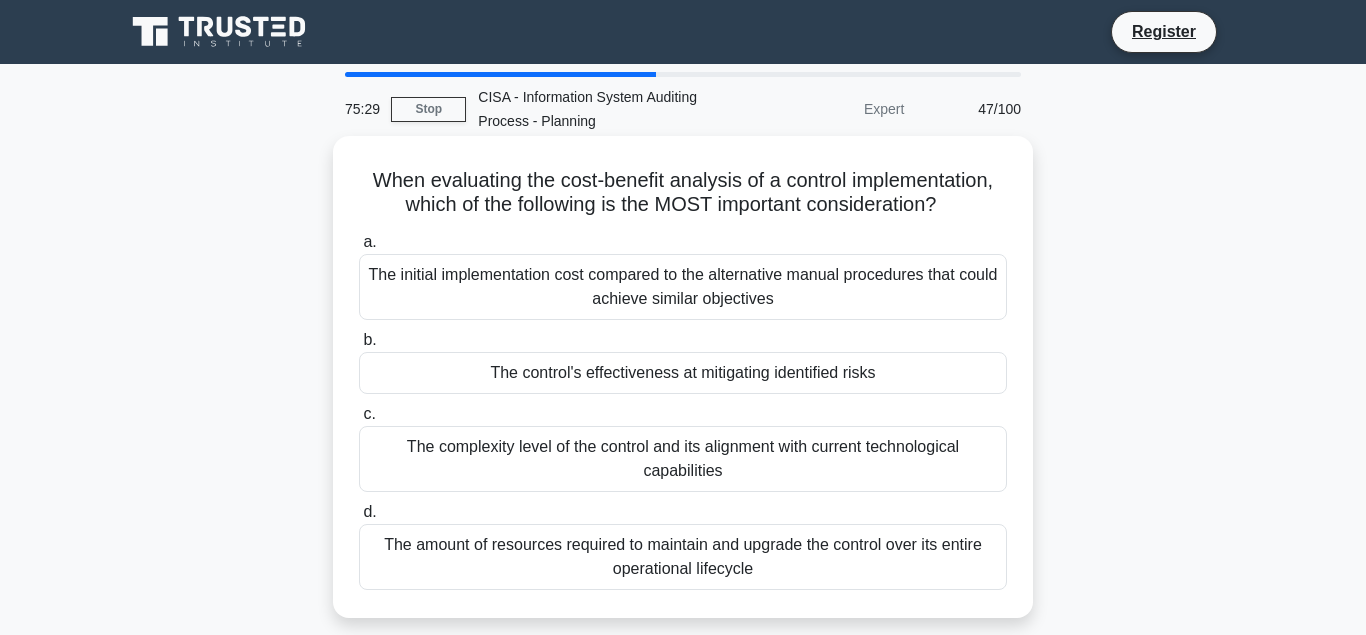 click on "The control's effectiveness at mitigating identified risks" at bounding box center (683, 373) 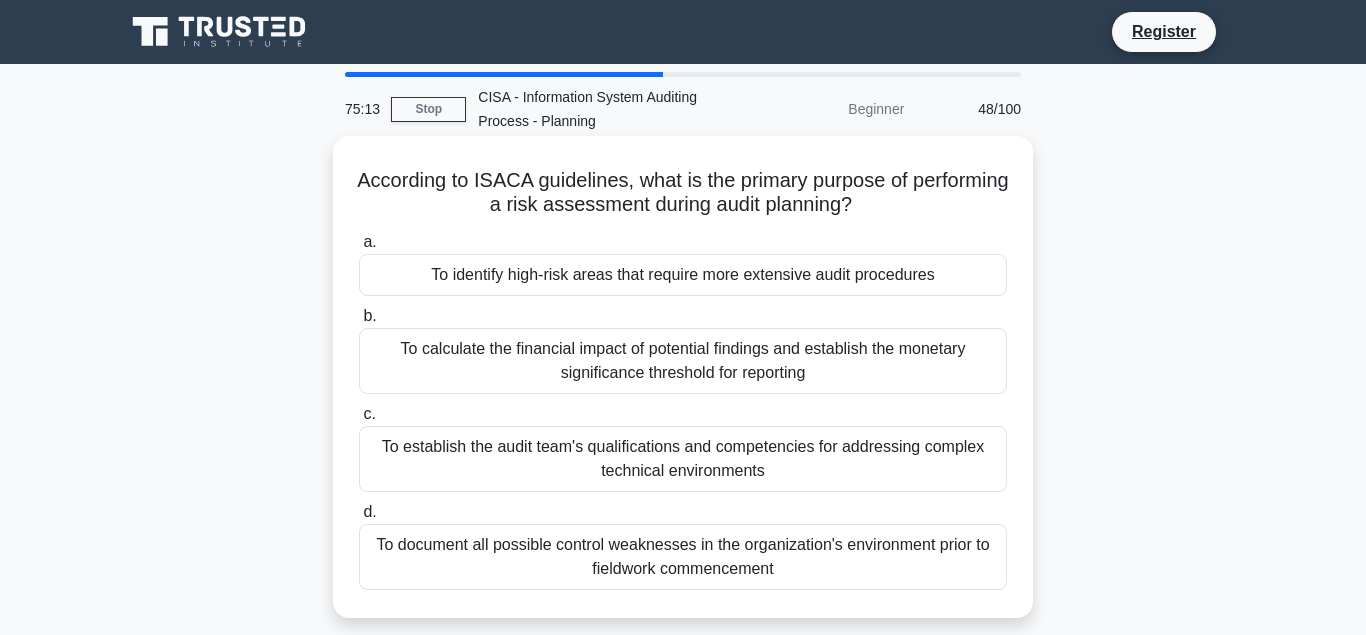 click on "To identify high-risk areas that require more extensive audit procedures" at bounding box center (683, 275) 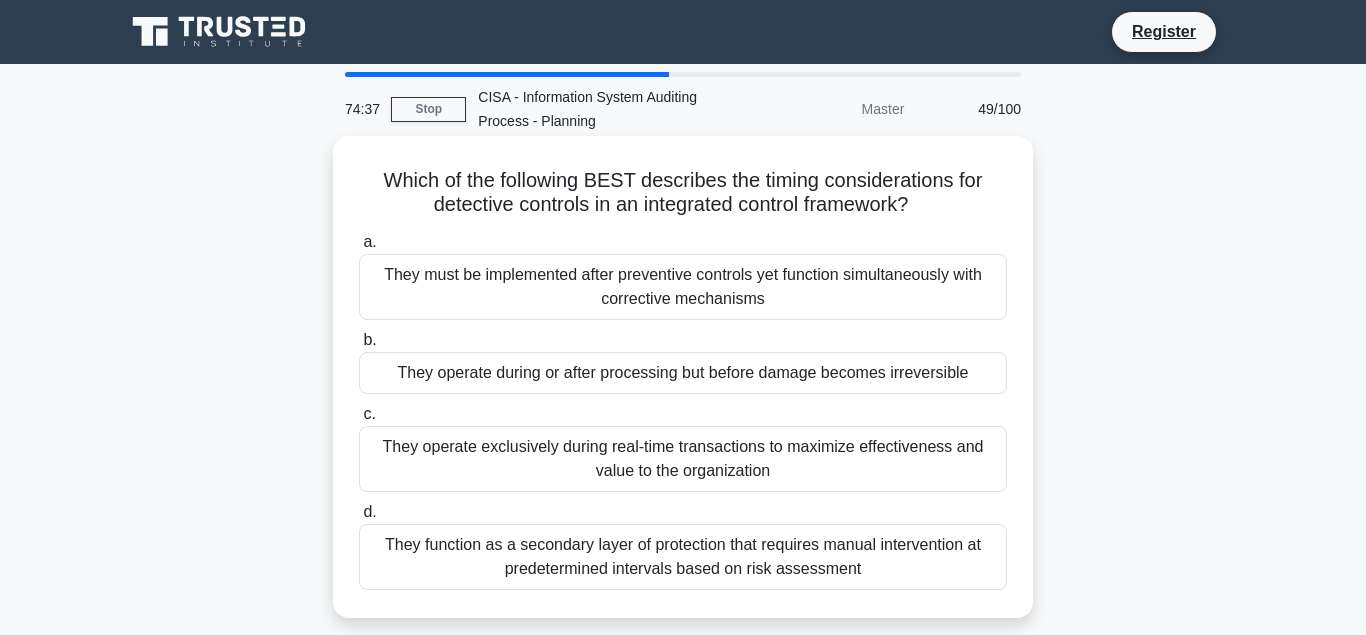 click on "They must be implemented after preventive controls yet function simultaneously with corrective mechanisms" at bounding box center (683, 287) 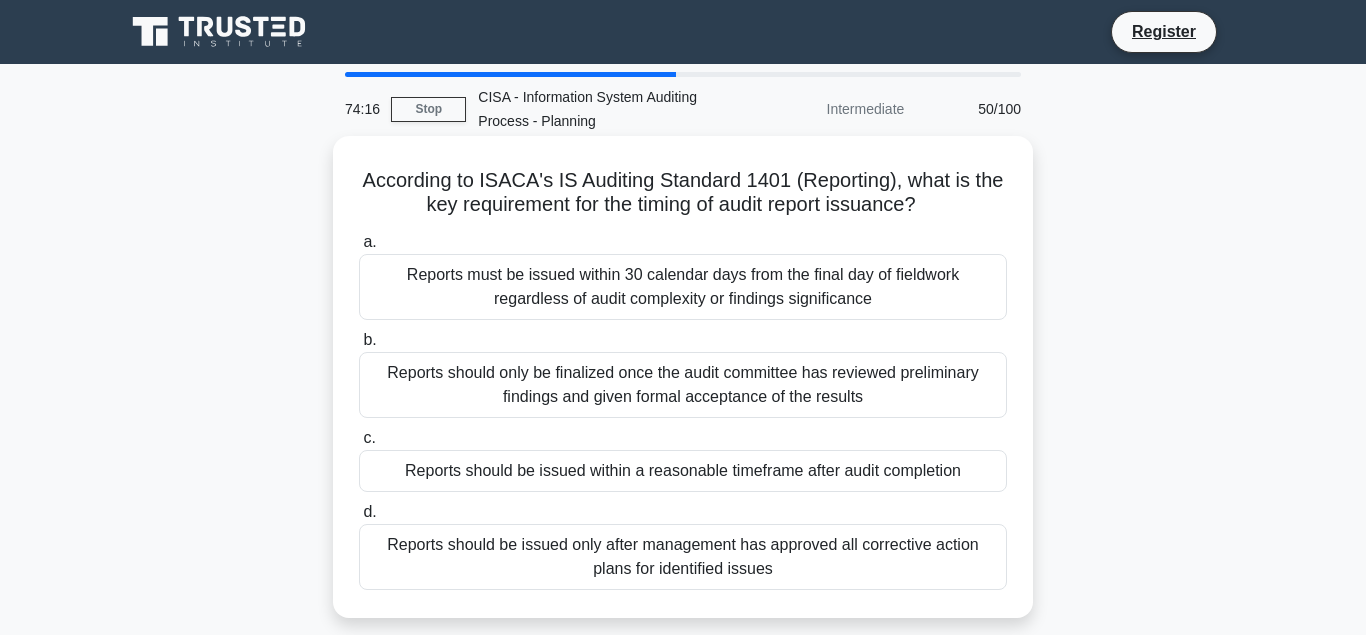 click on "Reports should be issued within a reasonable timeframe after audit completion" at bounding box center (683, 471) 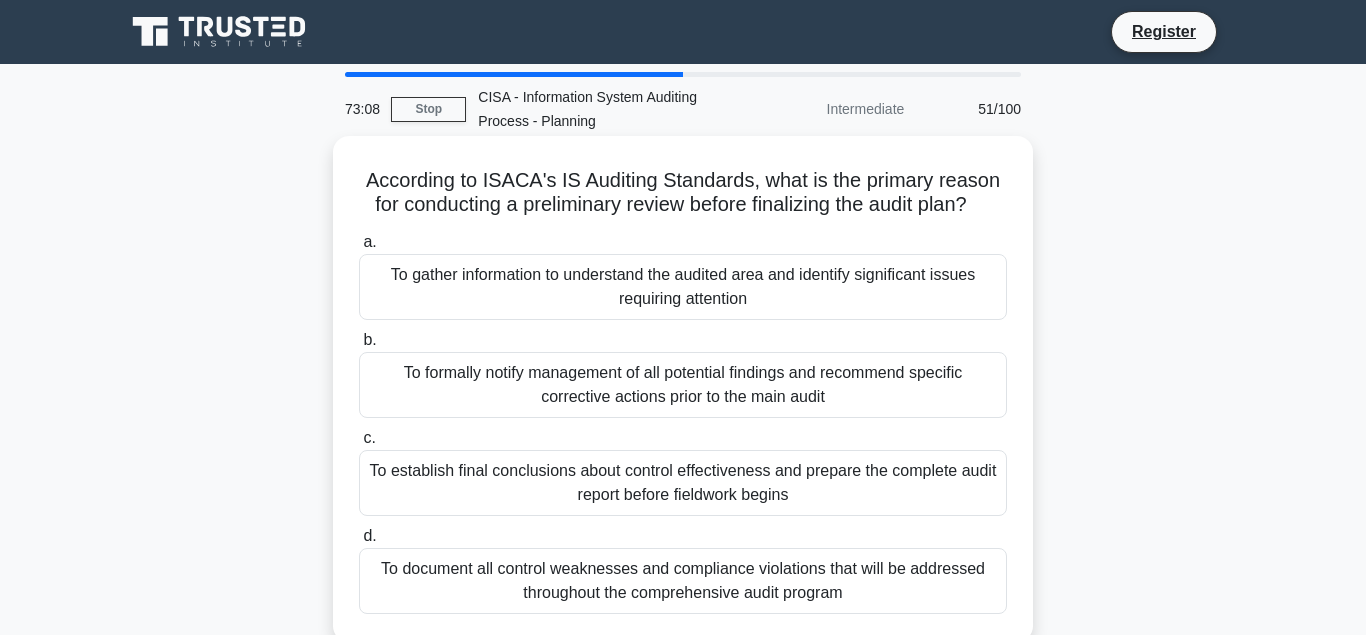 click on "To document all control weaknesses and compliance violations that will be addressed throughout the comprehensive audit program" at bounding box center (683, 581) 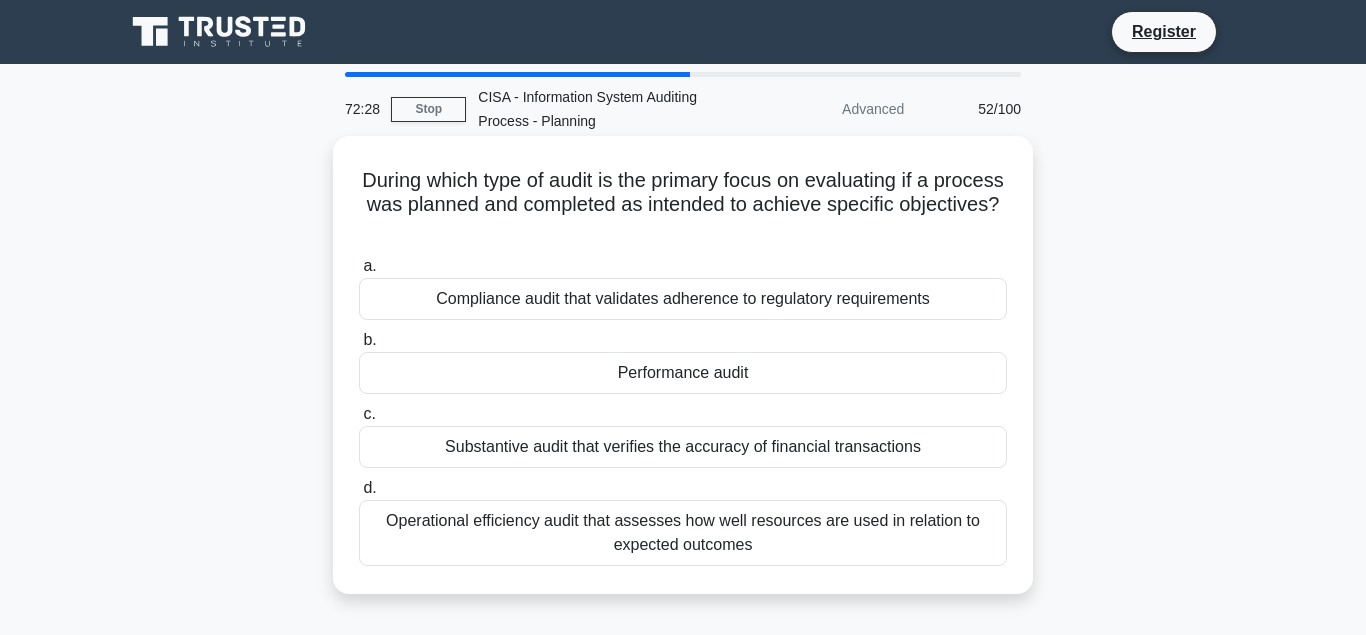 click on "Performance audit" at bounding box center (683, 373) 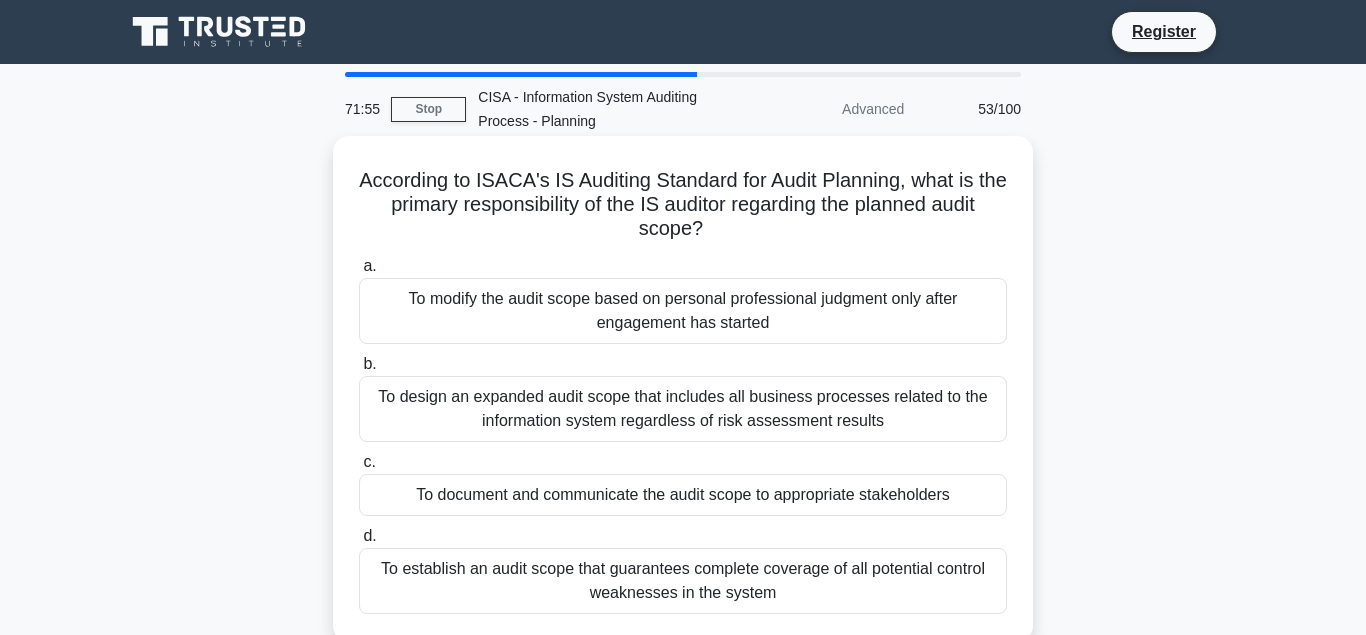 click on "To establish an audit scope that guarantees complete coverage of all potential control weaknesses in the system" at bounding box center [683, 581] 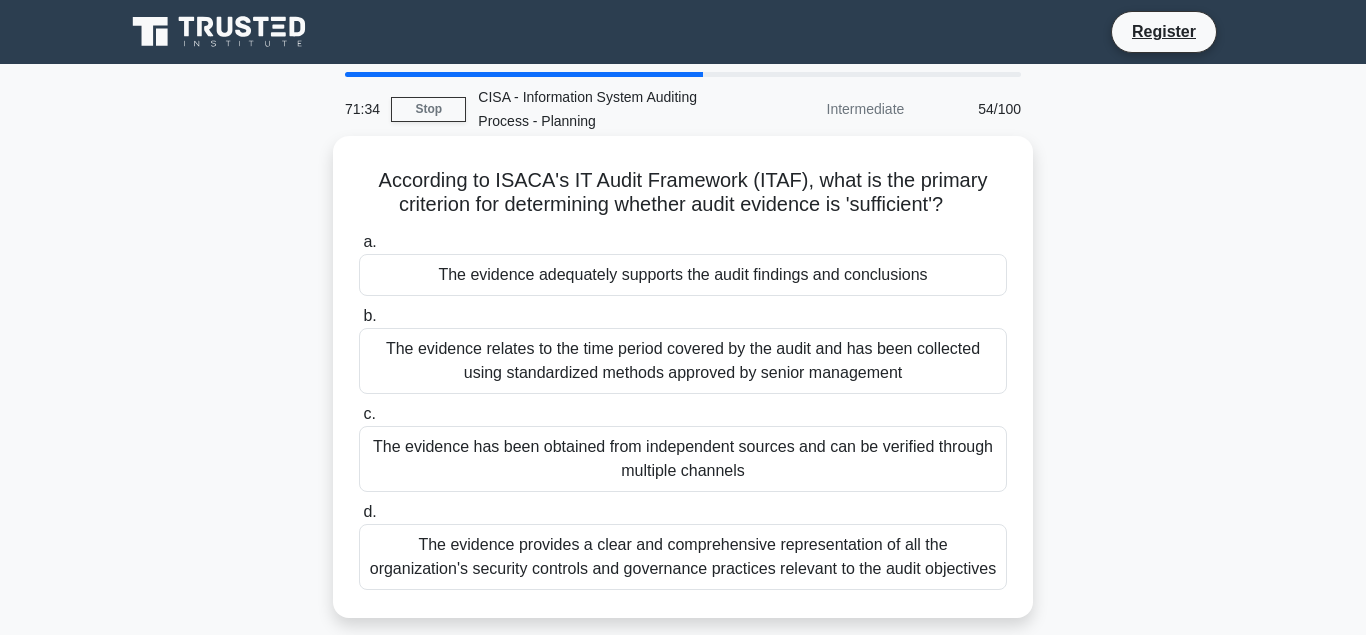 click on "The evidence adequately supports the audit findings and conclusions" at bounding box center (683, 275) 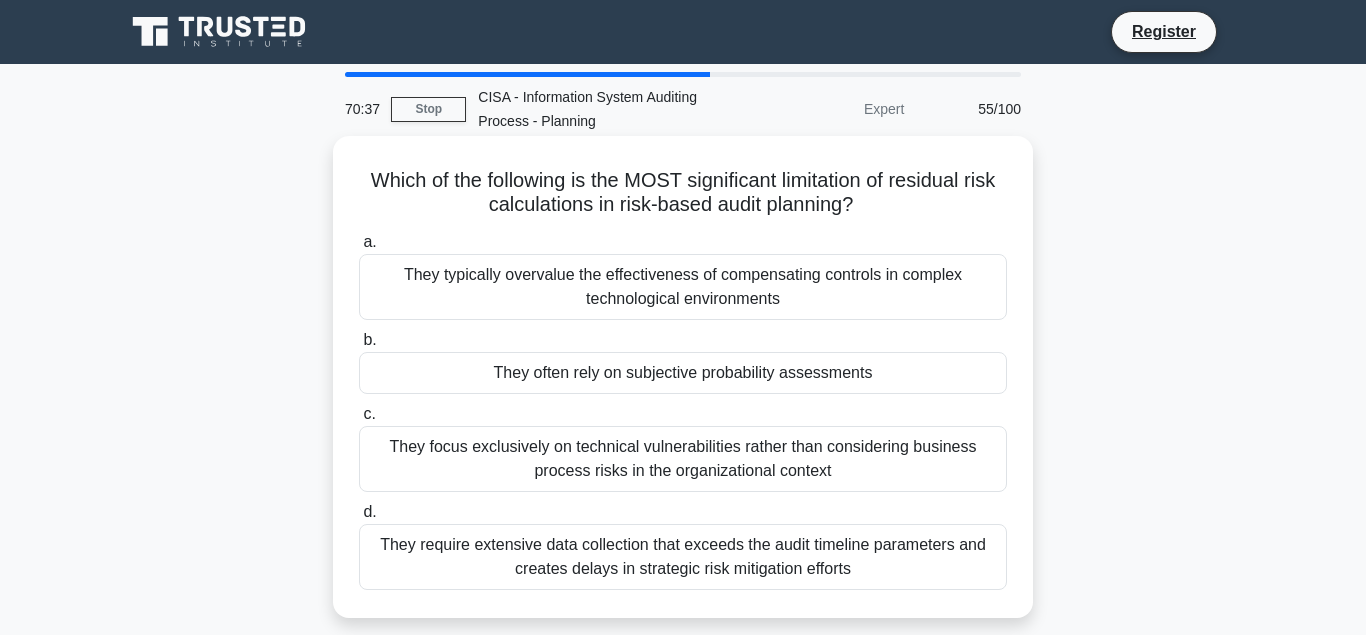 click on "They often rely on subjective probability assessments" at bounding box center (683, 373) 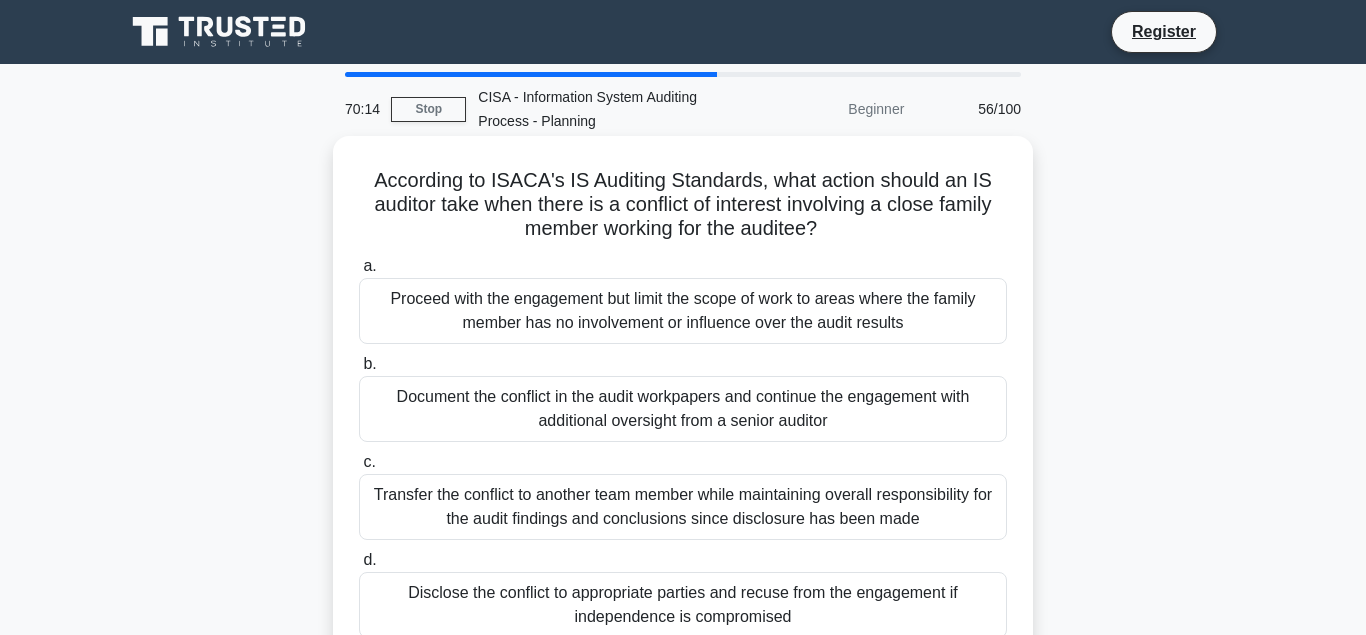 click on "Disclose the conflict to appropriate parties and recuse from the engagement if independence is compromised" at bounding box center (683, 605) 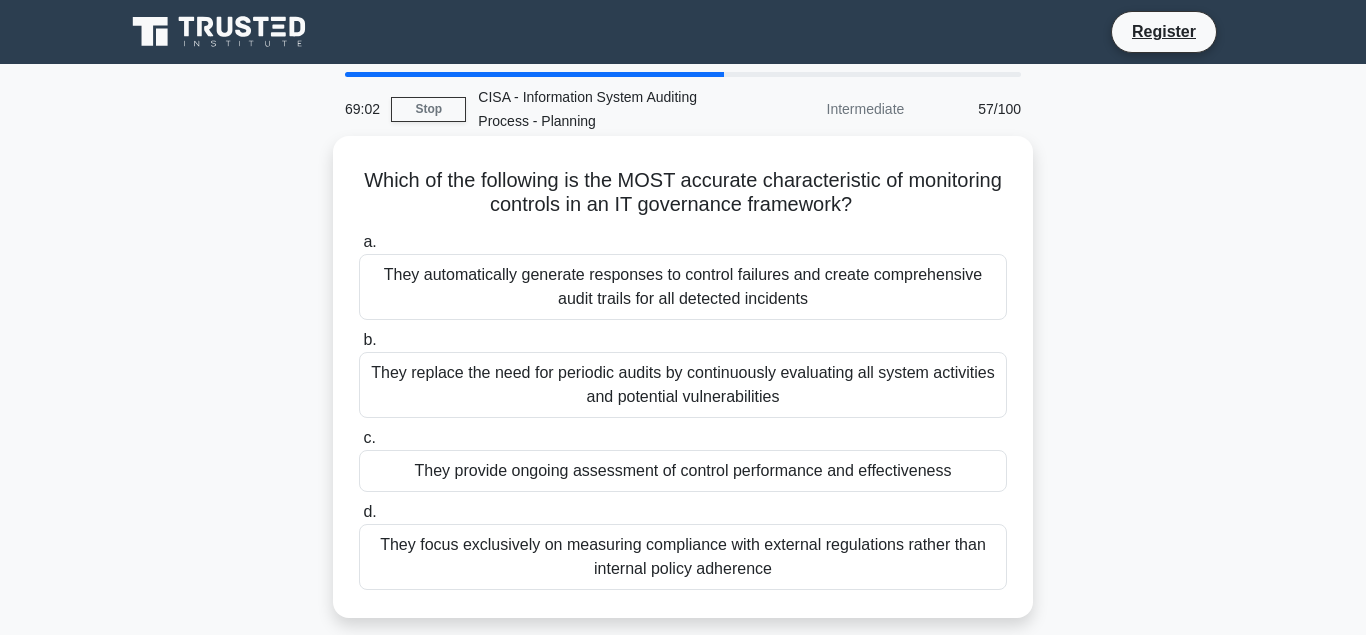click on "They provide ongoing assessment of control performance and effectiveness" at bounding box center [683, 471] 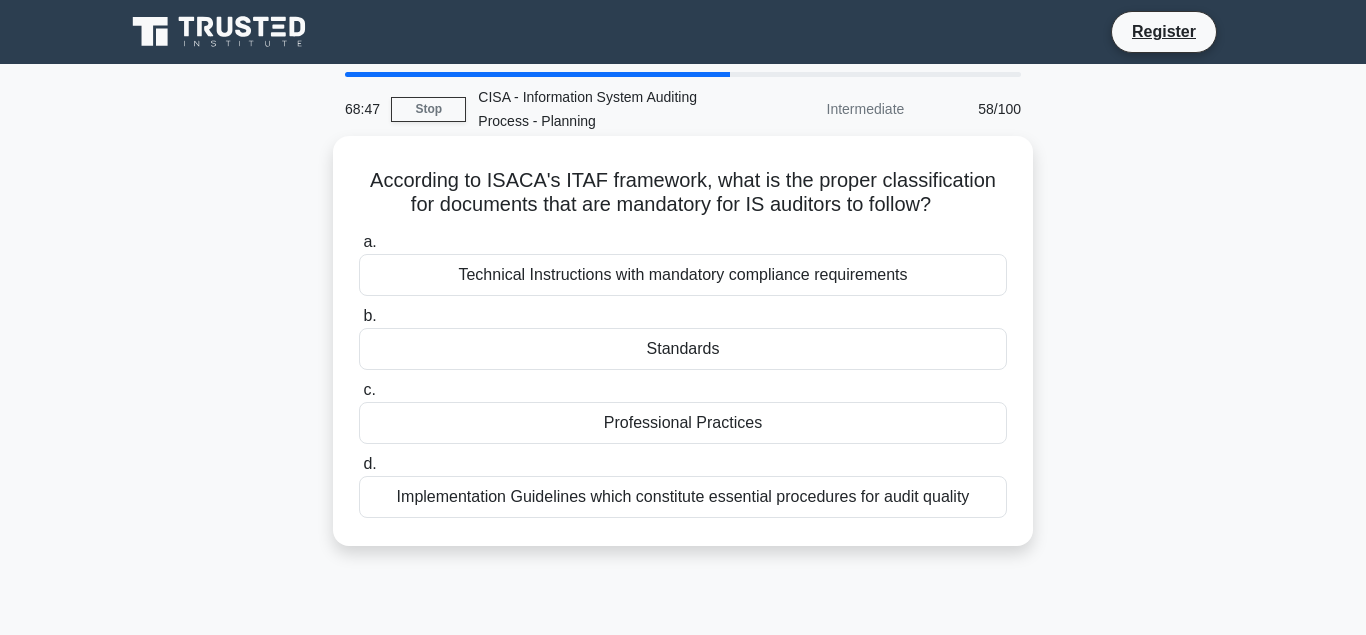 click on "Standards" at bounding box center [683, 349] 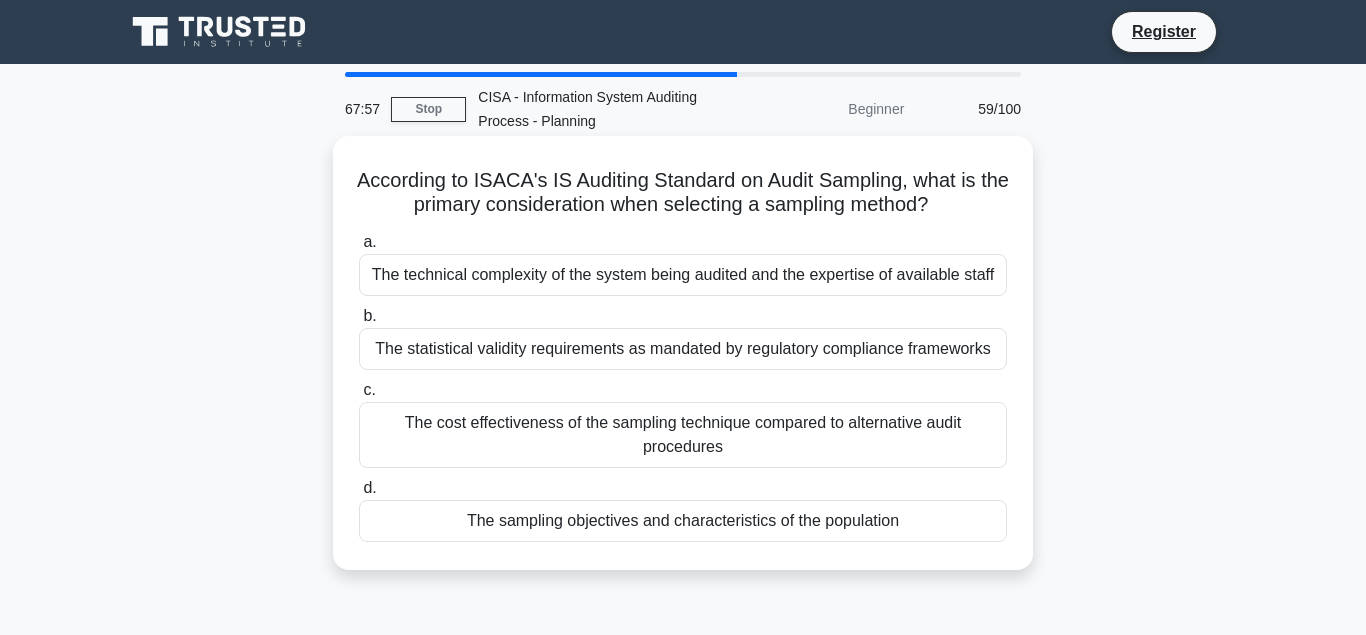 click on "The sampling objectives and characteristics of the population" at bounding box center (683, 521) 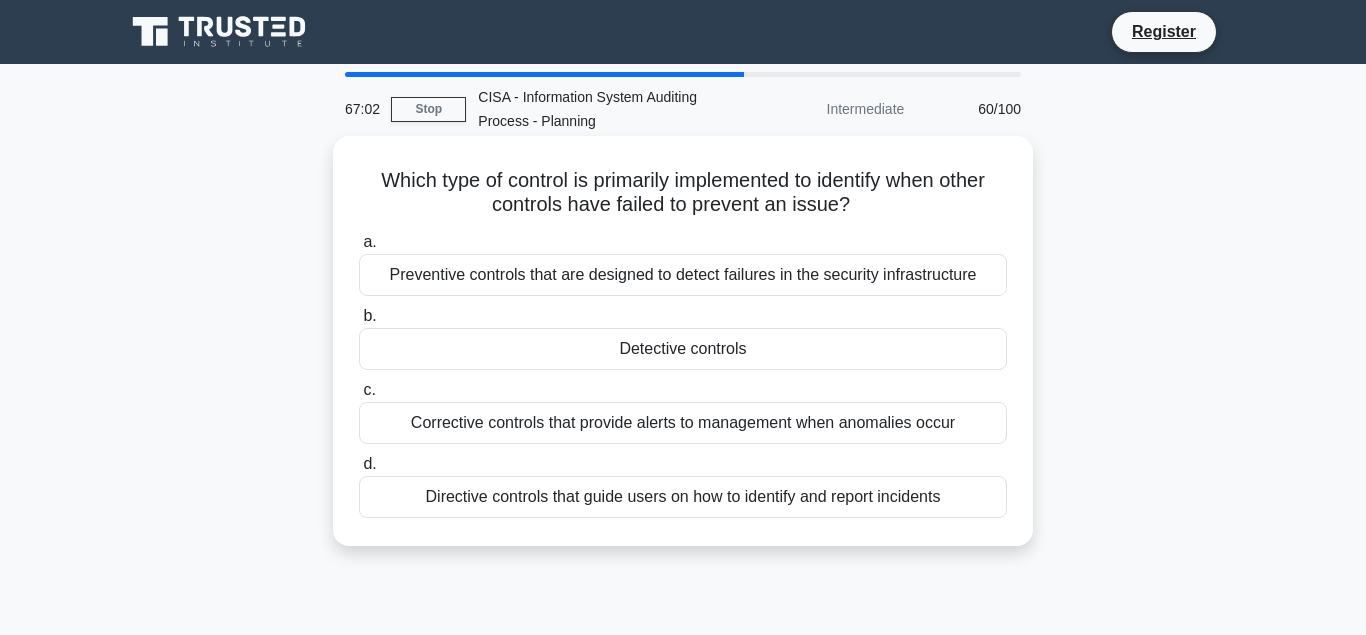 click on "Corrective controls that provide alerts to management when anomalies occur" at bounding box center (683, 423) 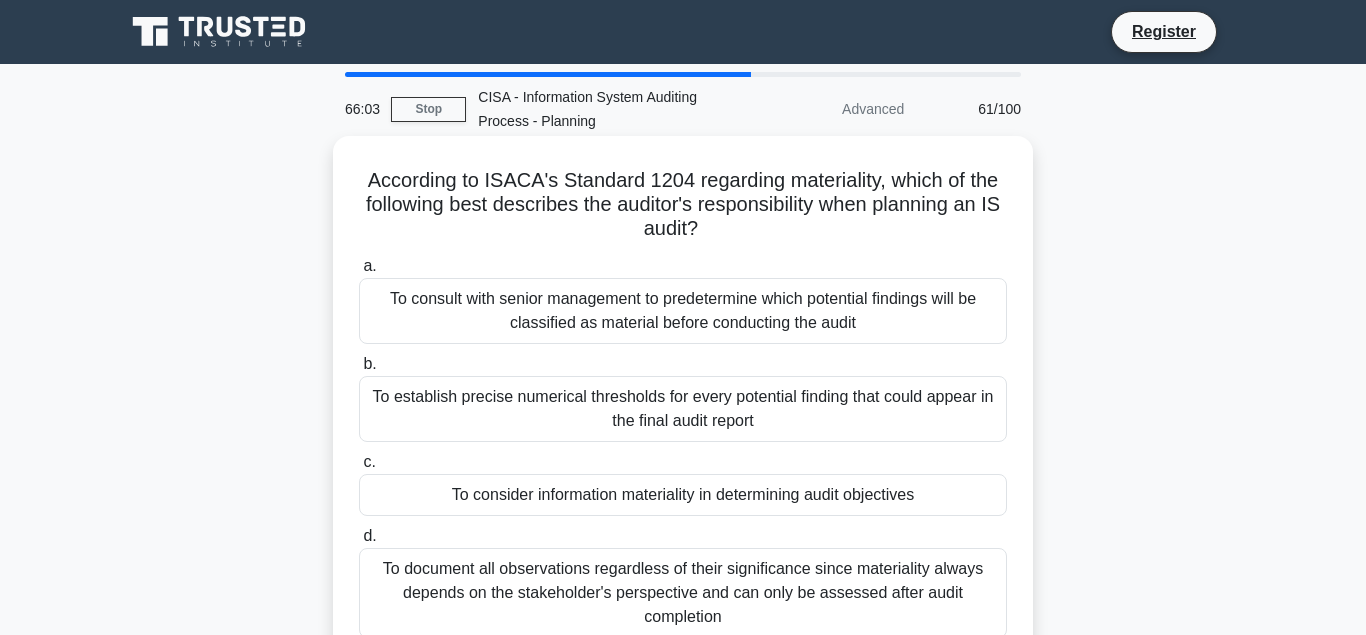 click on "To consider information materiality in determining audit objectives" at bounding box center [683, 495] 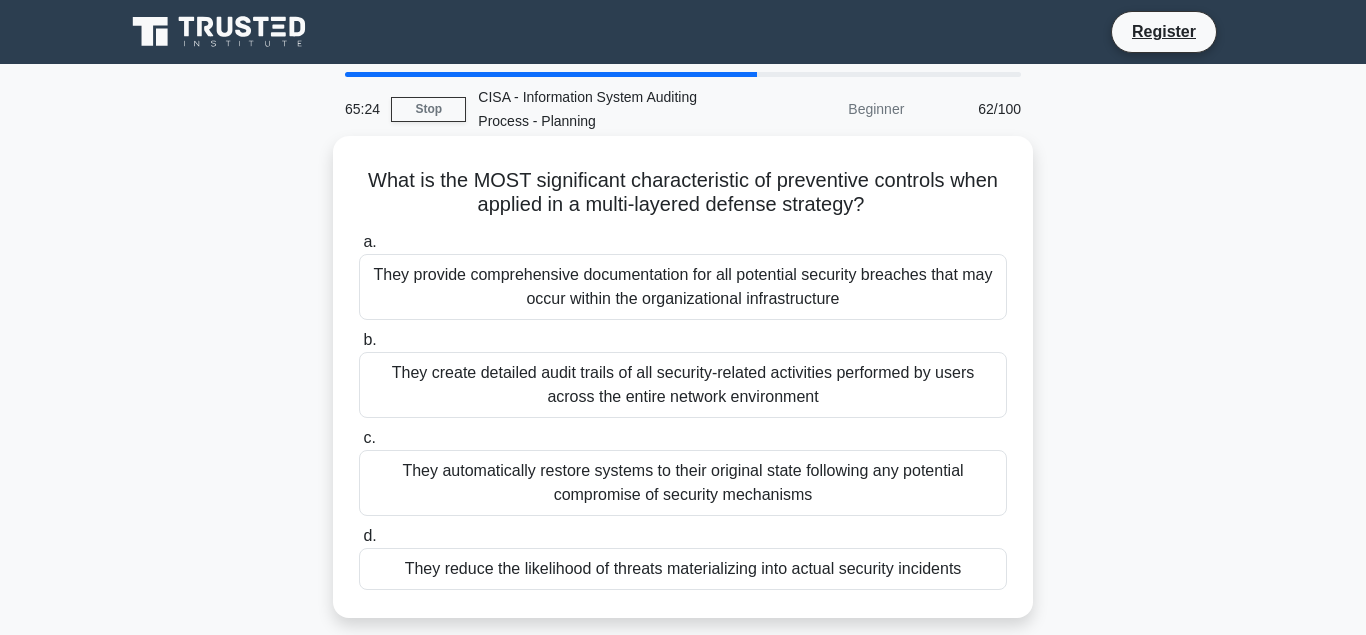 click on "They reduce the likelihood of threats materializing into actual security incidents" at bounding box center (683, 569) 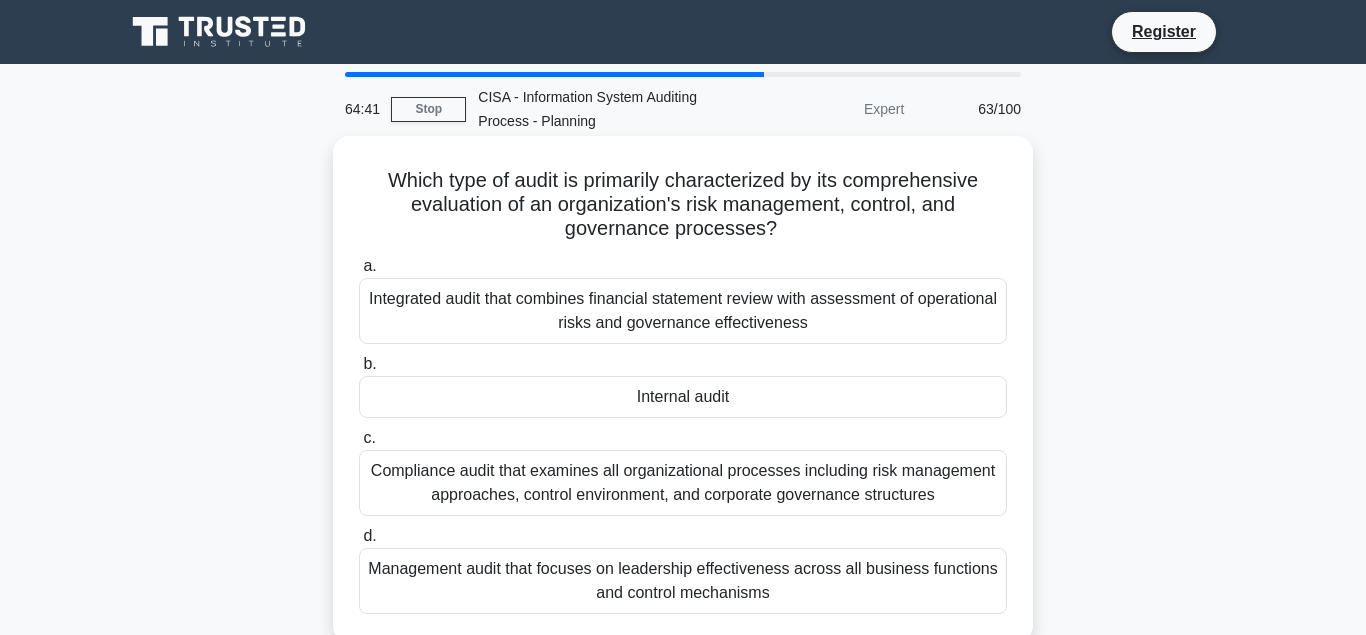 click on "Internal audit" at bounding box center [683, 397] 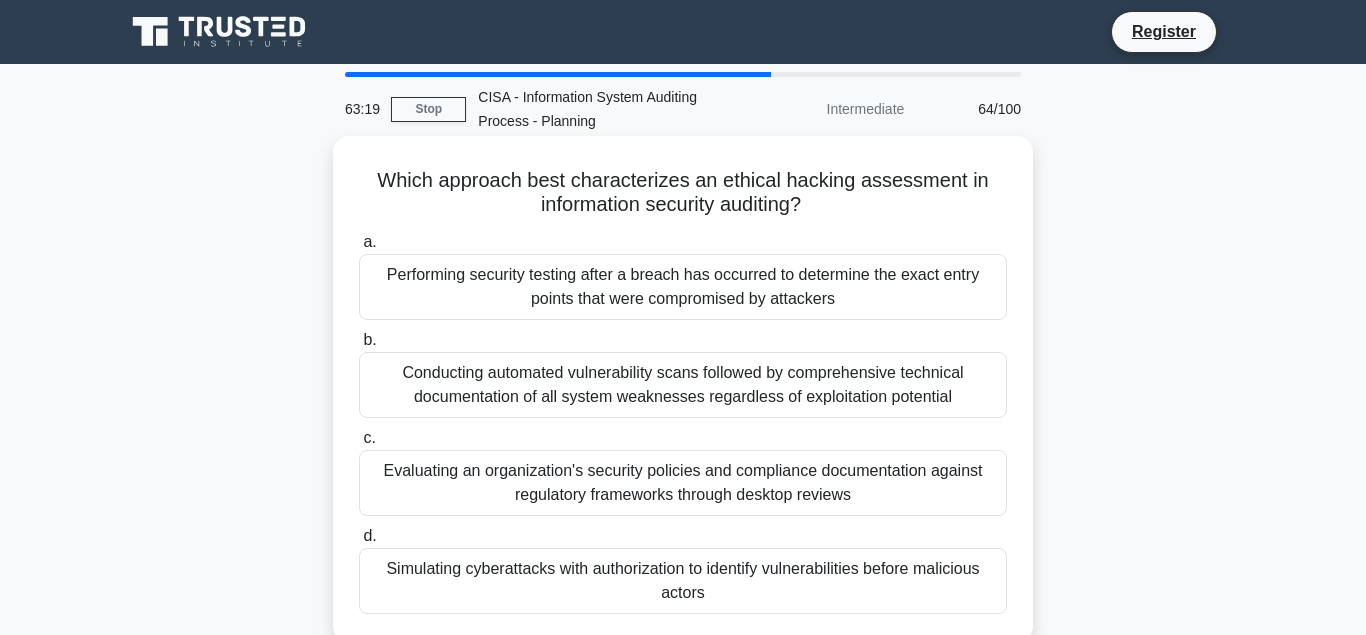 click on "Performing security testing after a breach has occurred to determine the exact entry points that were compromised by attackers" at bounding box center (683, 287) 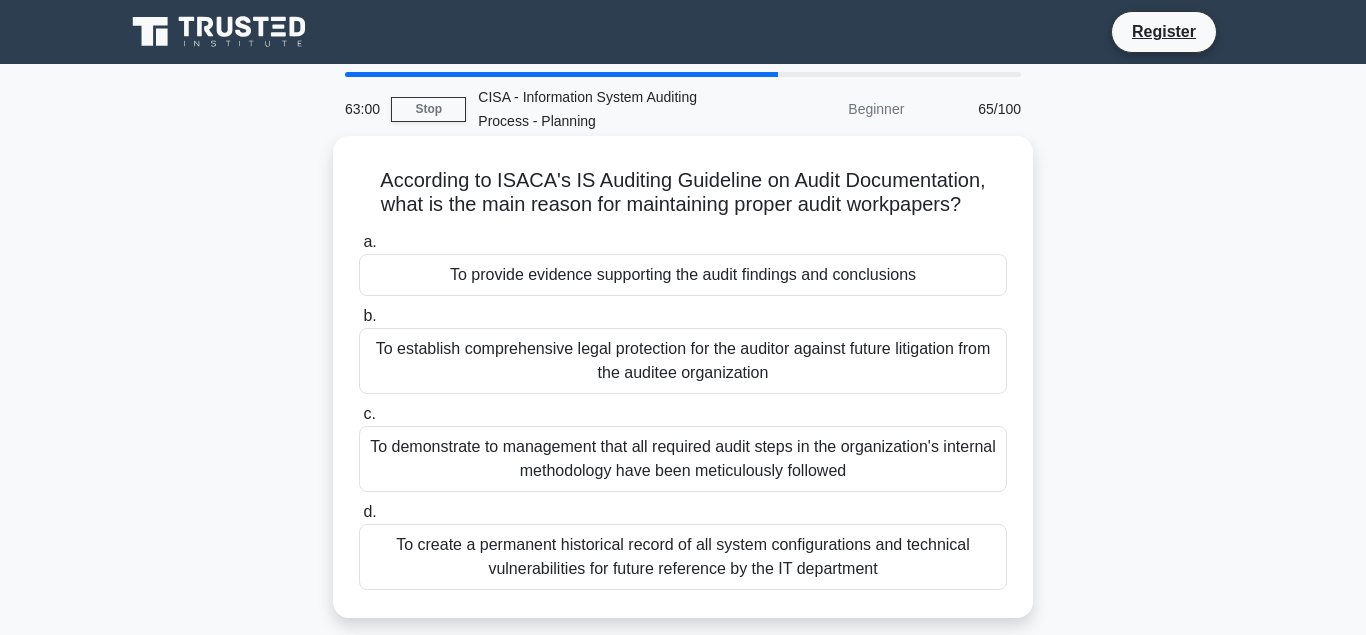 click on "To provide evidence supporting the audit findings and conclusions" at bounding box center (683, 275) 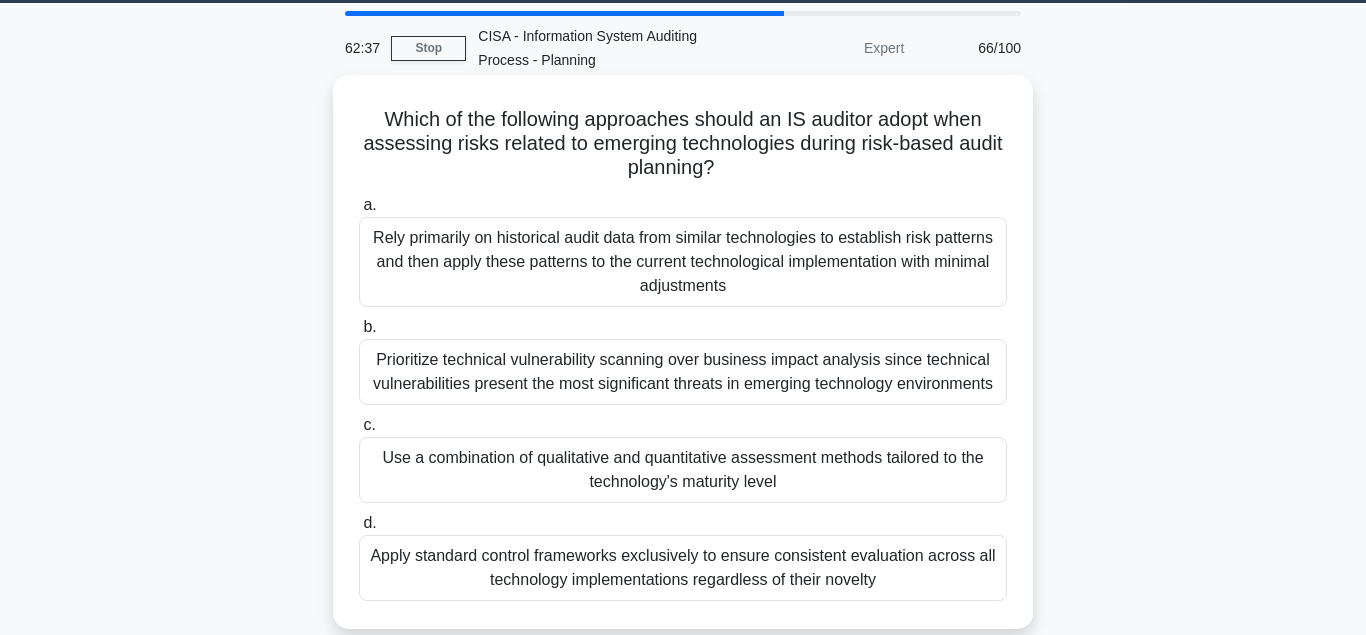 scroll, scrollTop: 102, scrollLeft: 0, axis: vertical 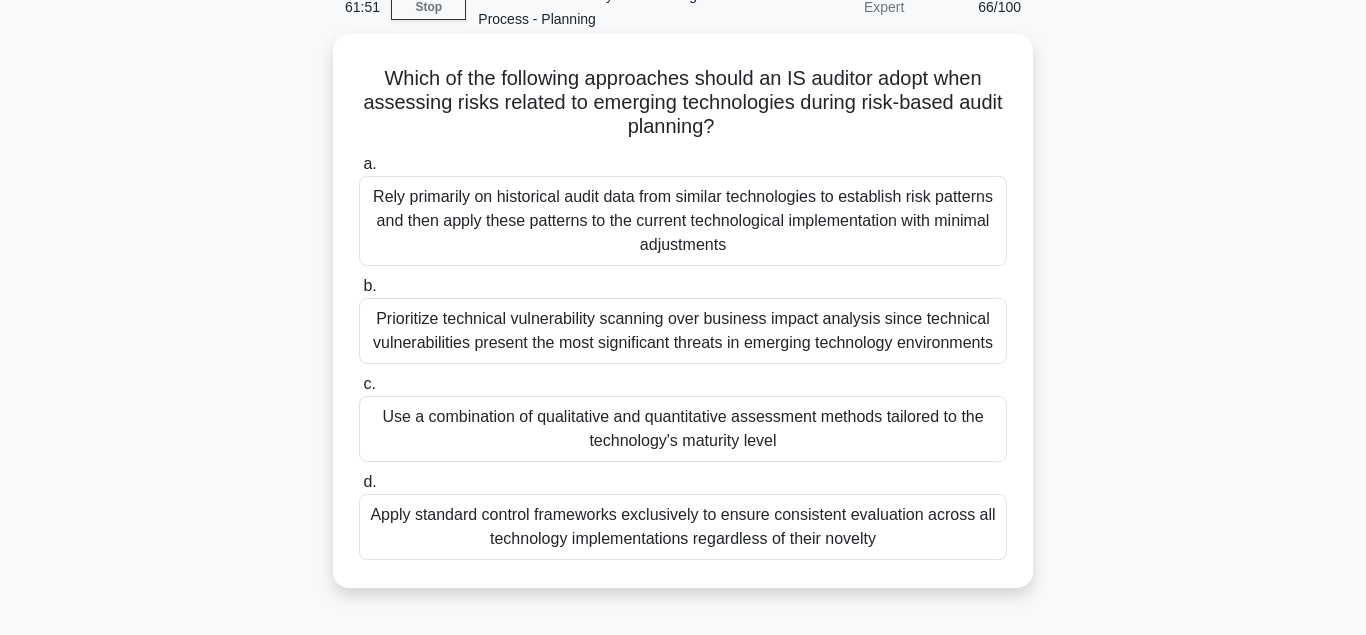 click on "Apply standard control frameworks exclusively to ensure consistent evaluation across all technology implementations regardless of their novelty" at bounding box center (683, 527) 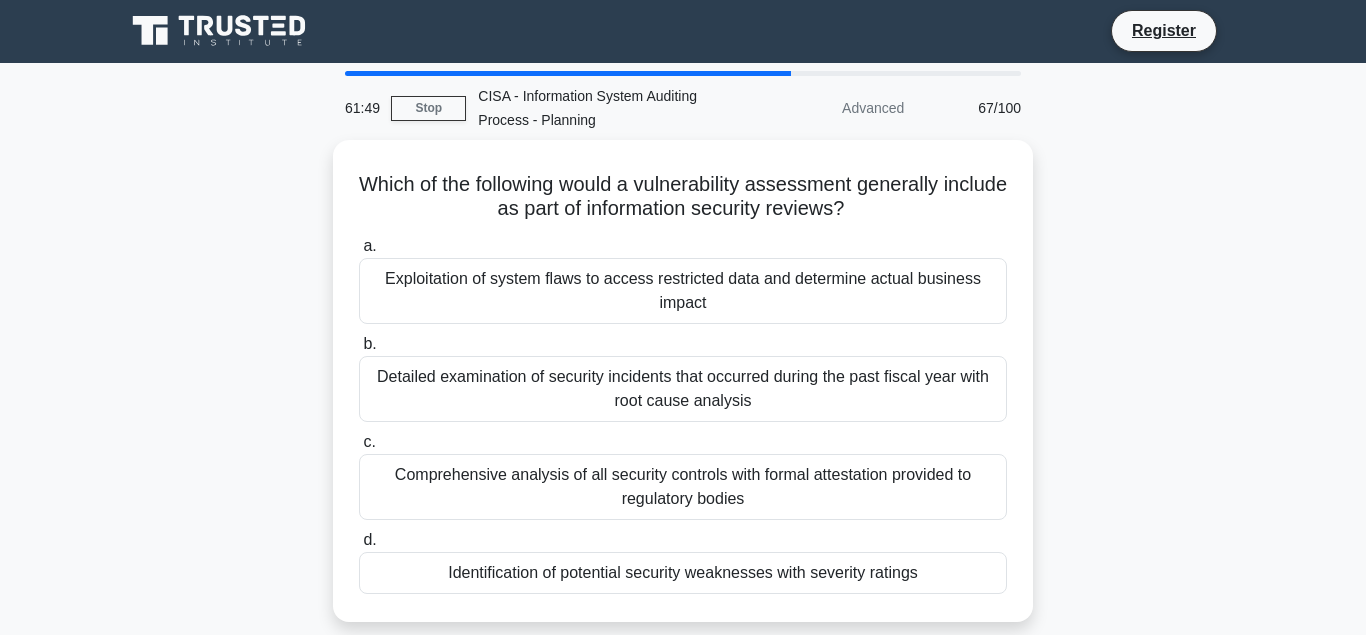 scroll, scrollTop: 0, scrollLeft: 0, axis: both 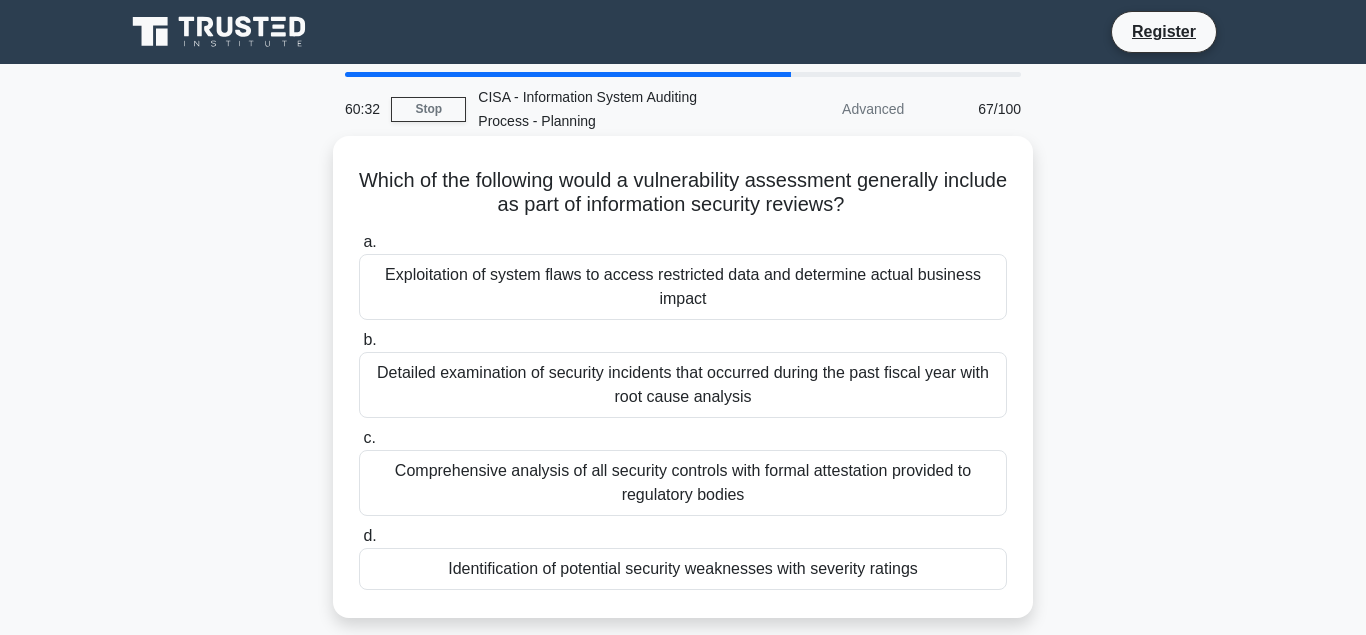 click on "Identification of potential security weaknesses with severity ratings" at bounding box center [683, 569] 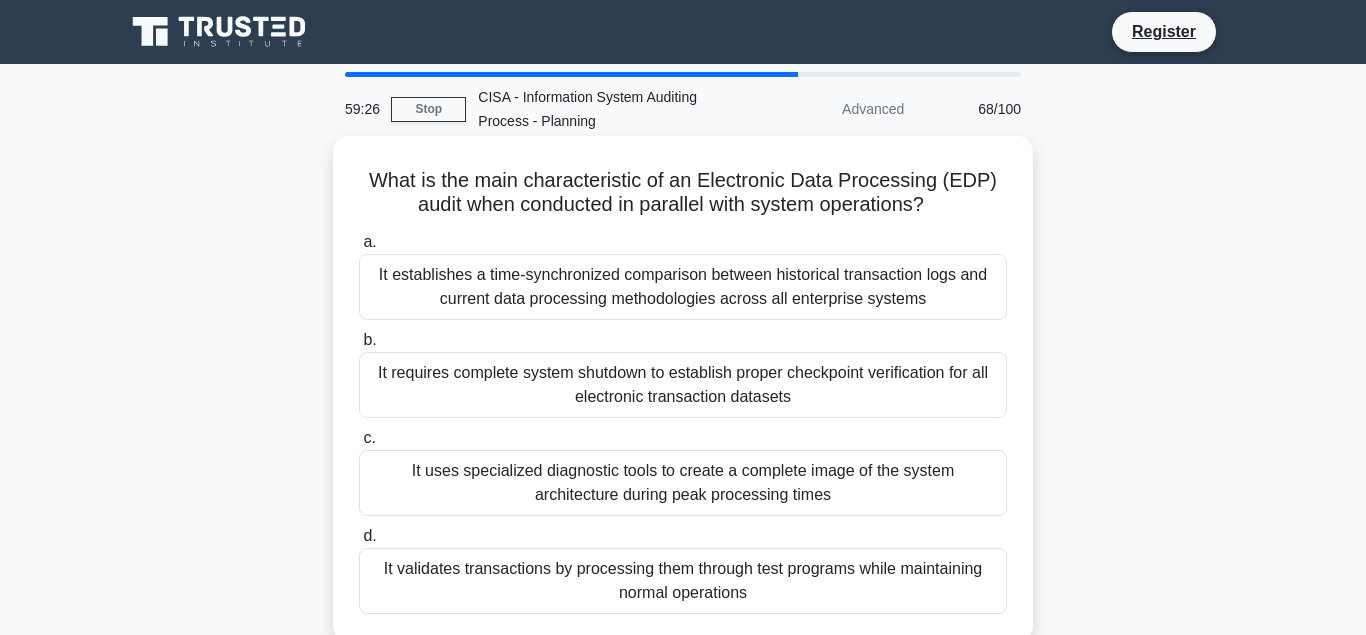 click on "It validates transactions by processing them through test programs while maintaining normal operations" at bounding box center (683, 581) 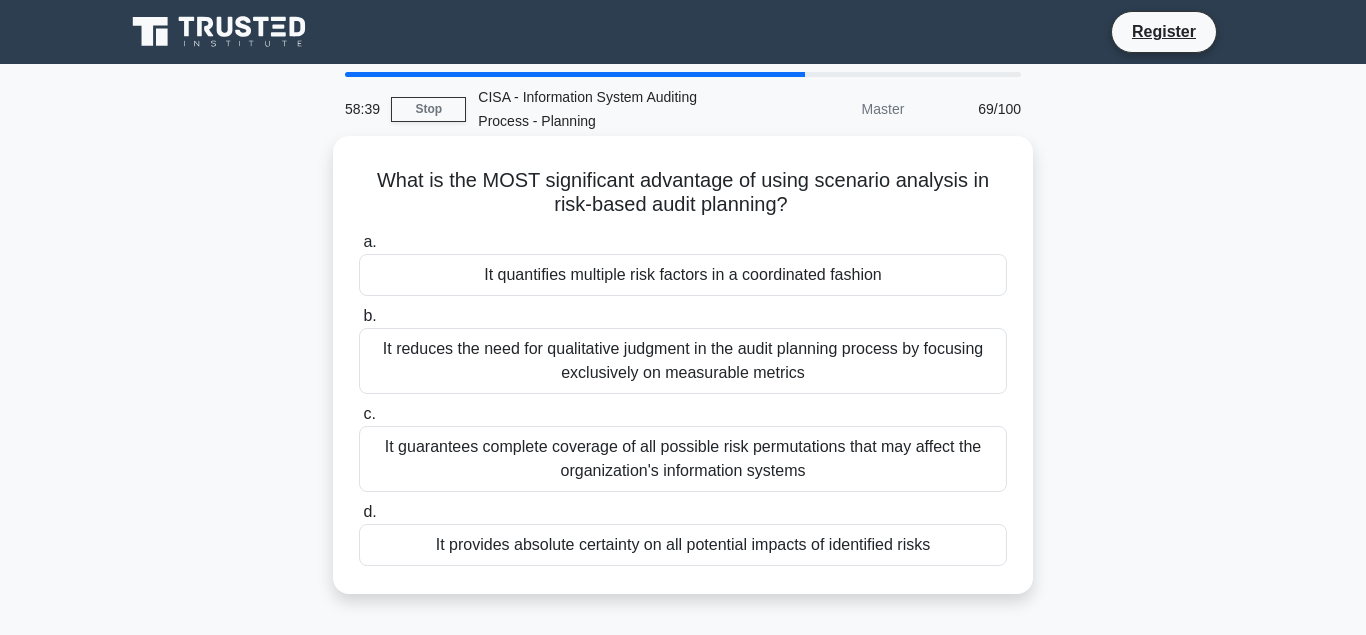 click on "It provides absolute certainty on all potential impacts of identified risks" at bounding box center [683, 545] 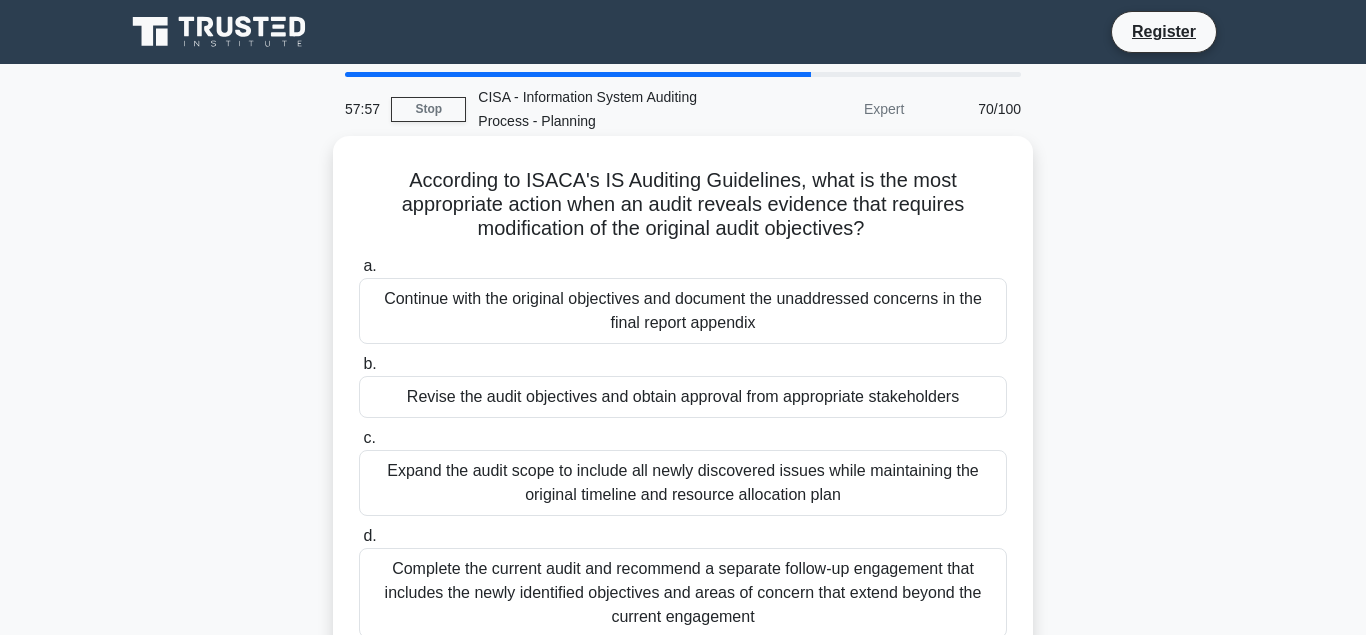 click on "Expand the audit scope to include all newly discovered issues while maintaining the original timeline and resource allocation plan" at bounding box center (683, 483) 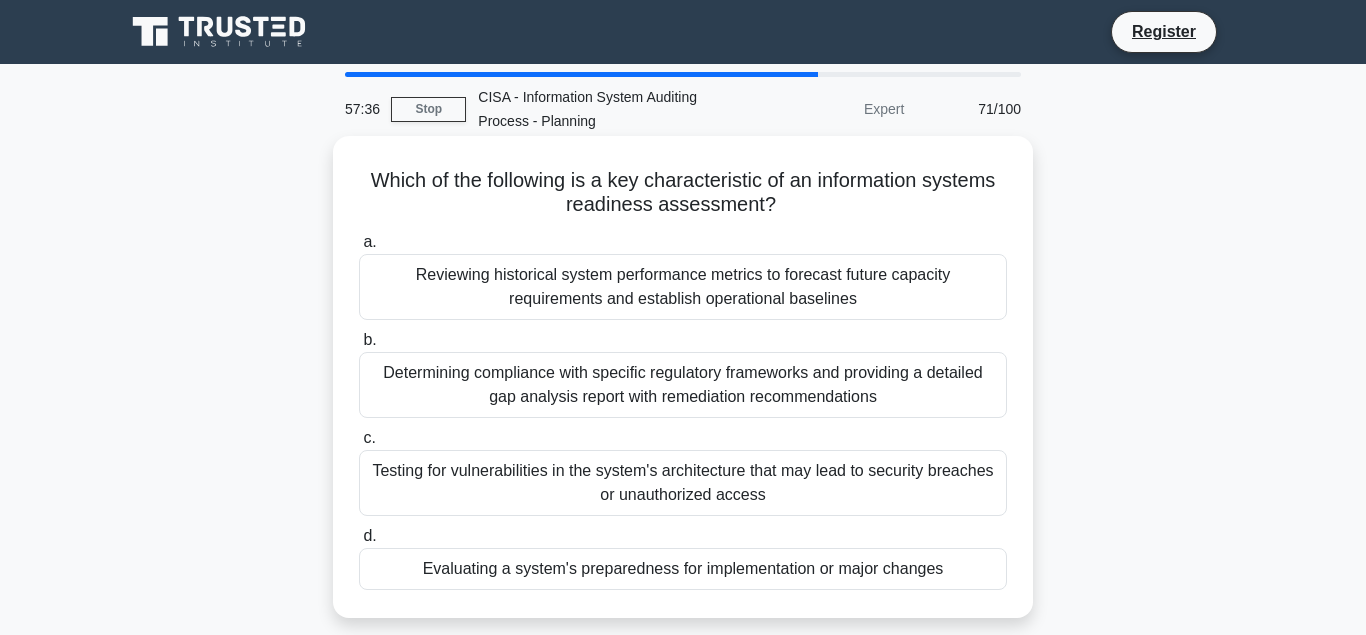 click on "Evaluating a system's preparedness for implementation or major changes" at bounding box center [683, 569] 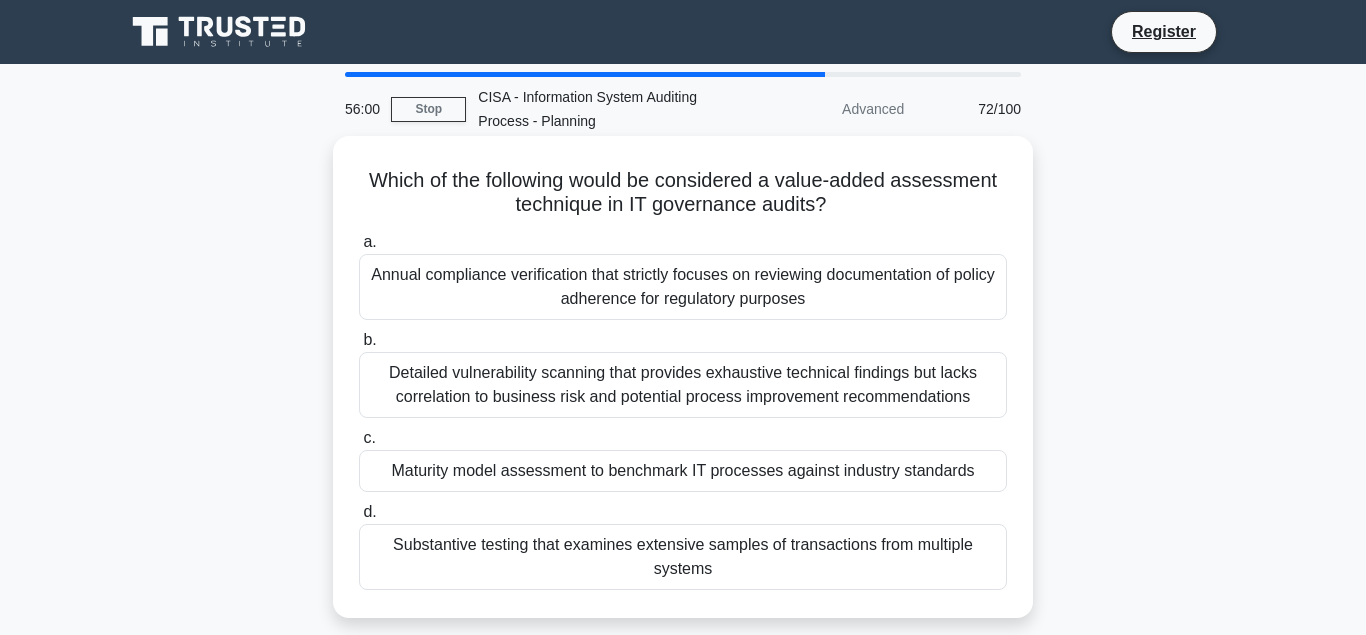 click on "Substantive testing that examines extensive samples of transactions from multiple systems" at bounding box center [683, 557] 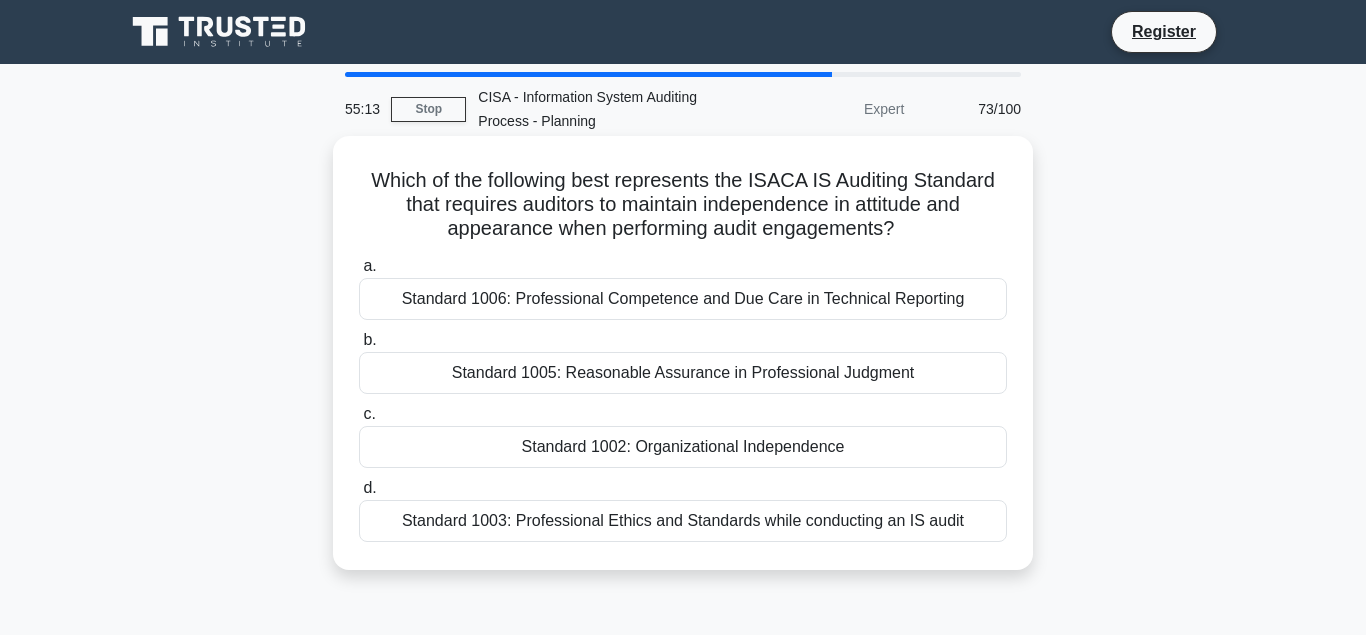 click on "Standard 1002: Organizational Independence" at bounding box center (683, 447) 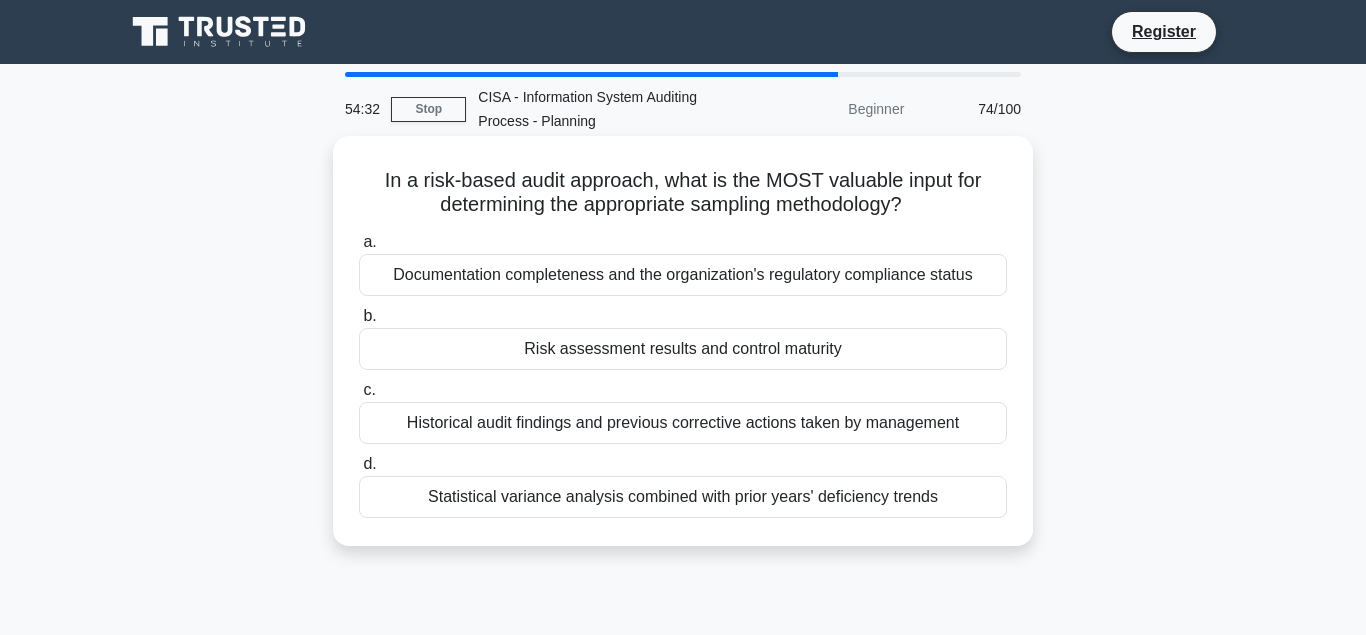 click on "Risk assessment results and control maturity" at bounding box center [683, 349] 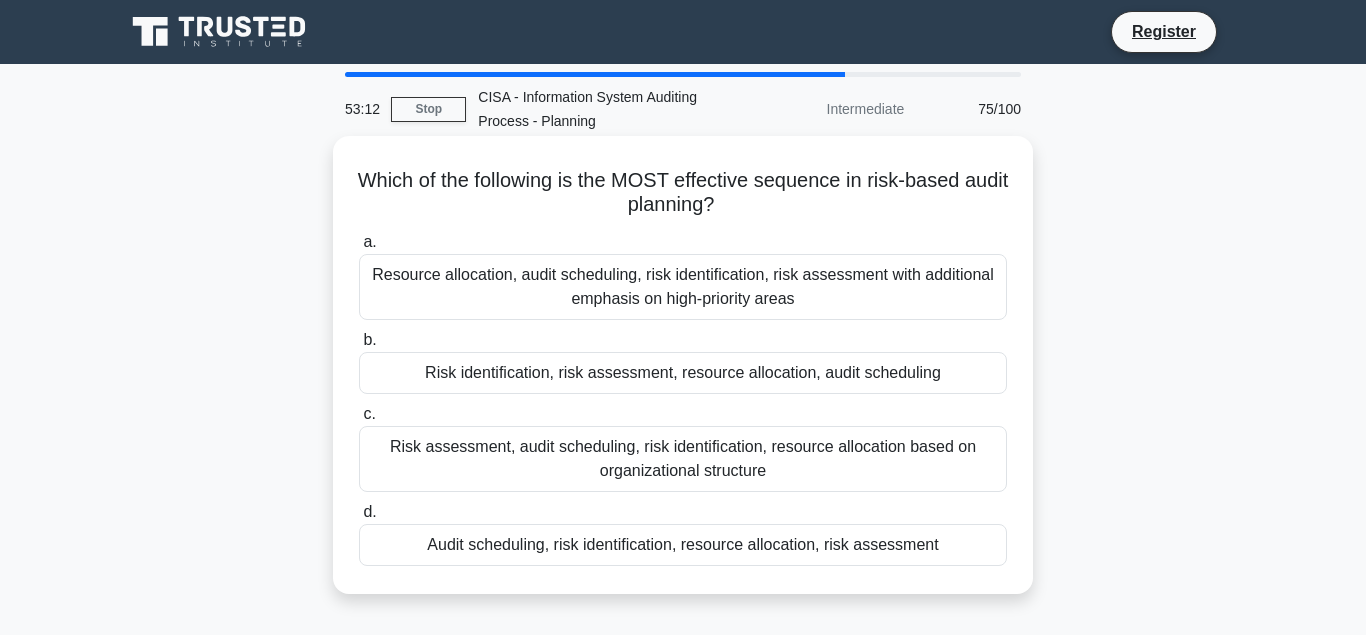 click on "Risk identification, risk assessment, resource allocation, audit scheduling" at bounding box center [683, 373] 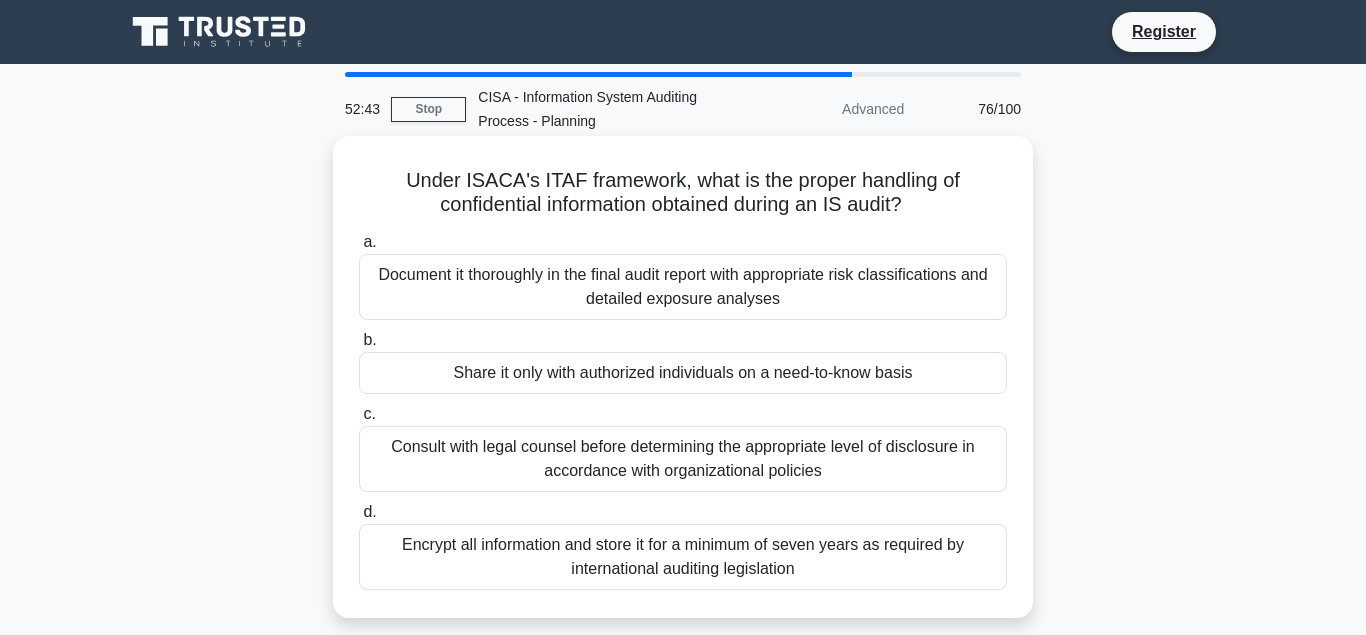 click on "Share it only with authorized individuals on a need-to-know basis" at bounding box center (683, 373) 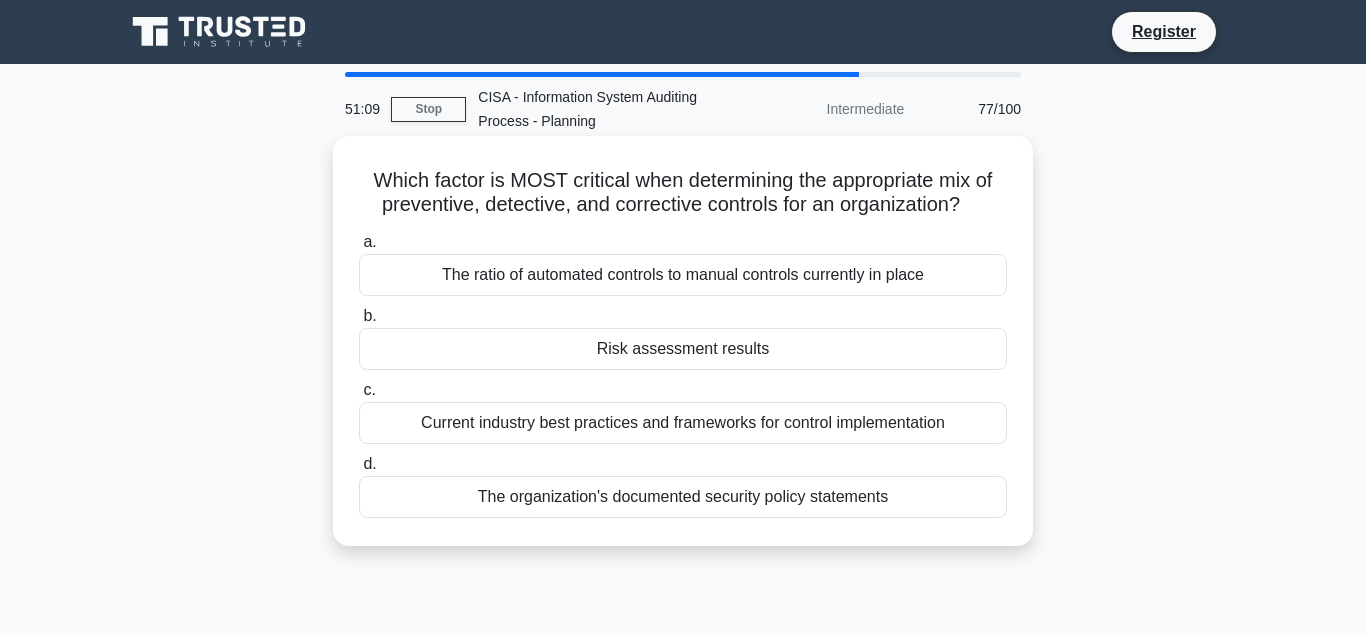 click on "Risk assessment results" at bounding box center (683, 349) 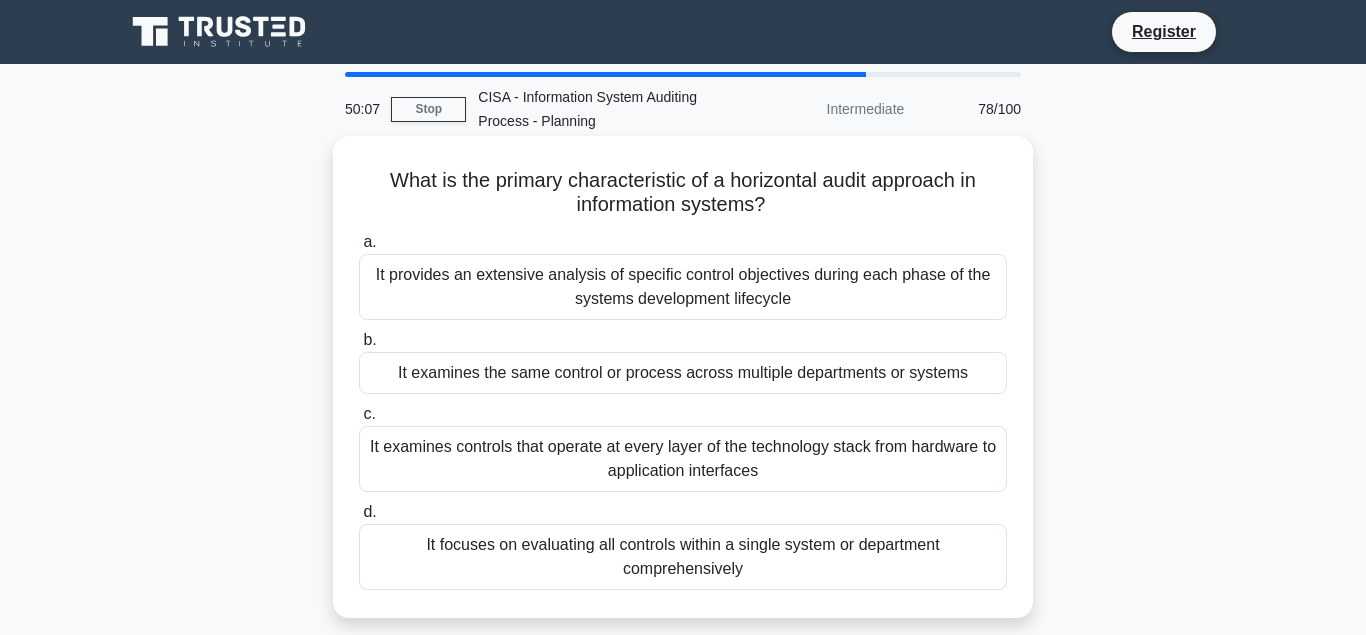 click on "It examines the same control or process across multiple departments or systems" at bounding box center [683, 373] 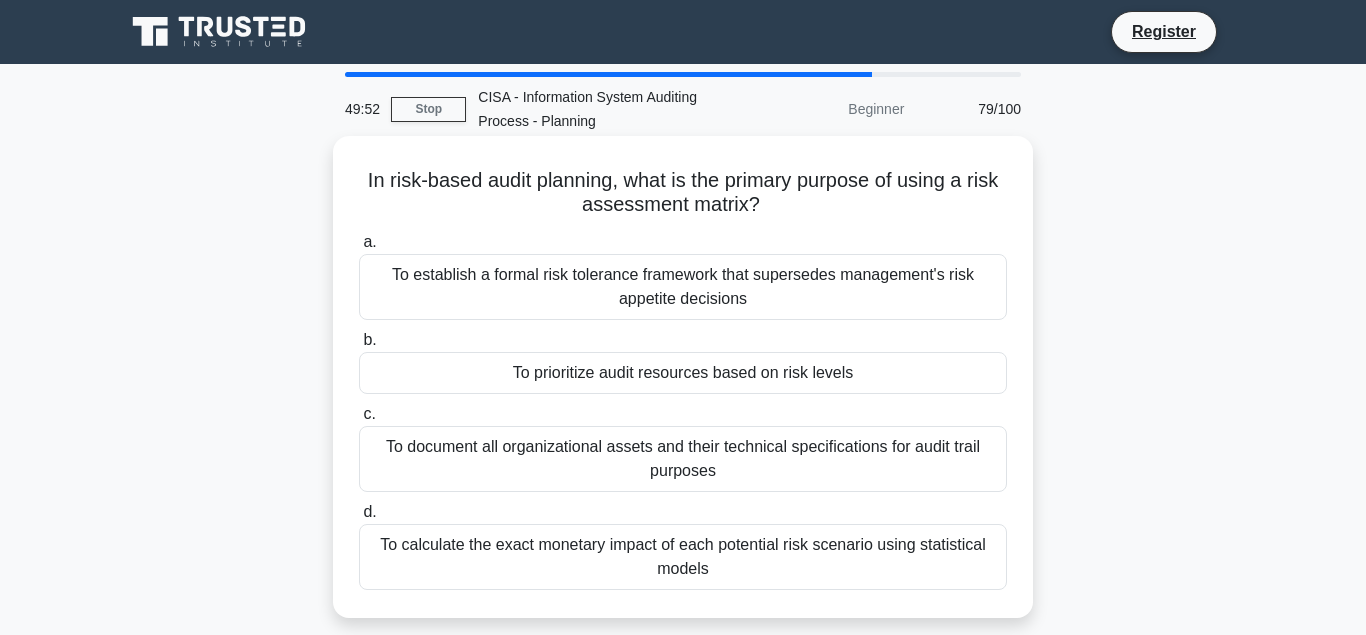 click on "To prioritize audit resources based on risk levels" at bounding box center (683, 373) 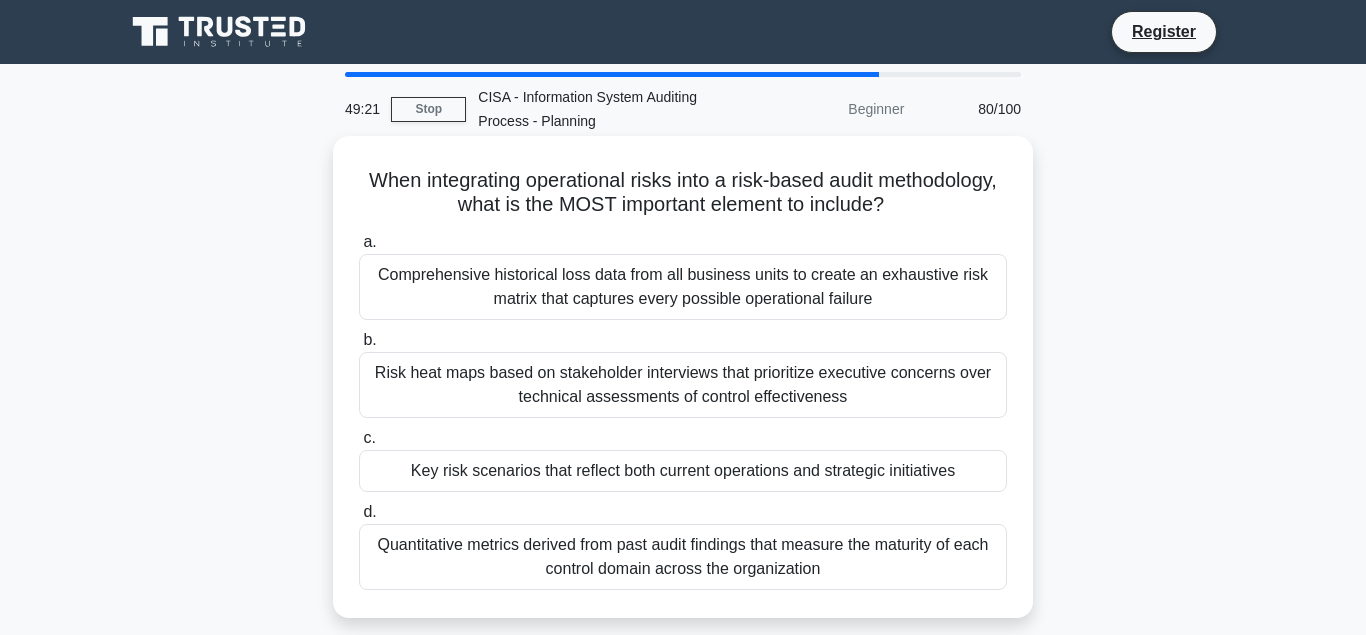 click on "Key risk scenarios that reflect both current operations and strategic initiatives" at bounding box center (683, 471) 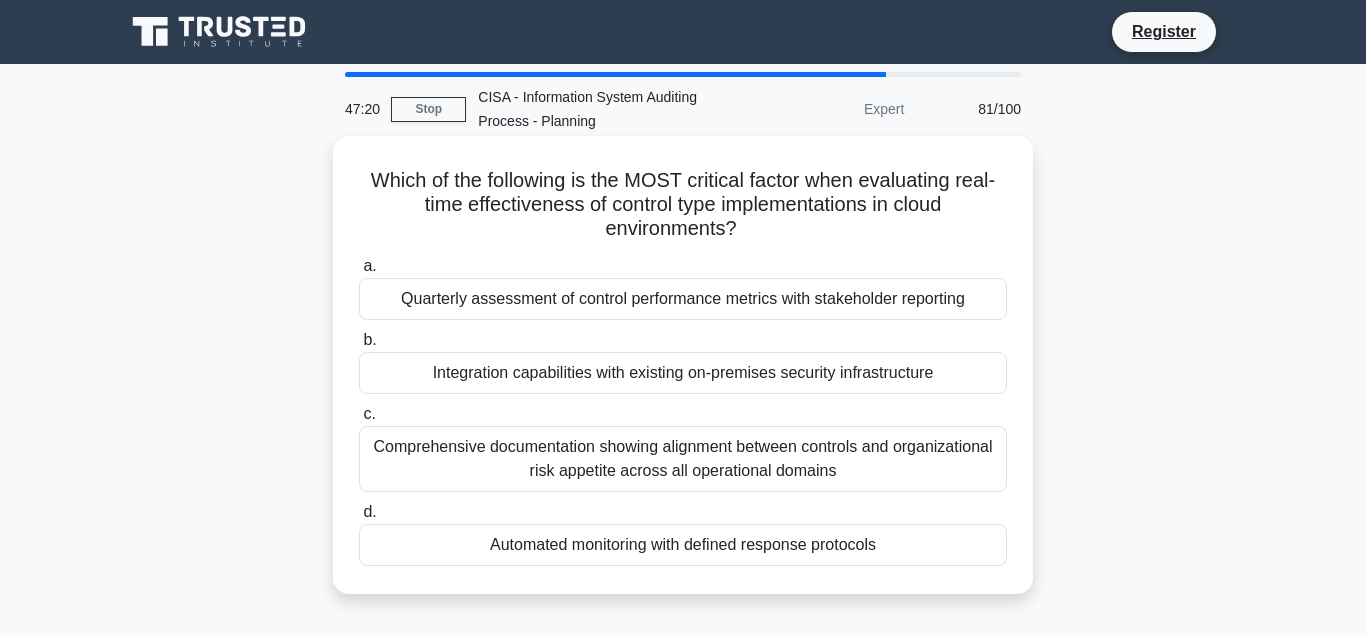 click on "Automated monitoring with defined response protocols" at bounding box center [683, 545] 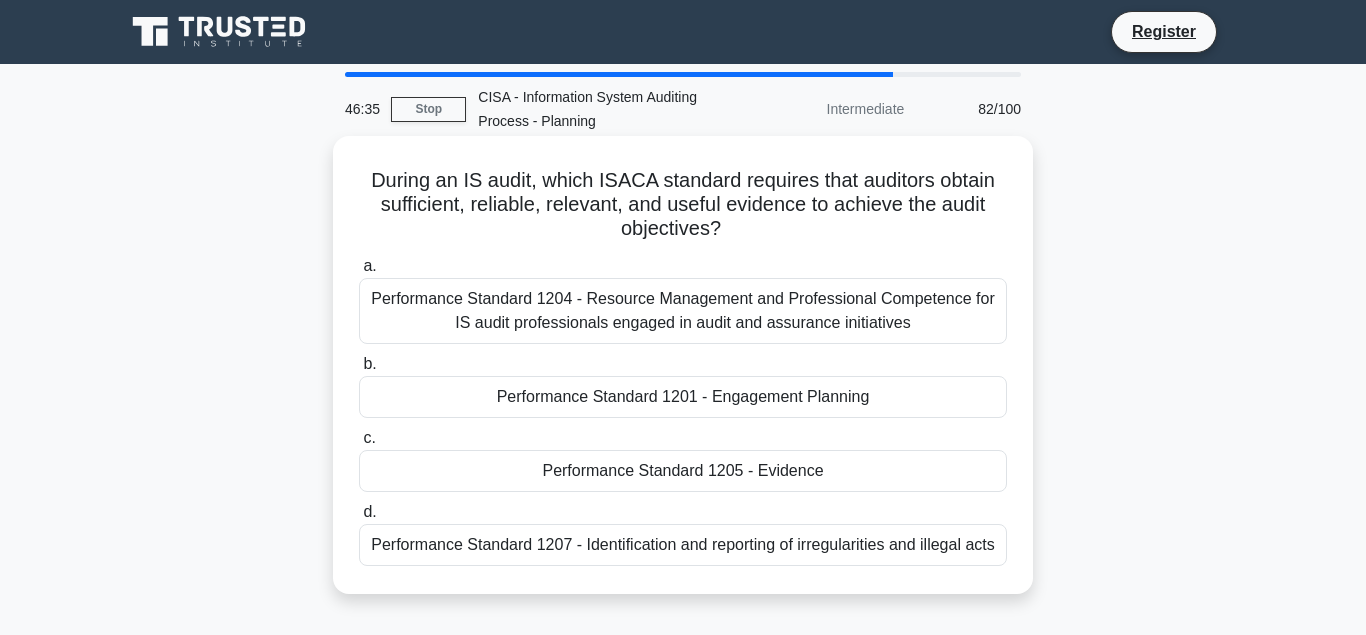 click on "Performance Standard 1205 - Evidence" at bounding box center [683, 471] 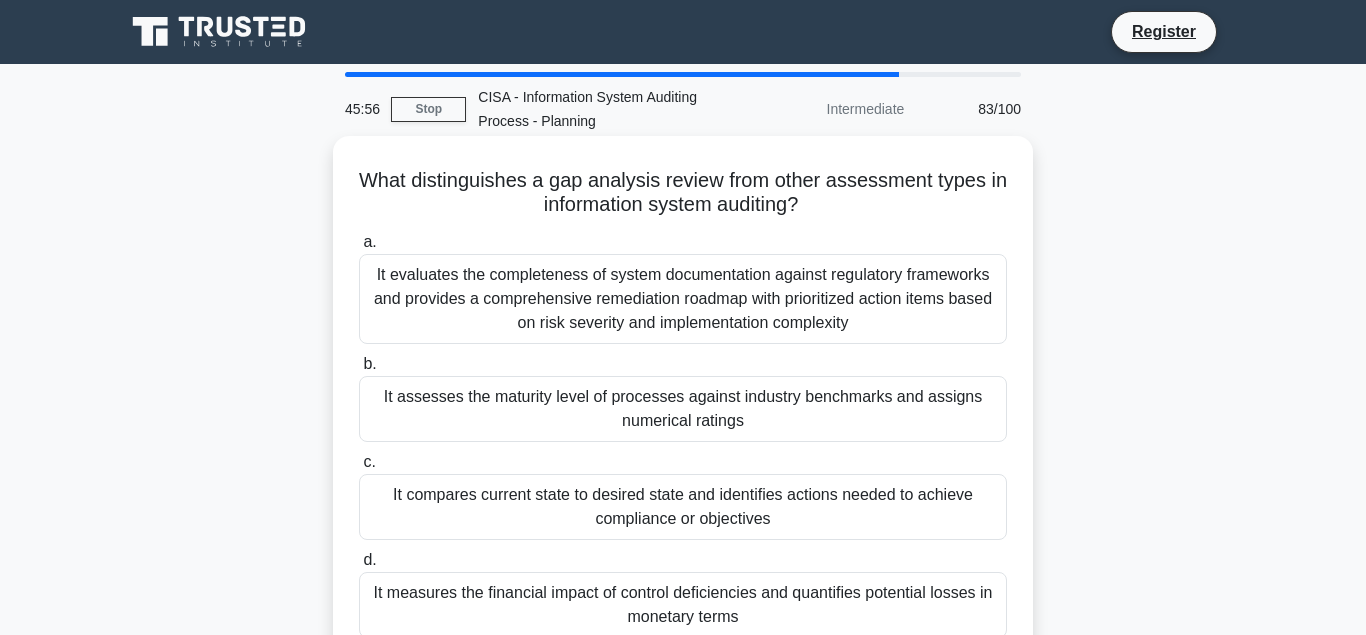 click on "It compares current state to desired state and identifies actions needed to achieve compliance or objectives" at bounding box center (683, 507) 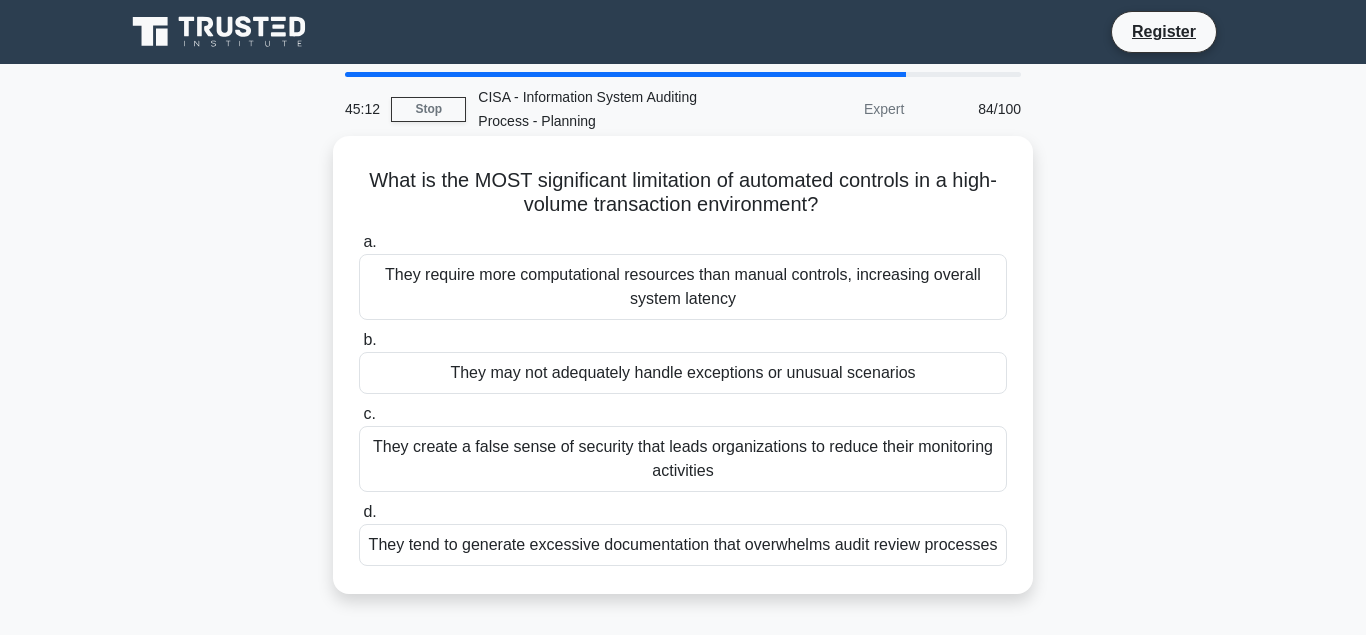 click on "They may not adequately handle exceptions or unusual scenarios" at bounding box center (683, 373) 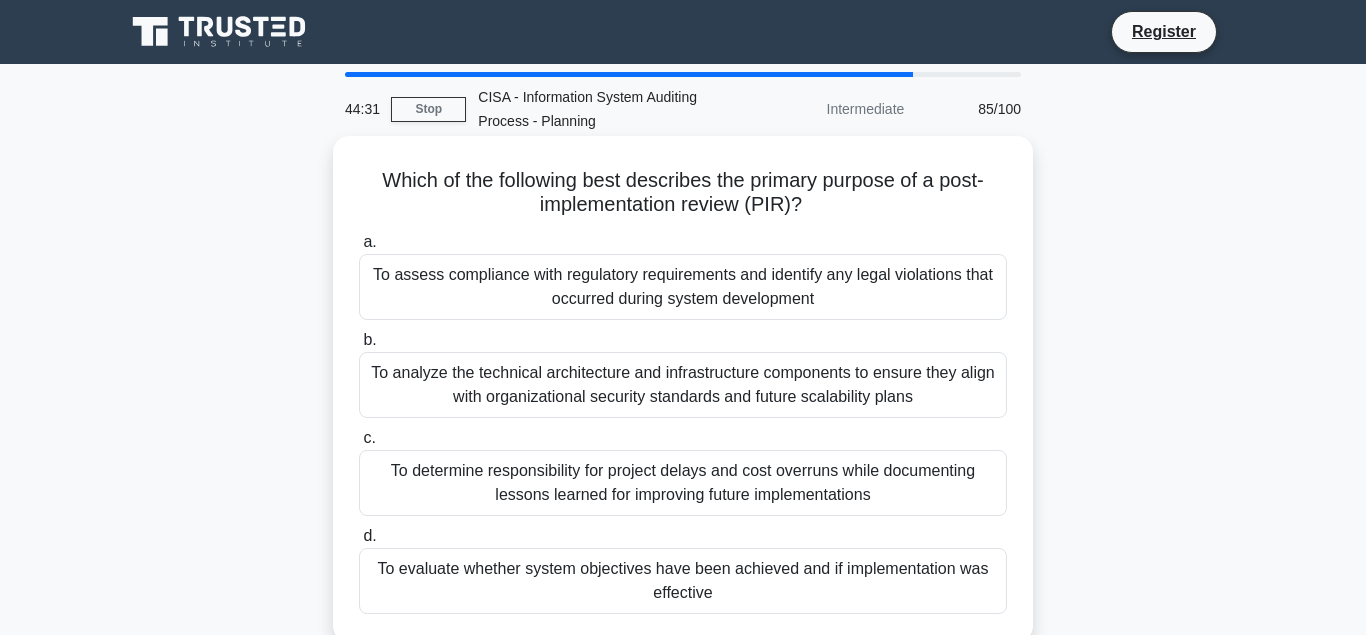 click on "To evaluate whether system objectives have been achieved and if implementation was effective" at bounding box center (683, 581) 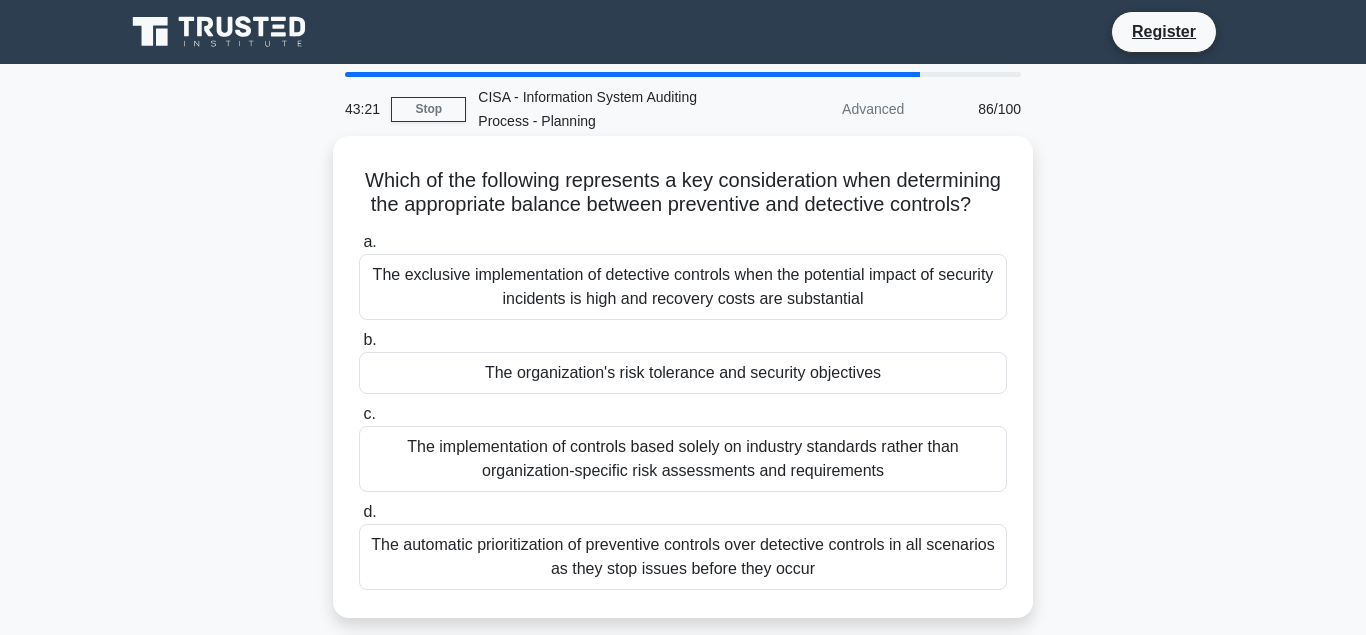 click on "The automatic prioritization of preventive controls over detective controls in all scenarios as they stop issues before they occur" at bounding box center [683, 557] 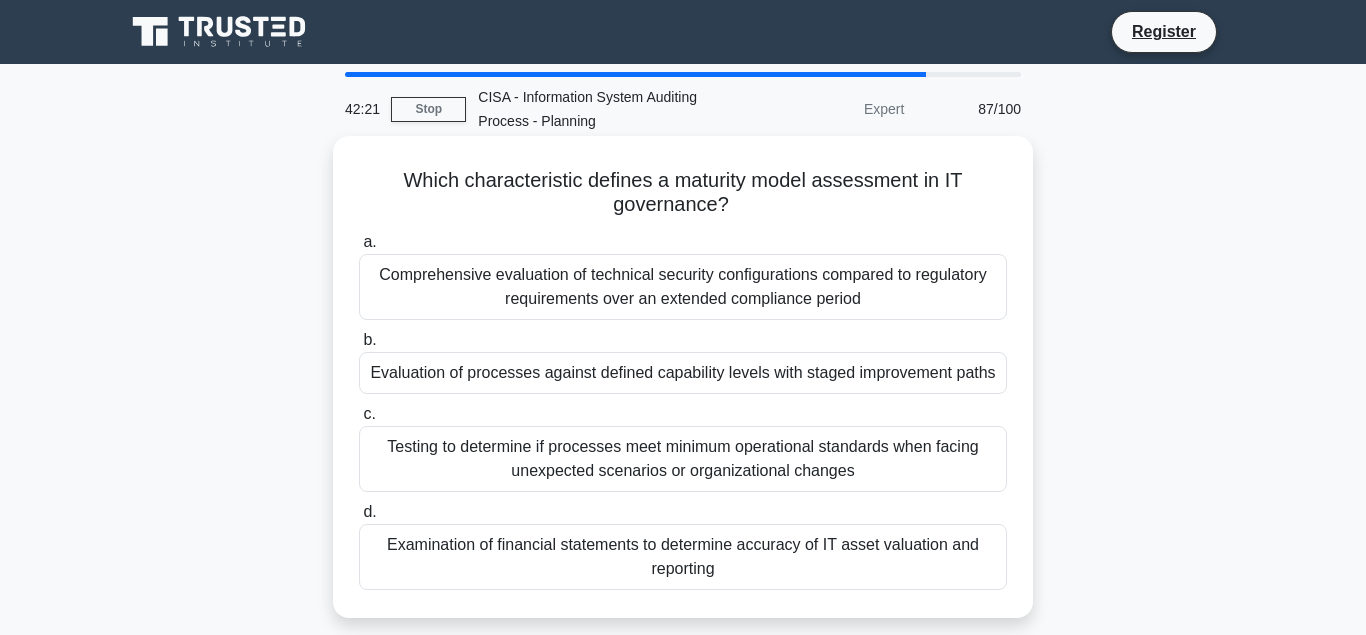 click on "Testing to determine if processes meet minimum operational standards when facing unexpected scenarios or organizational changes" at bounding box center [683, 459] 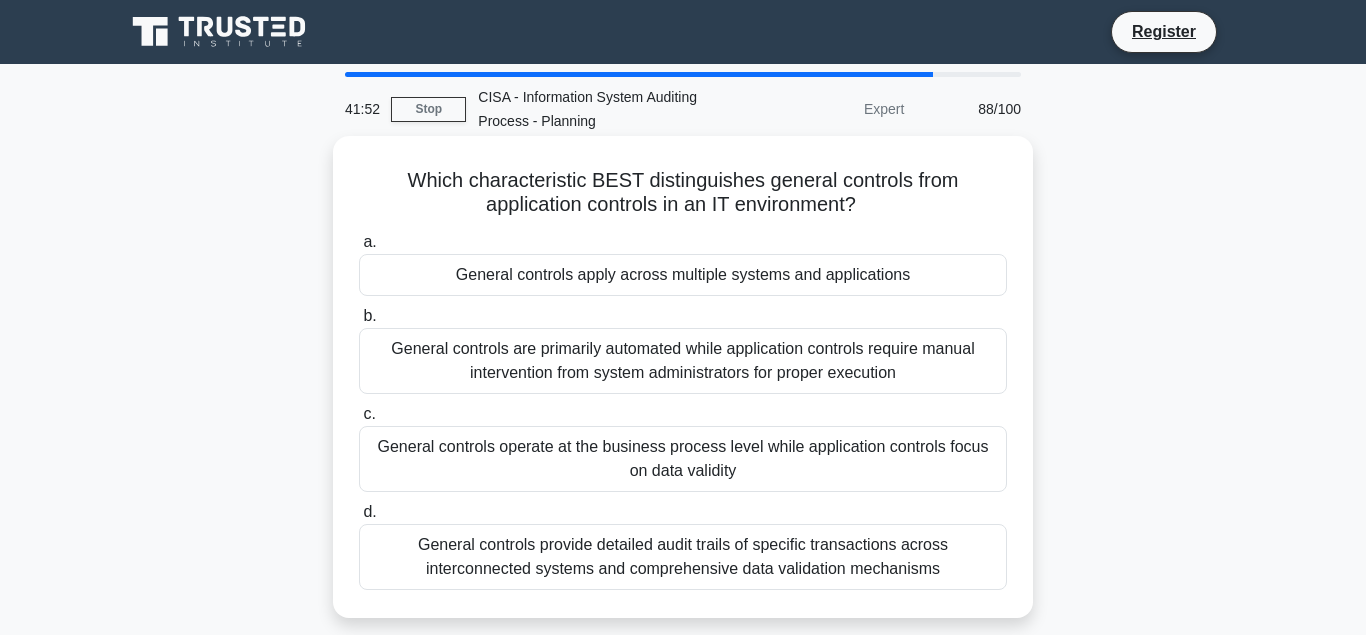 click on "General controls apply across multiple systems and applications" at bounding box center (683, 275) 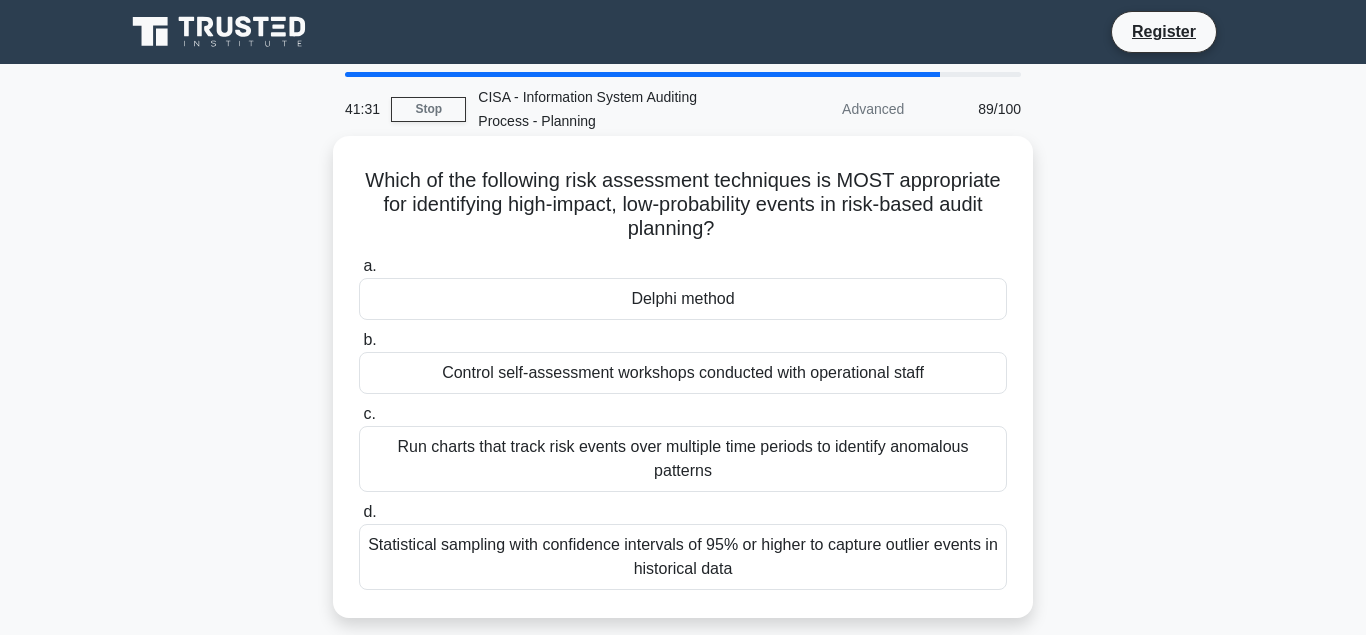 click on "Delphi method" at bounding box center (683, 299) 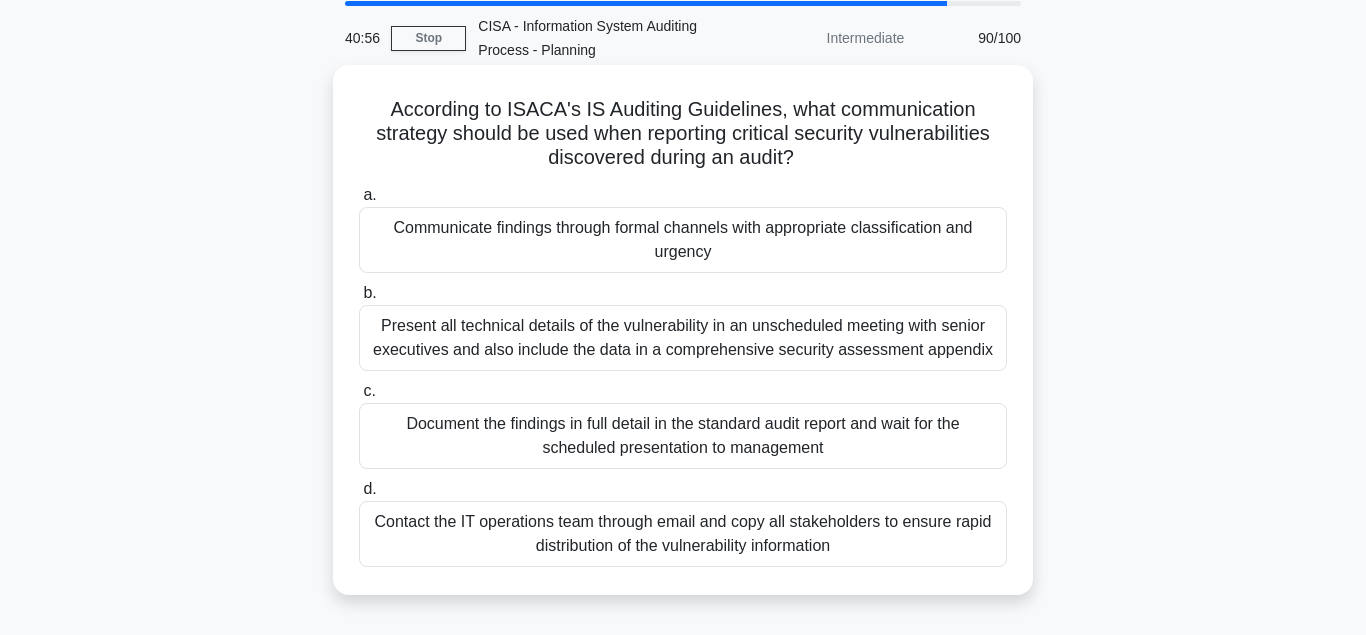 scroll, scrollTop: 102, scrollLeft: 0, axis: vertical 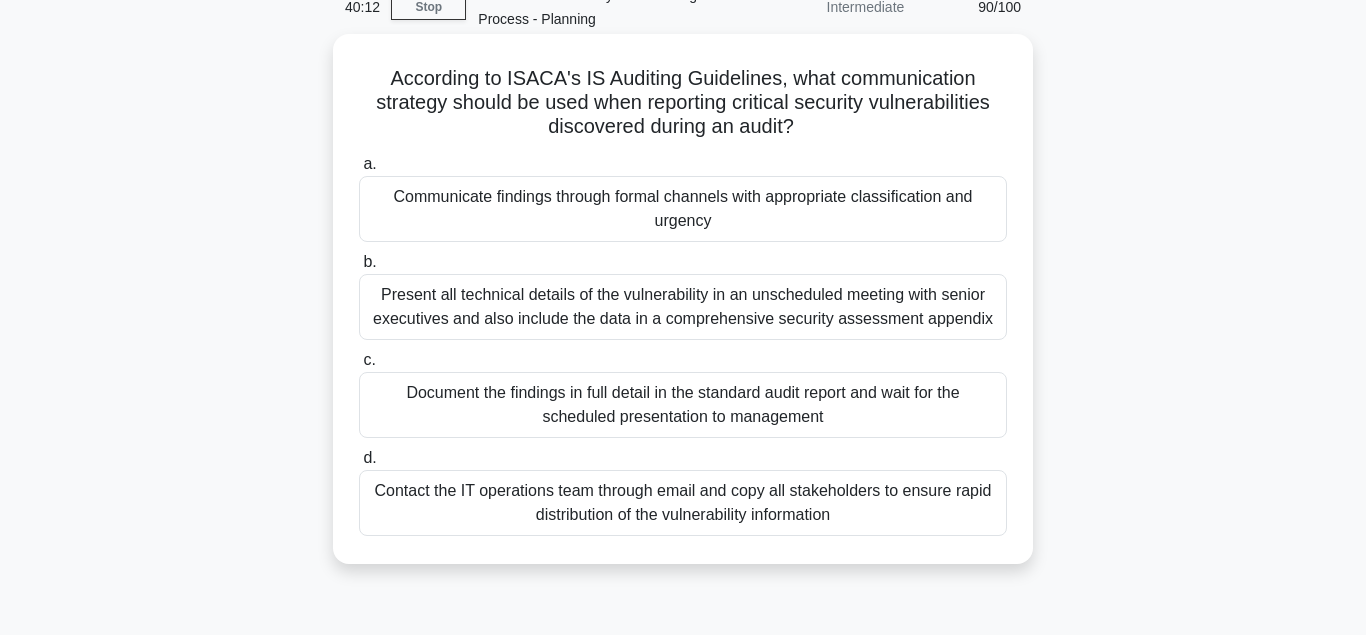 click on "Communicate findings through formal channels with appropriate classification and urgency" at bounding box center [683, 209] 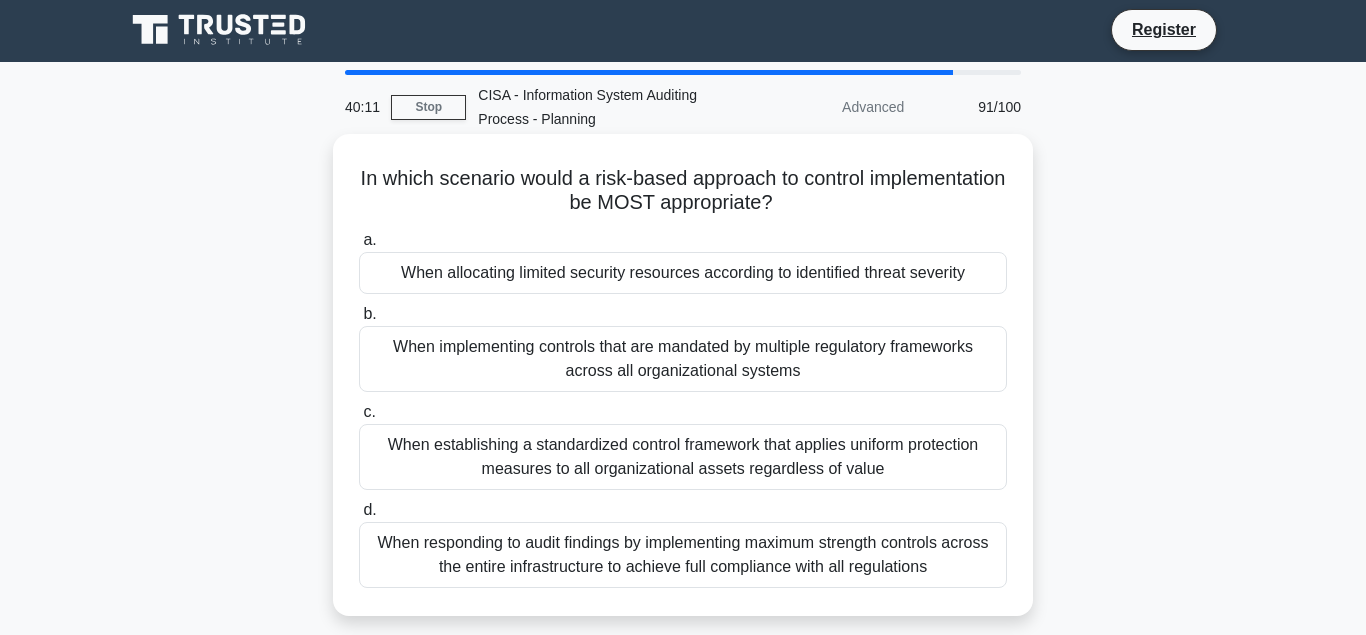 scroll, scrollTop: 0, scrollLeft: 0, axis: both 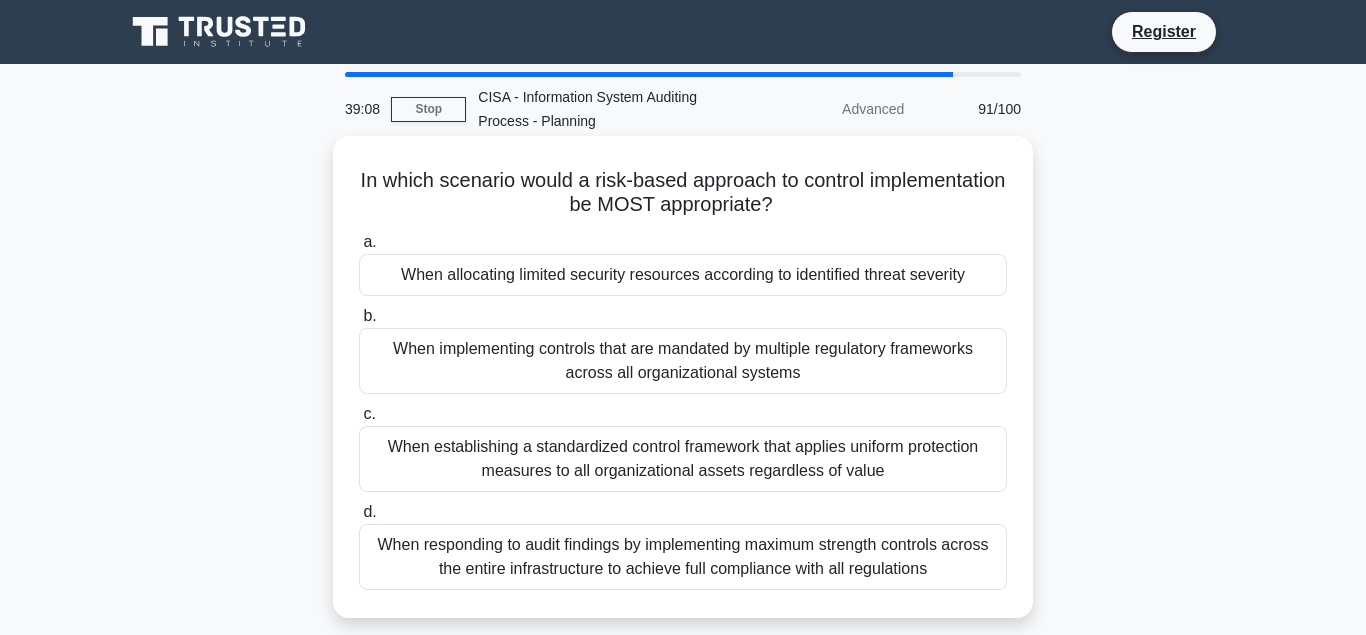 click on "When allocating limited security resources according to identified threat severity" at bounding box center (683, 275) 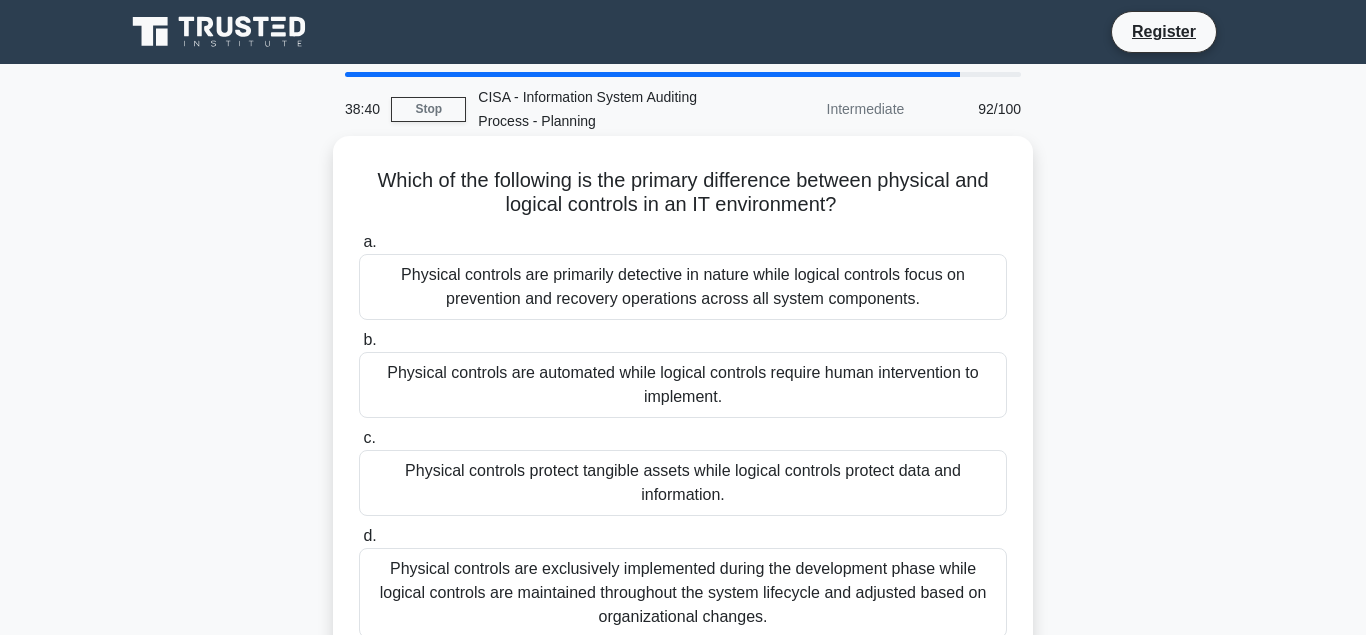 click on "Physical controls protect tangible assets while logical controls protect data and information." at bounding box center (683, 483) 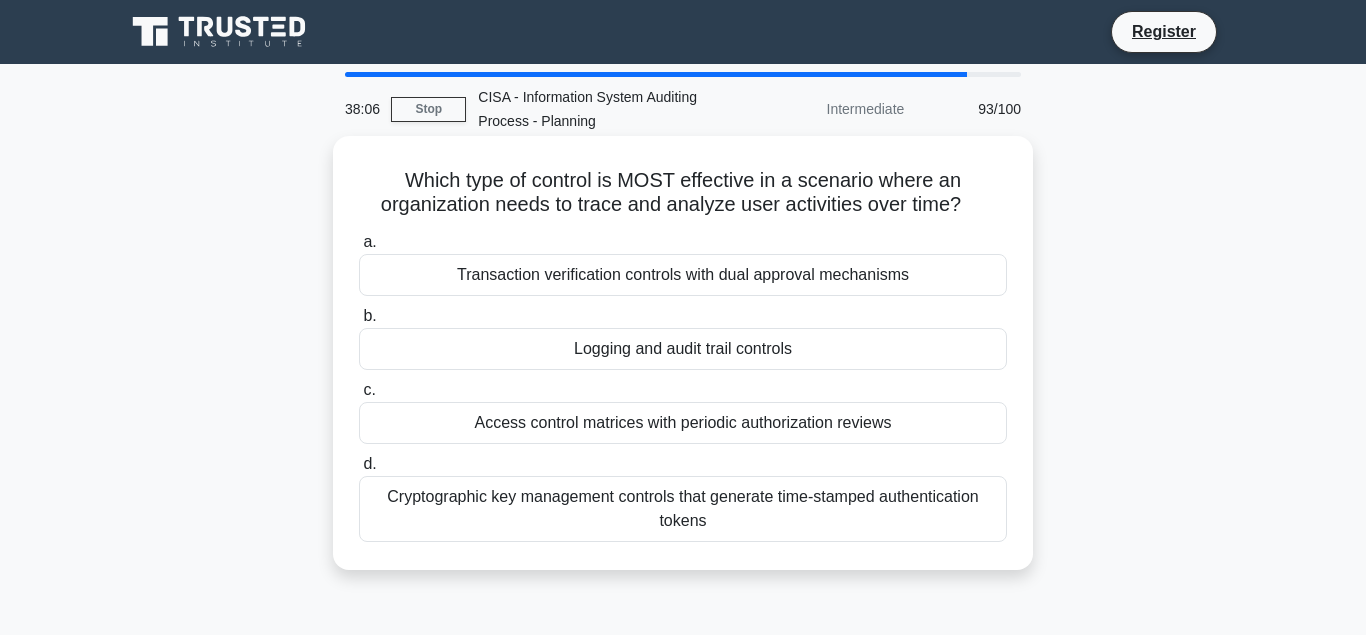 click on "Logging and audit trail controls" at bounding box center (683, 349) 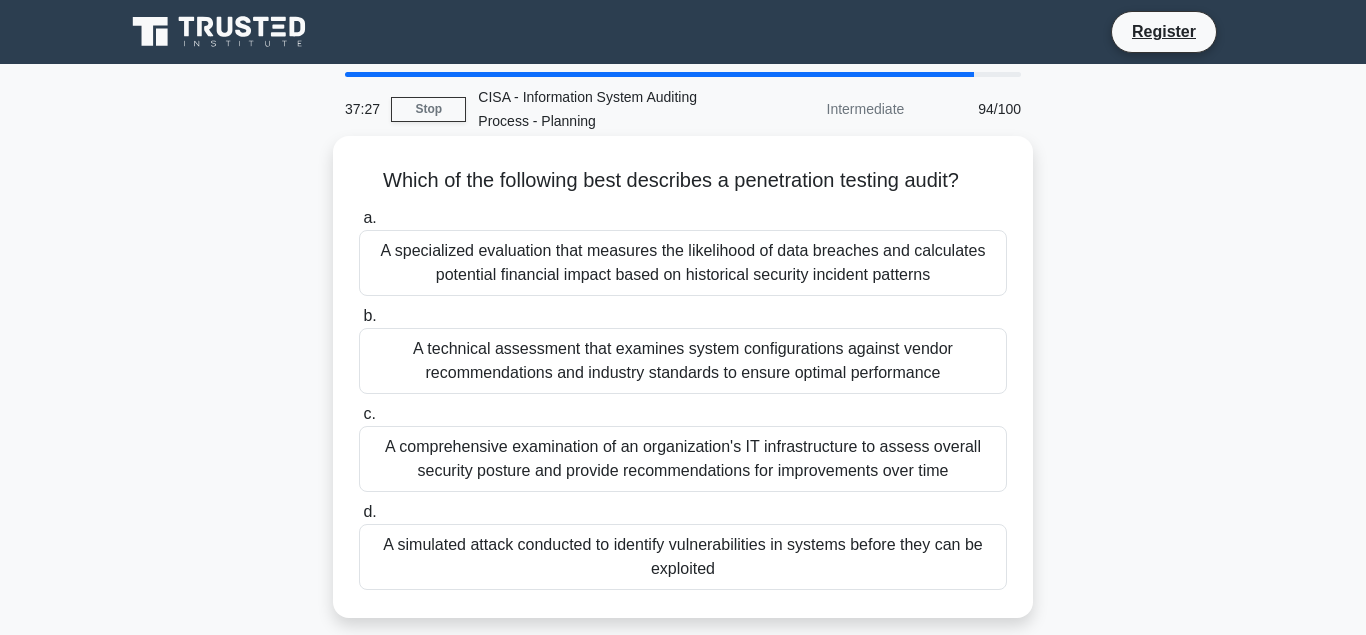 click on "A simulated attack conducted to identify vulnerabilities in systems before they can be exploited" at bounding box center [683, 557] 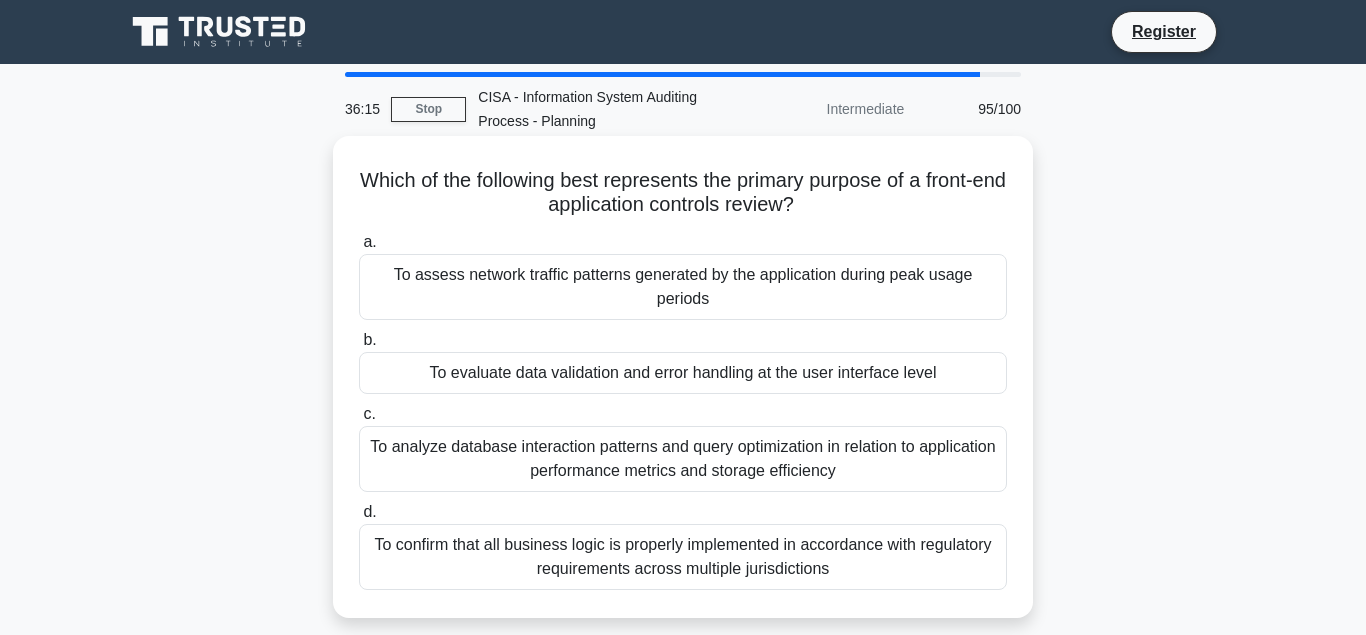 click on "To evaluate data validation and error handling at the user interface level" at bounding box center [683, 373] 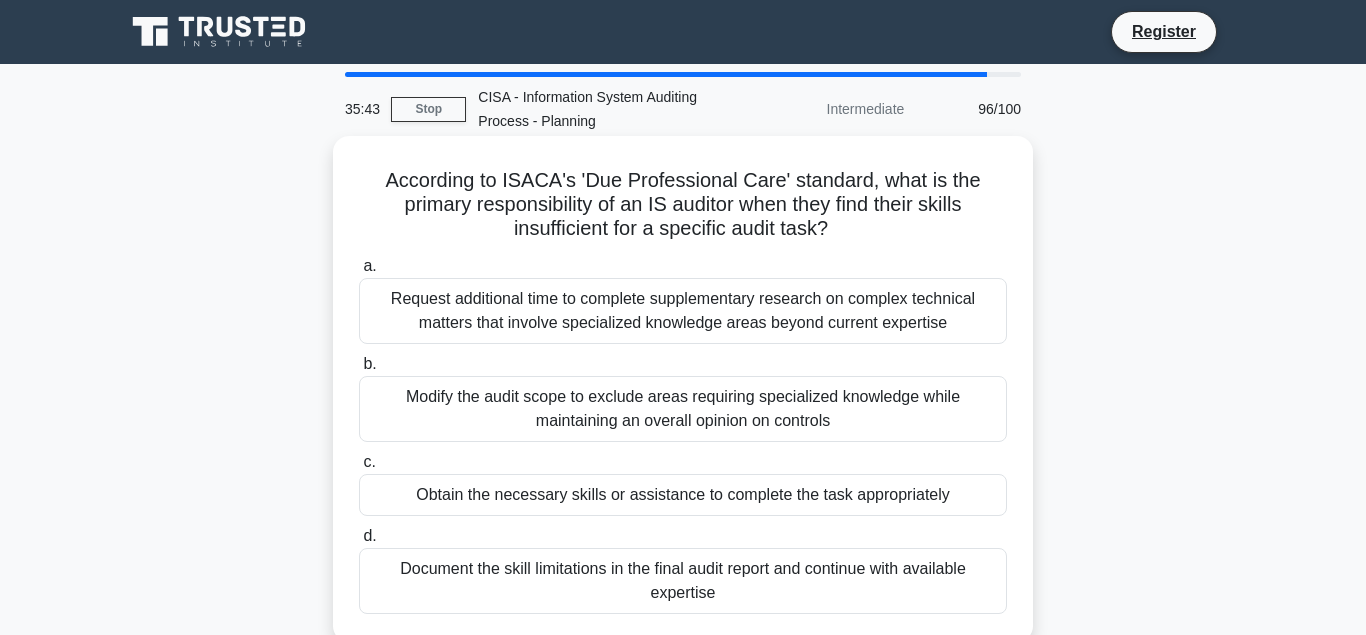 click on "Obtain the necessary skills or assistance to complete the task appropriately" at bounding box center [683, 495] 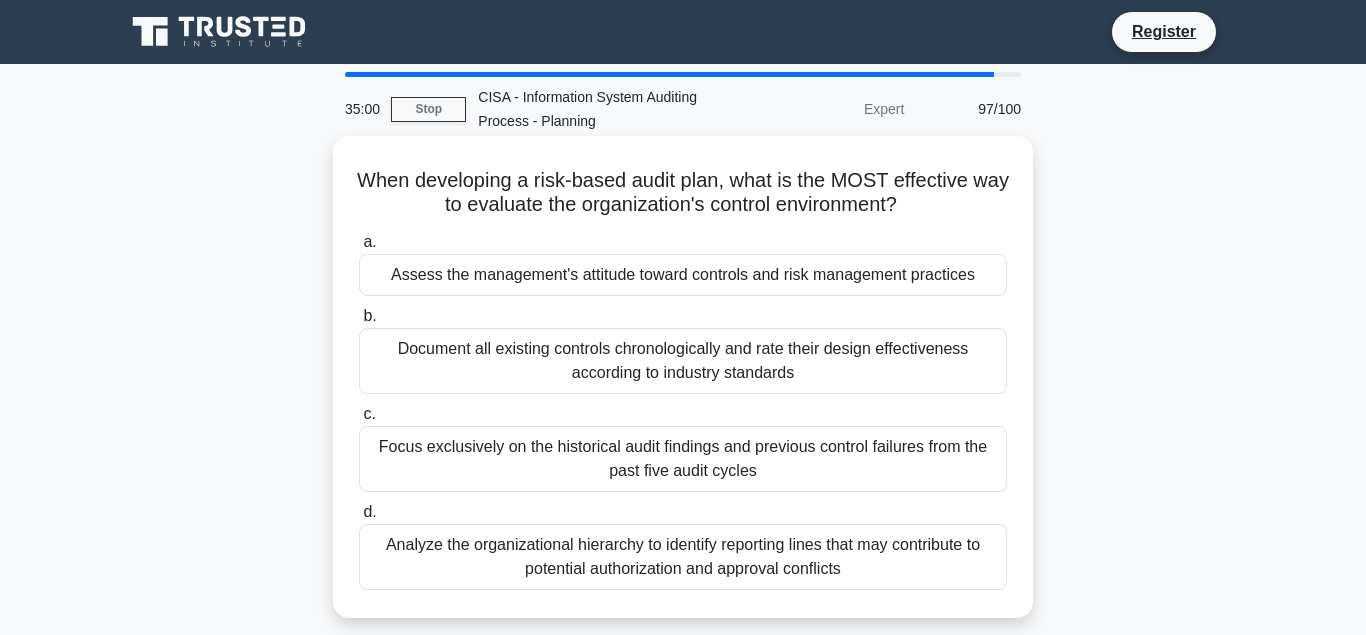 click on "Assess the management's attitude toward controls and risk management practices" at bounding box center (683, 275) 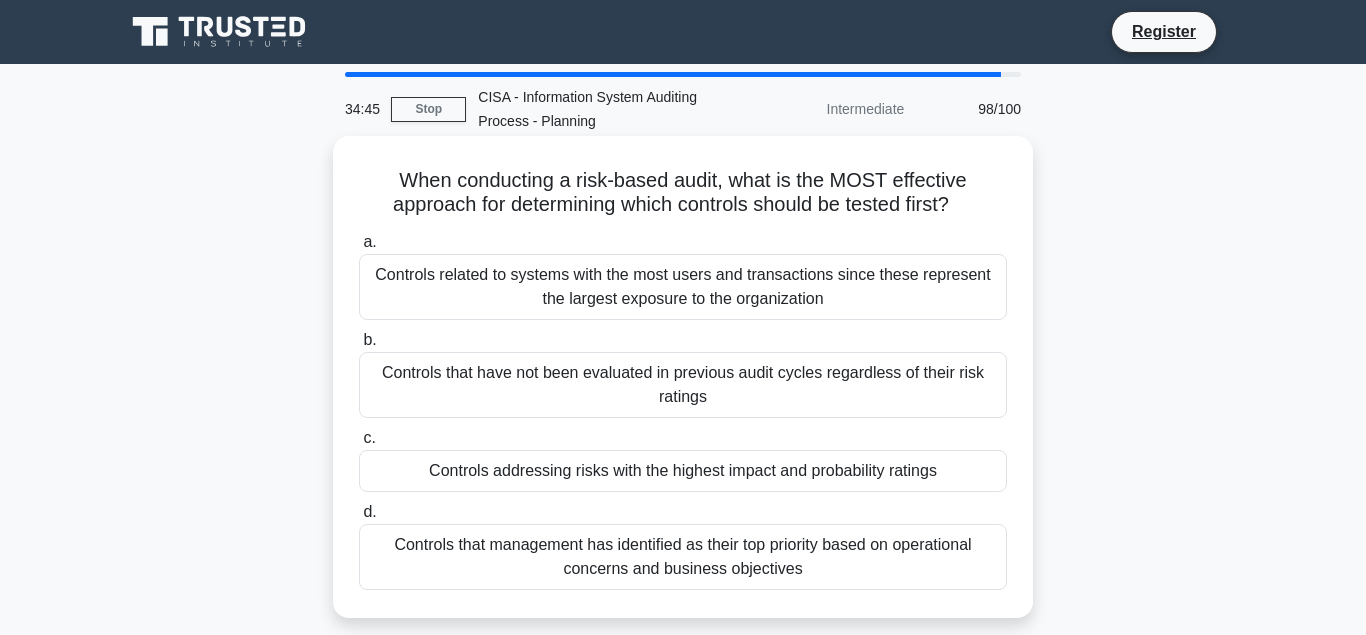 click on "Controls addressing risks with the highest impact and probability ratings" at bounding box center (683, 471) 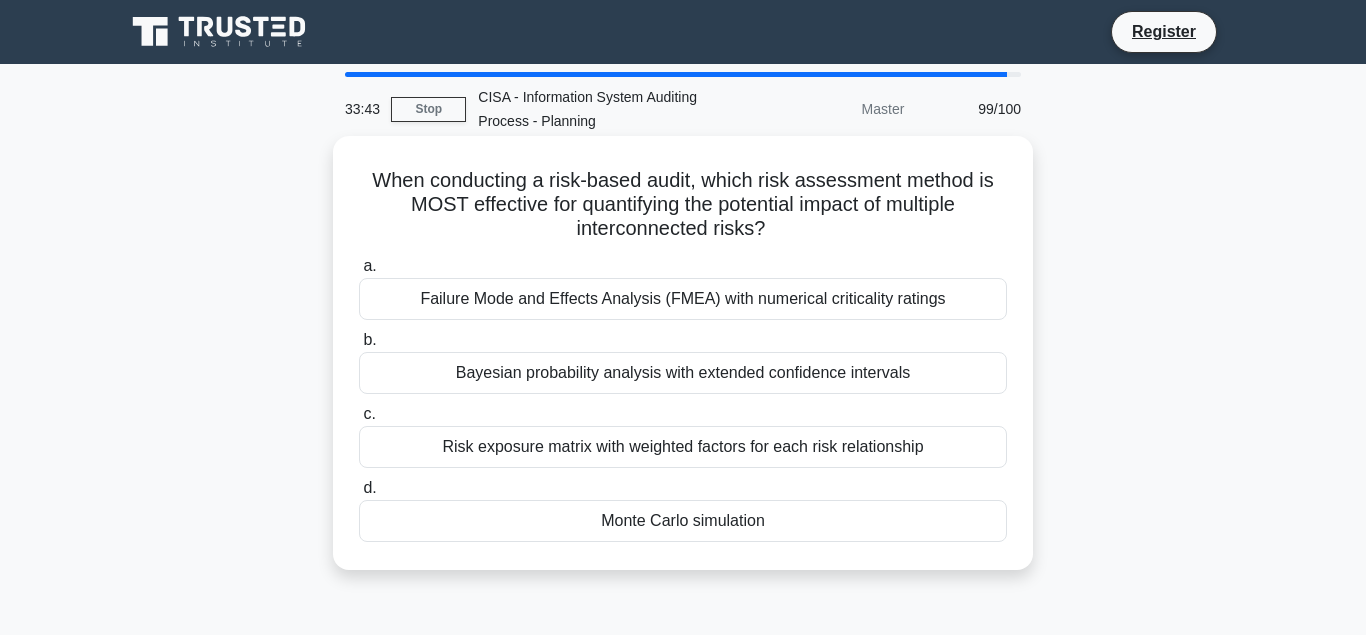 click on "Risk exposure matrix with weighted factors for each risk relationship" at bounding box center (683, 447) 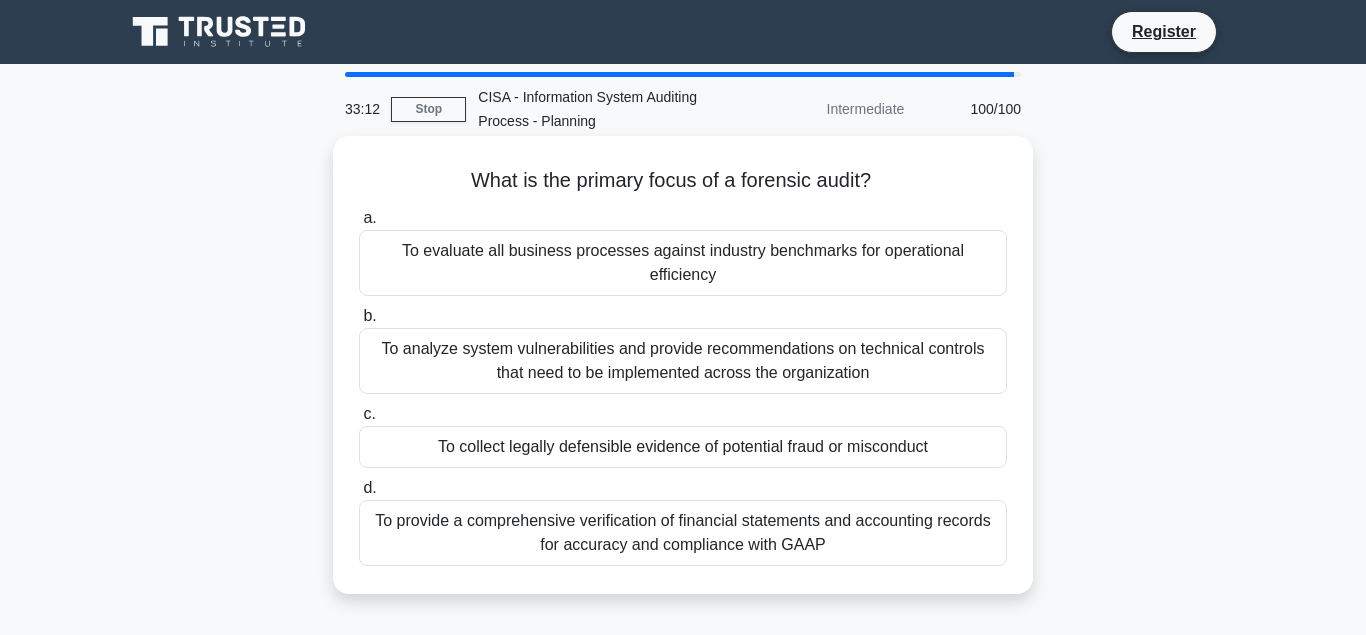 click on "To collect legally defensible evidence of potential fraud or misconduct" at bounding box center (683, 447) 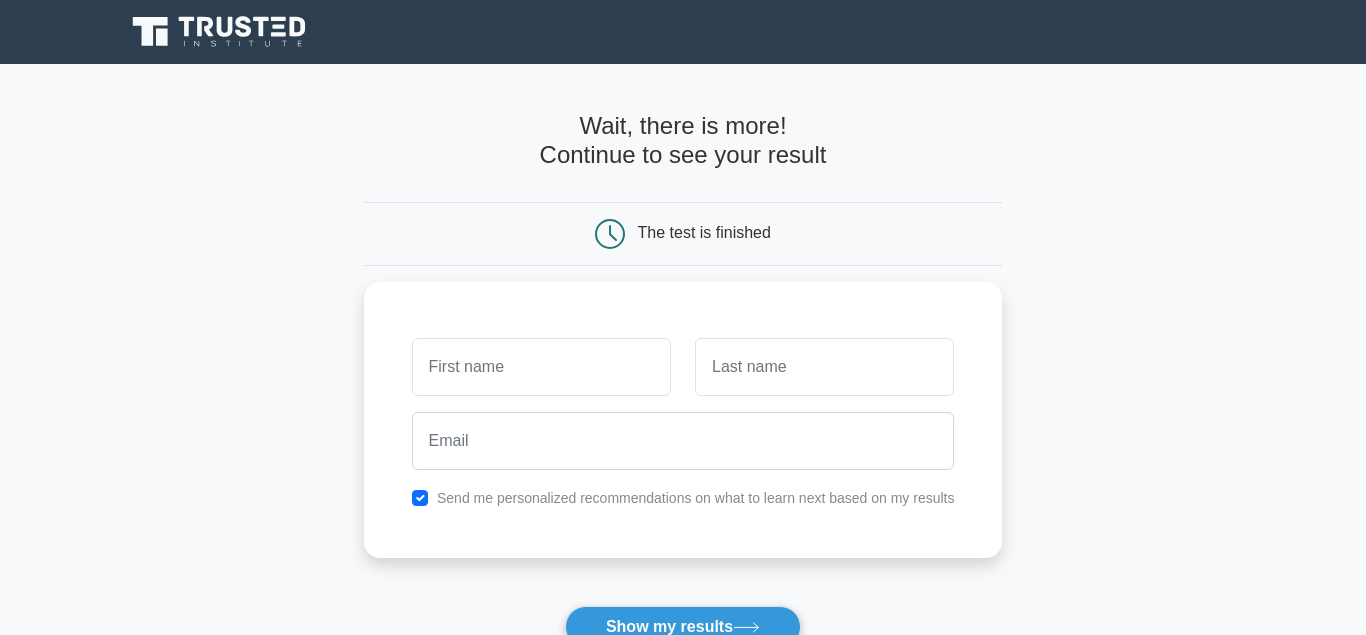 scroll, scrollTop: 0, scrollLeft: 0, axis: both 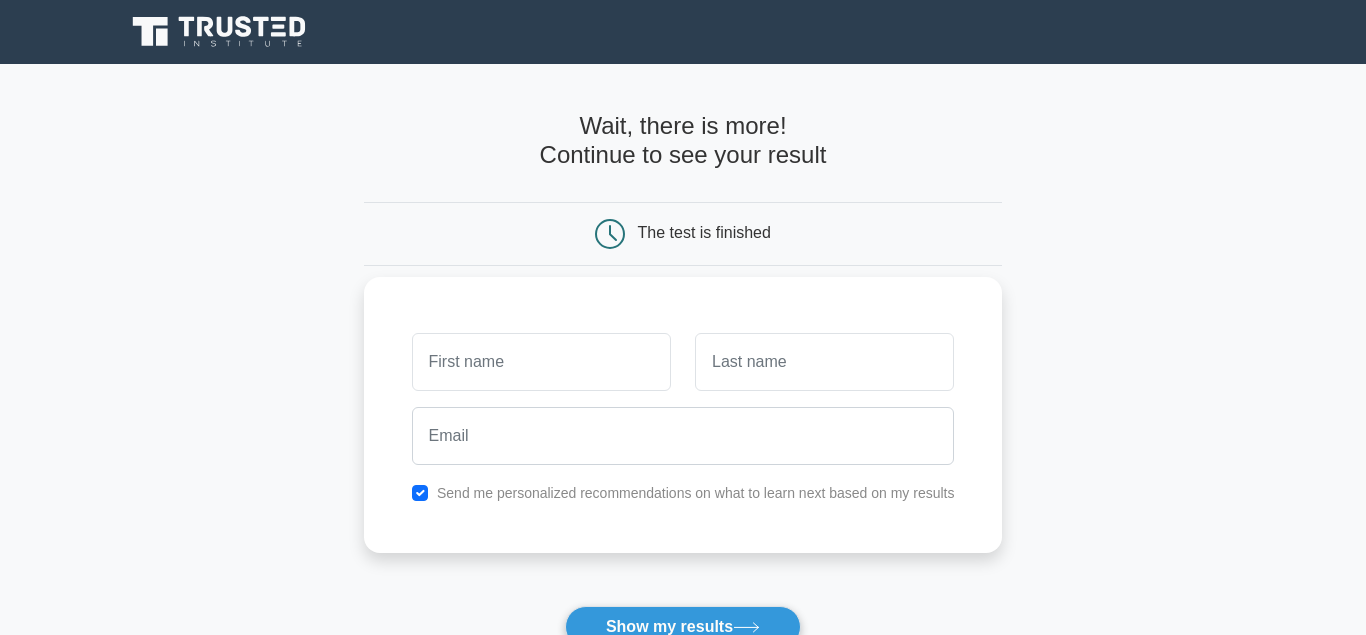 click at bounding box center [541, 362] 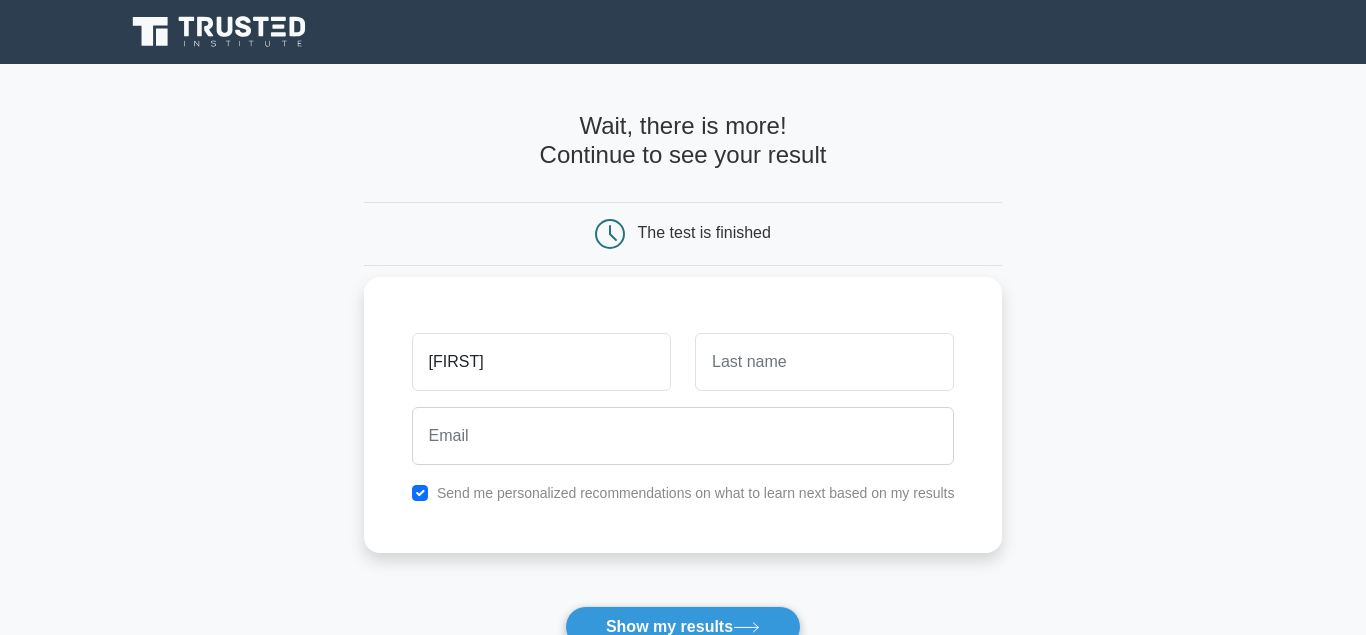 type on "[FIRST]" 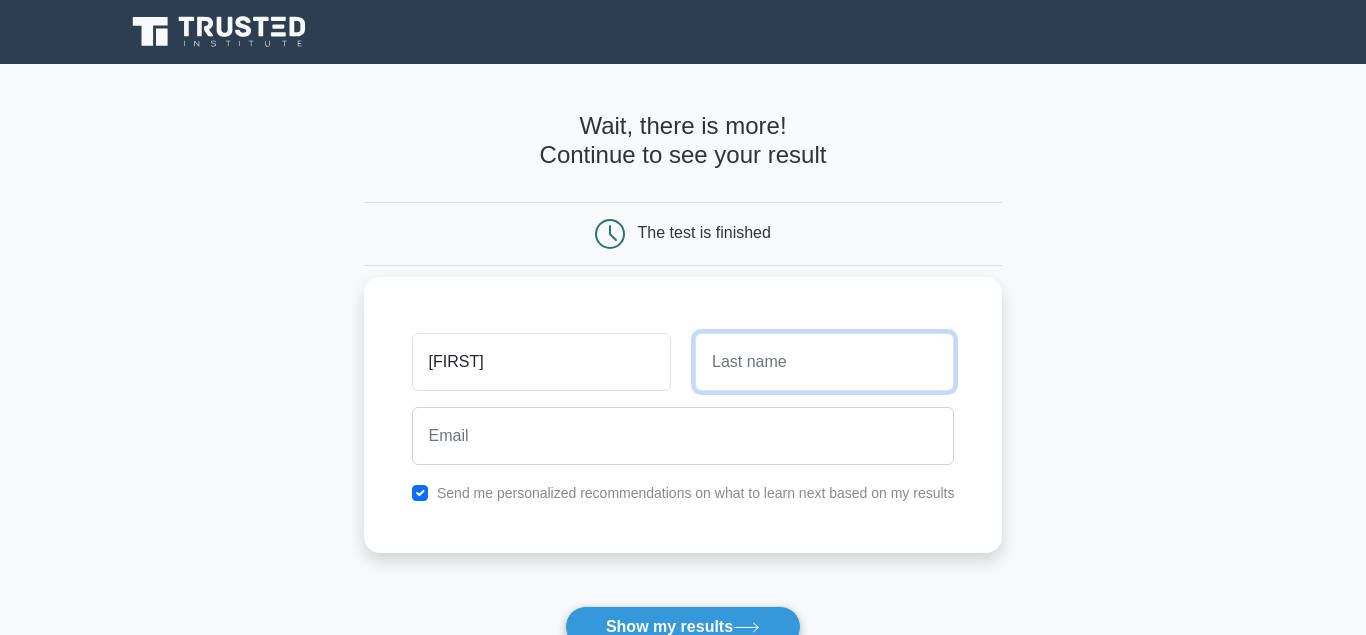 click at bounding box center [824, 362] 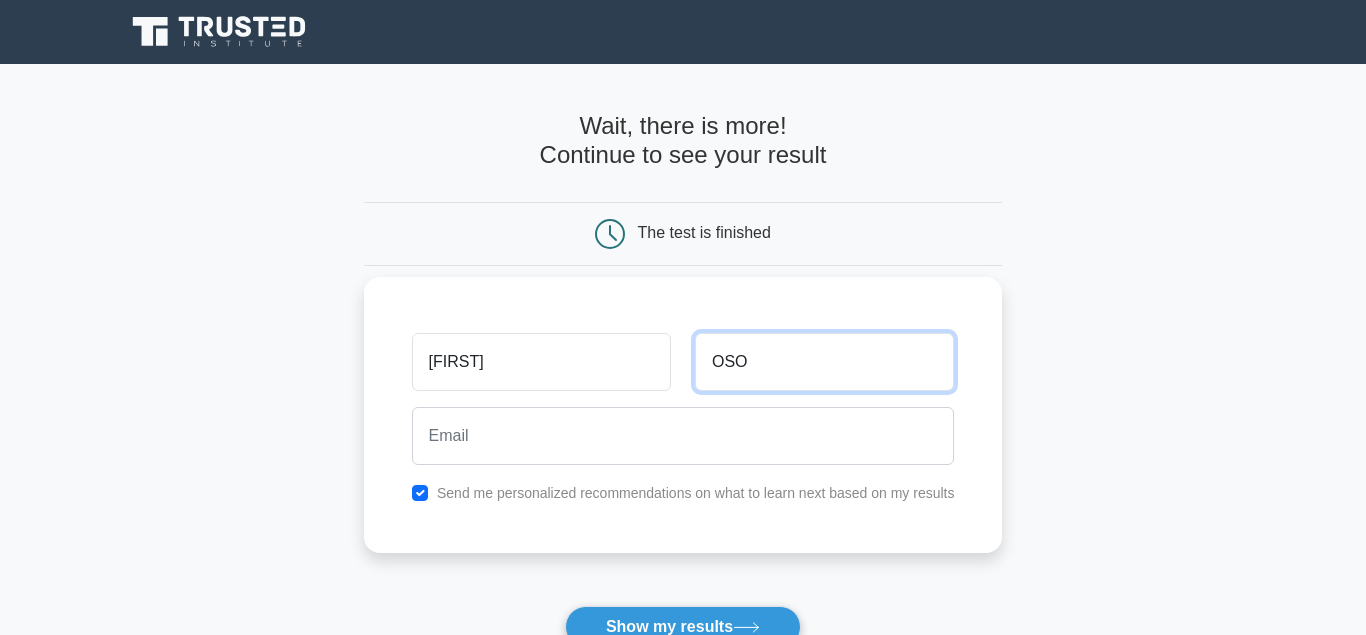 type on "OSO" 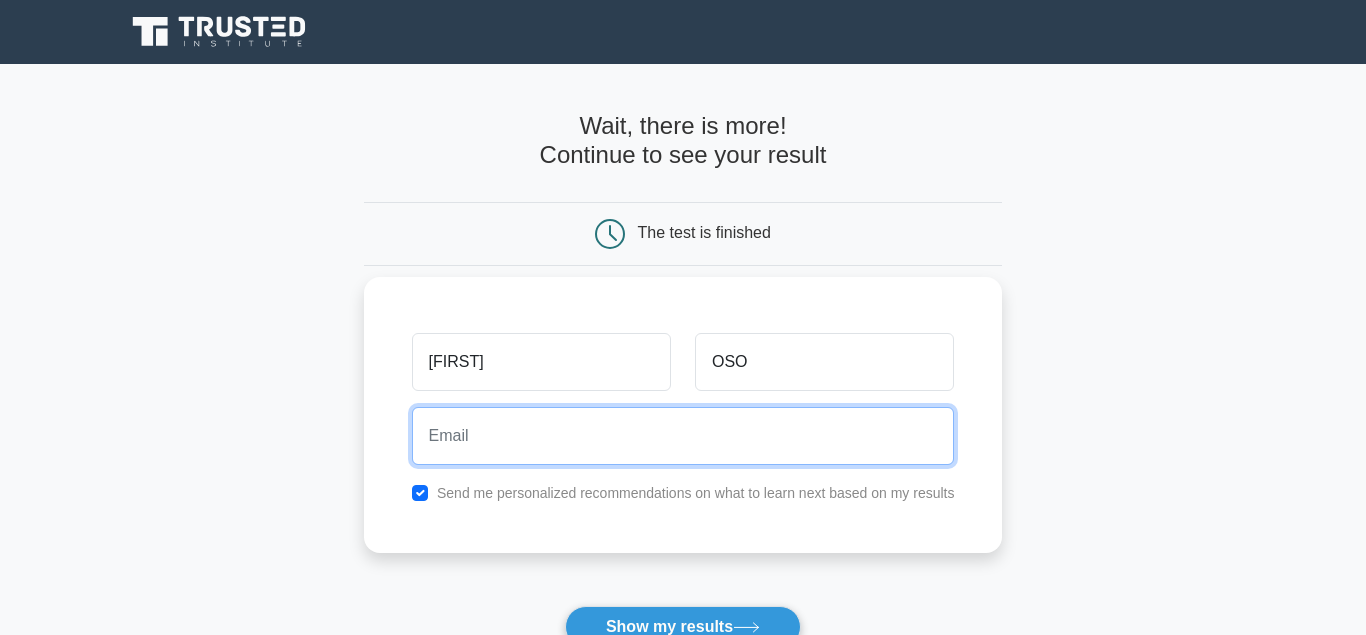 click at bounding box center [683, 436] 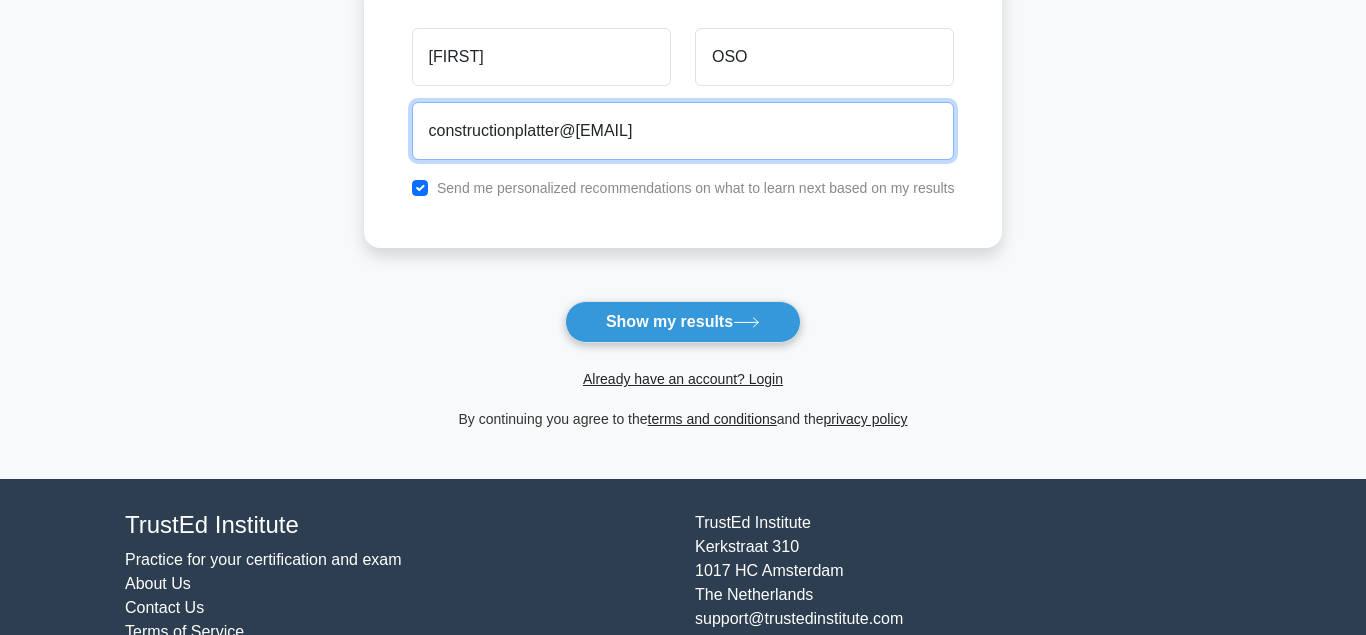 scroll, scrollTop: 306, scrollLeft: 0, axis: vertical 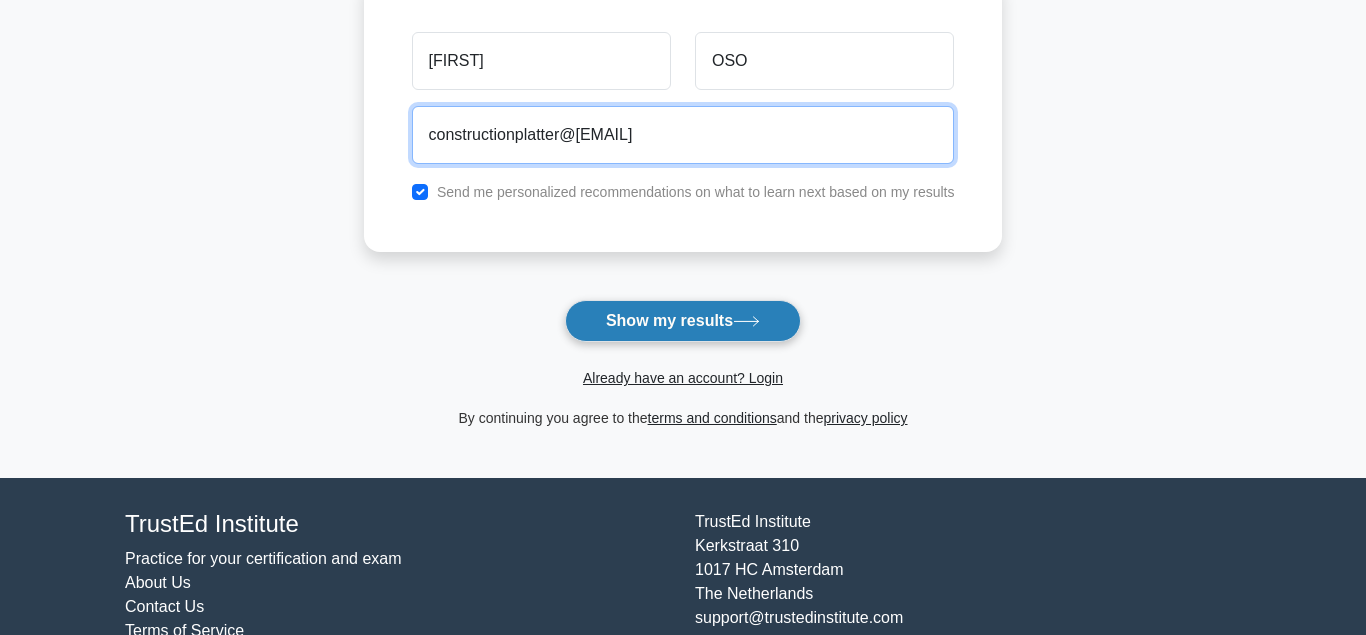 type on "constructionplatter@yahoo.com" 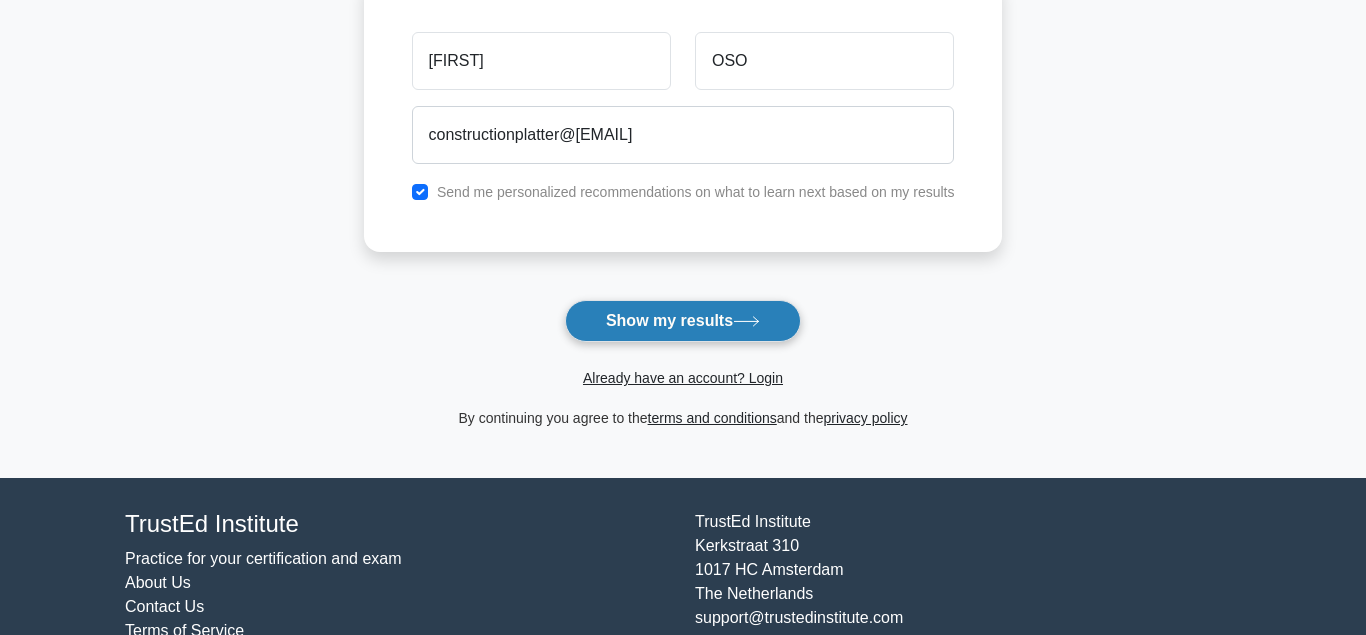 click on "Show my results" at bounding box center (683, 321) 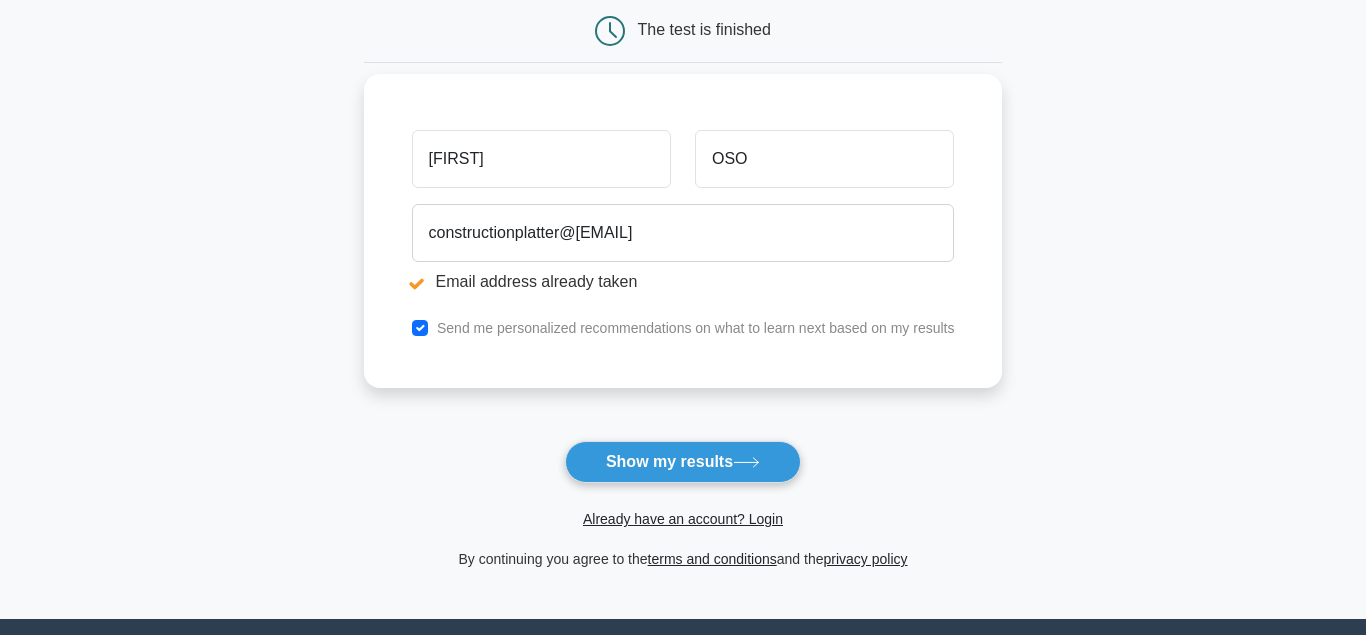 scroll, scrollTop: 306, scrollLeft: 0, axis: vertical 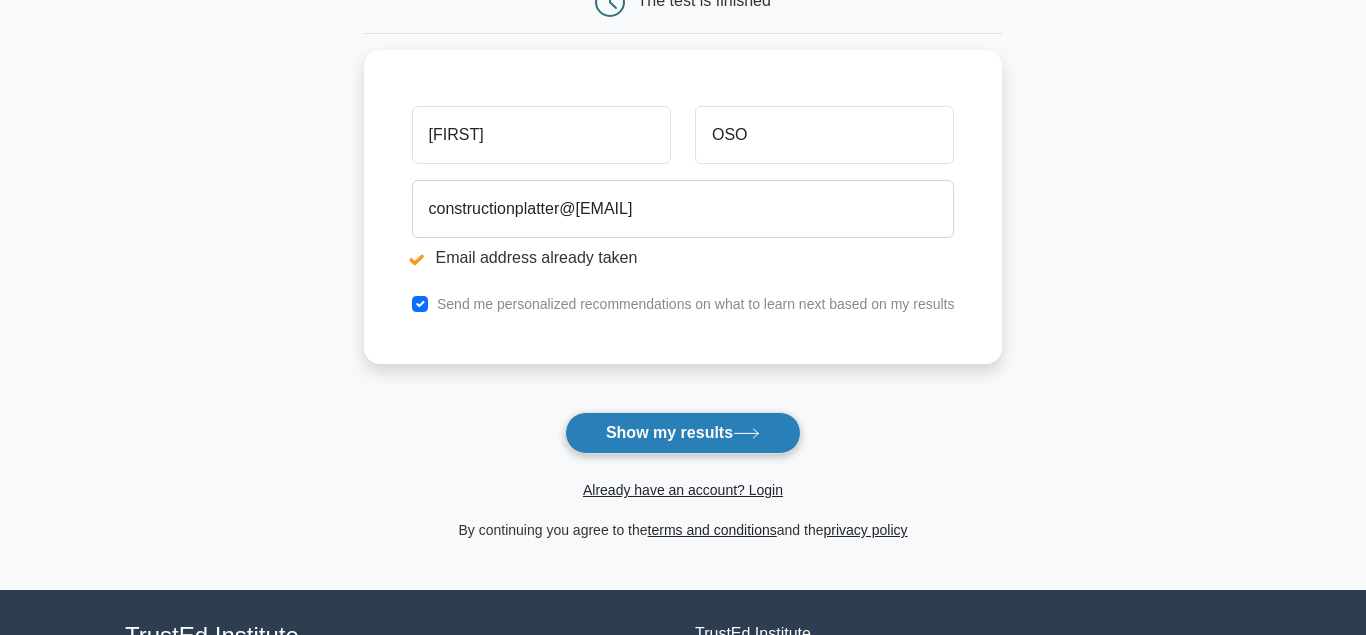 click on "Show my results" at bounding box center [683, 433] 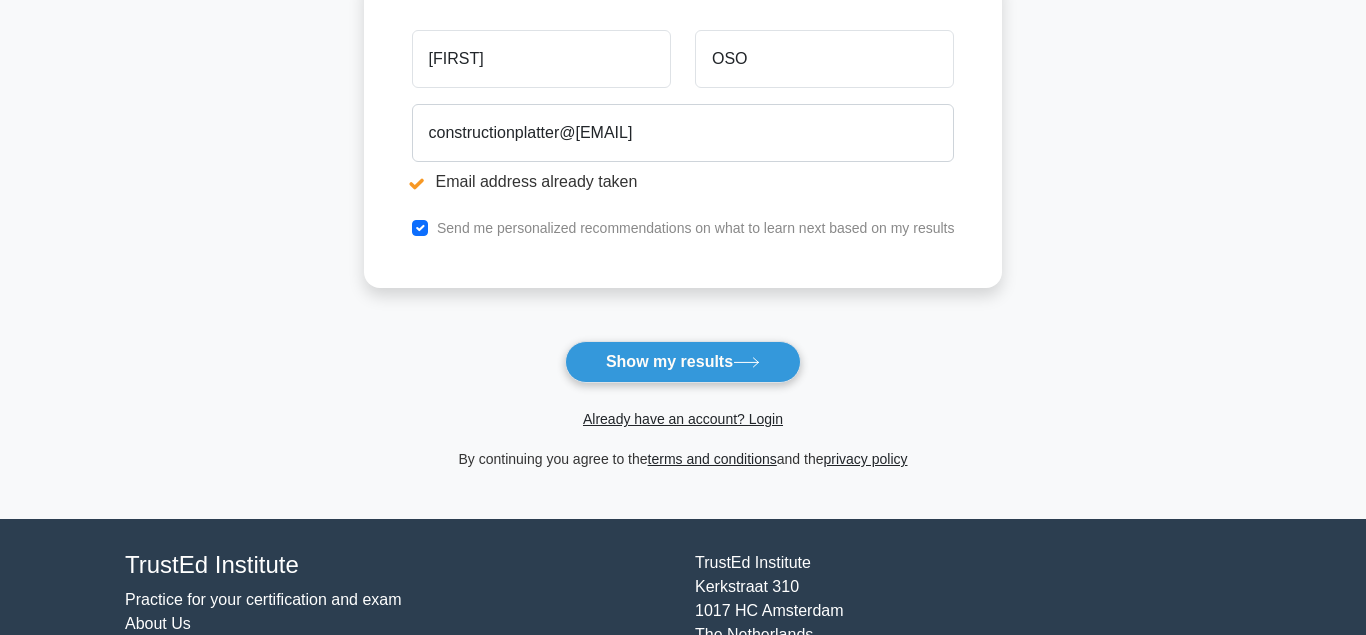 scroll, scrollTop: 408, scrollLeft: 0, axis: vertical 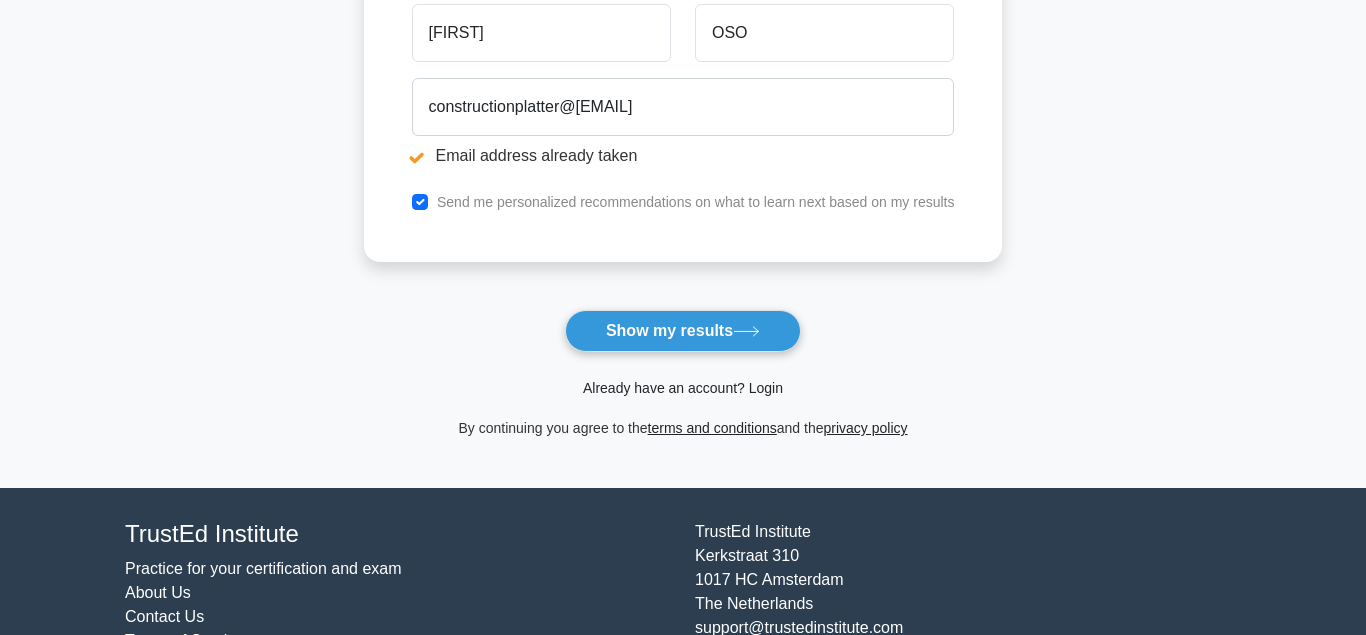 click on "Already have an account? Login" at bounding box center [683, 388] 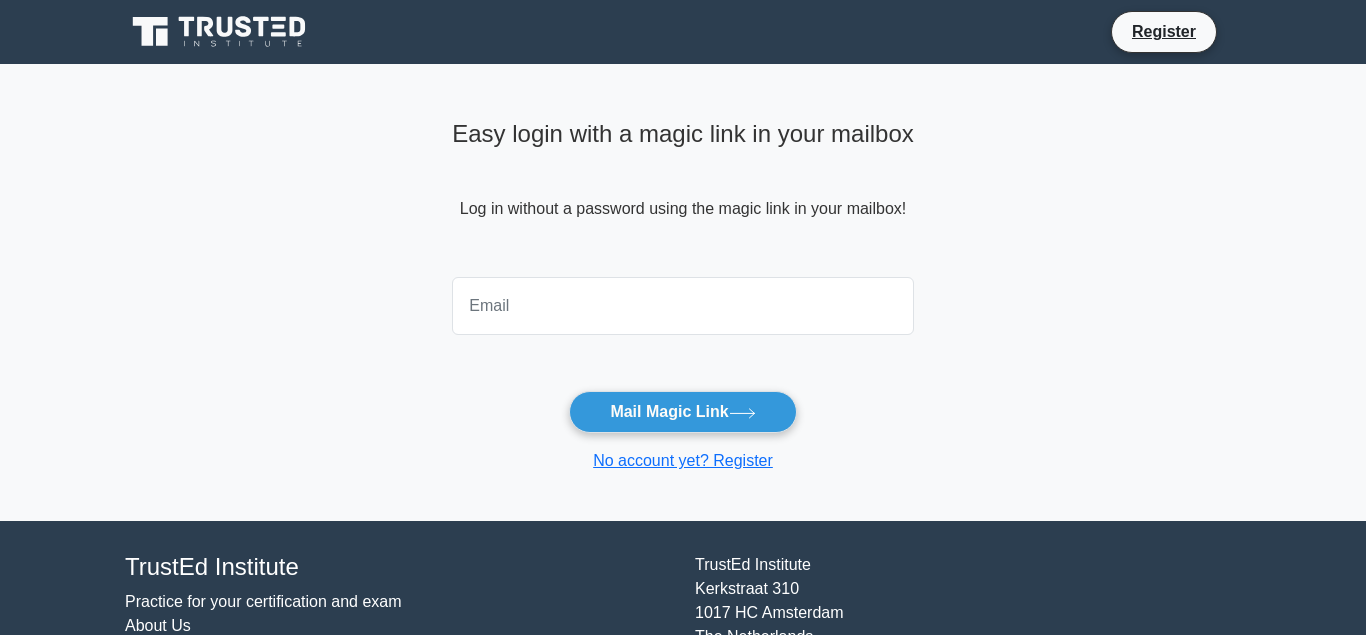 scroll, scrollTop: 0, scrollLeft: 0, axis: both 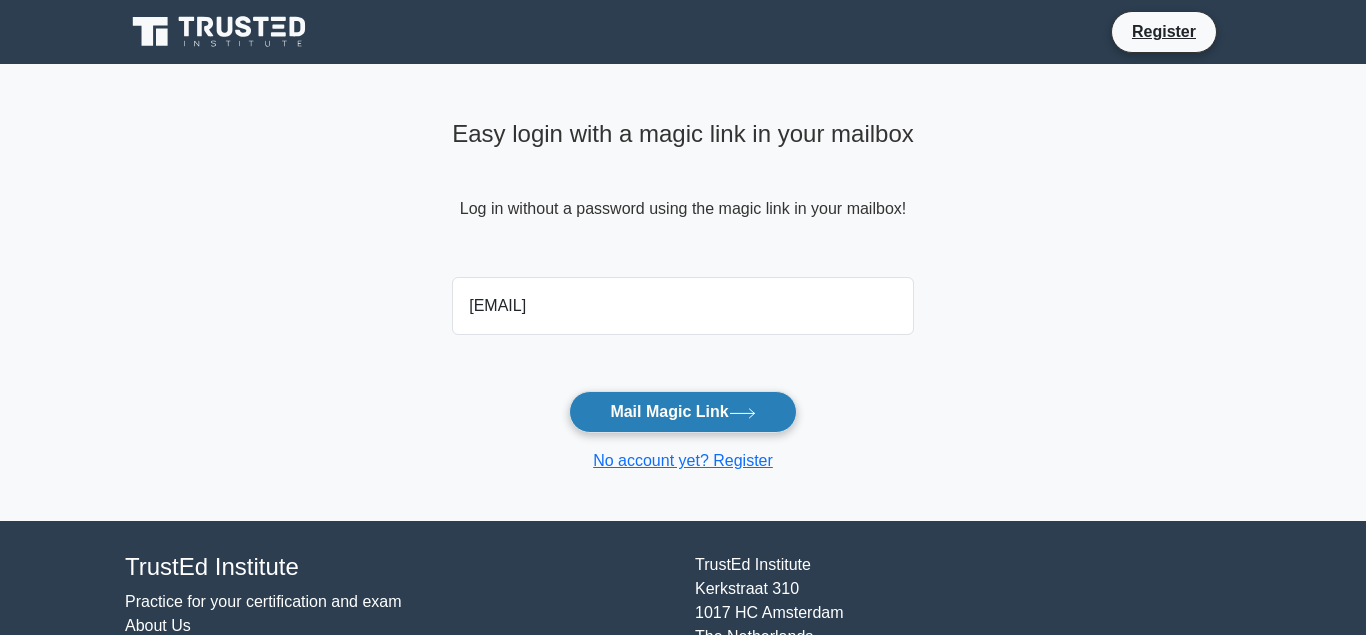 type on "constructionplatter@yahoo.com" 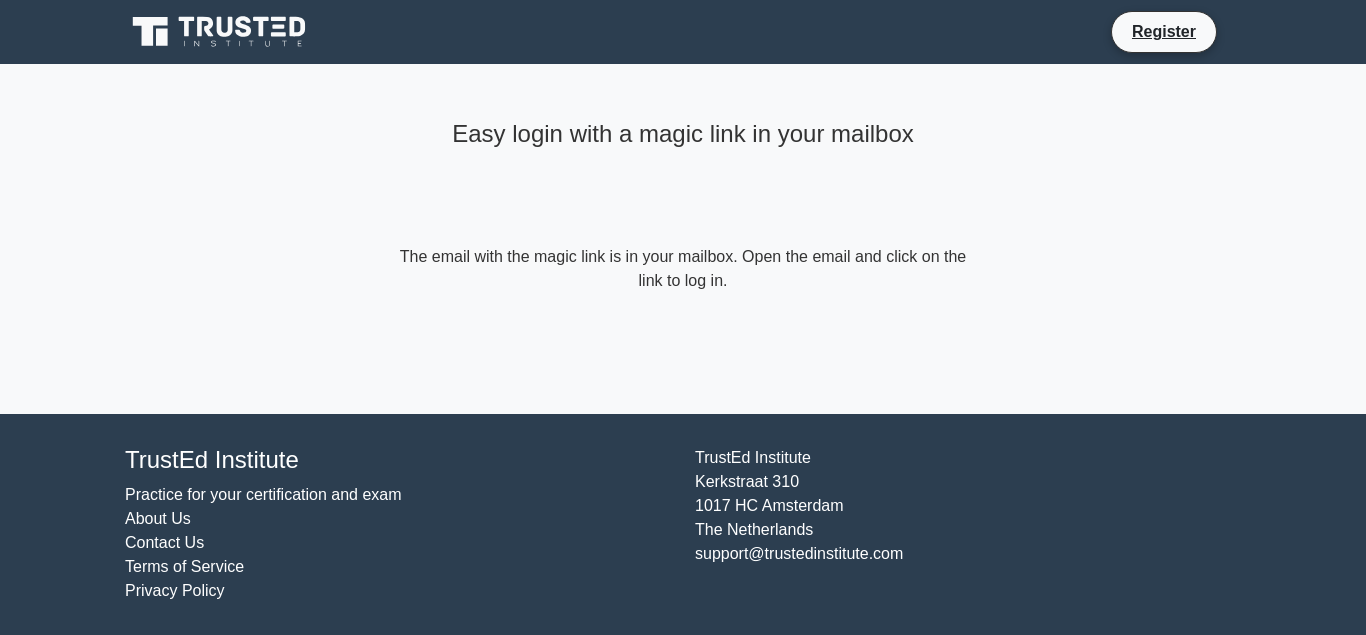 scroll, scrollTop: 0, scrollLeft: 0, axis: both 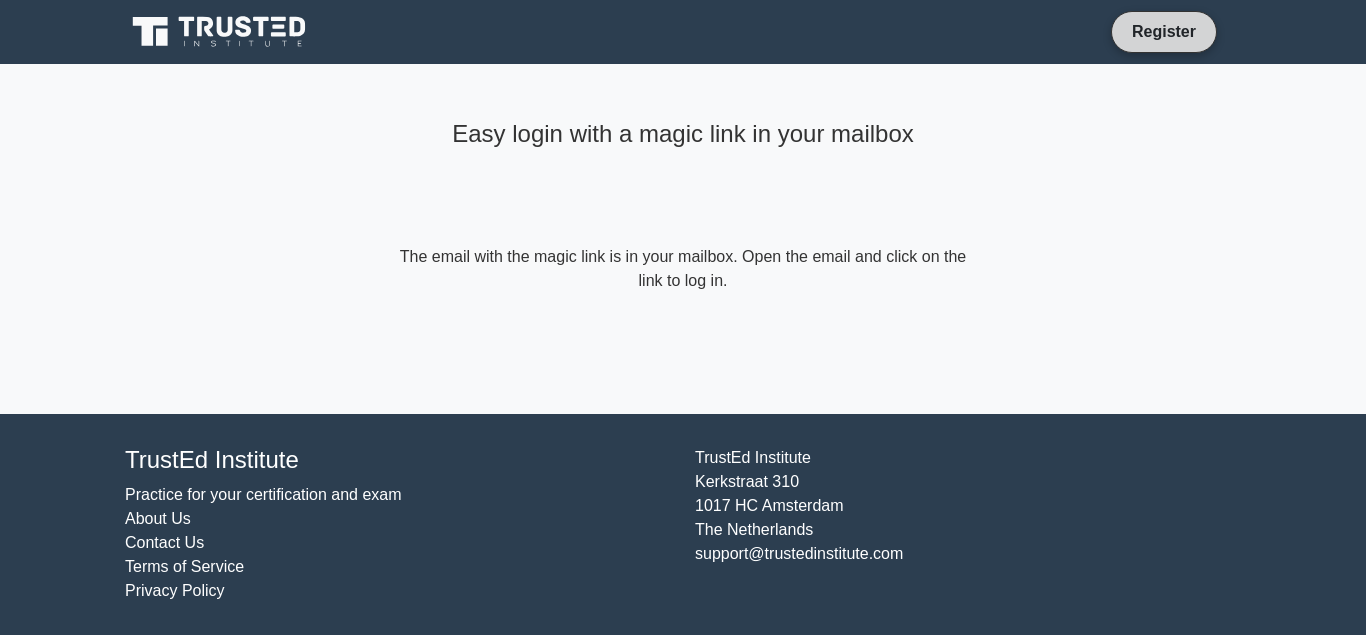 click on "Register" at bounding box center [1164, 31] 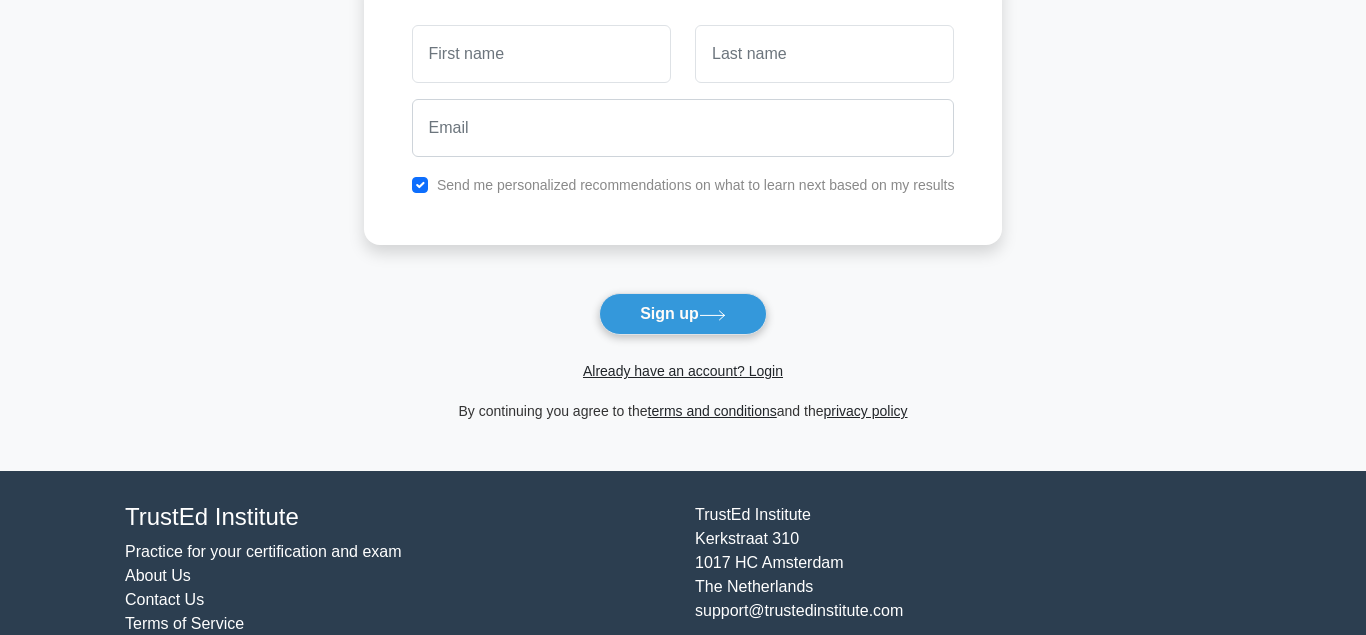 scroll, scrollTop: 204, scrollLeft: 0, axis: vertical 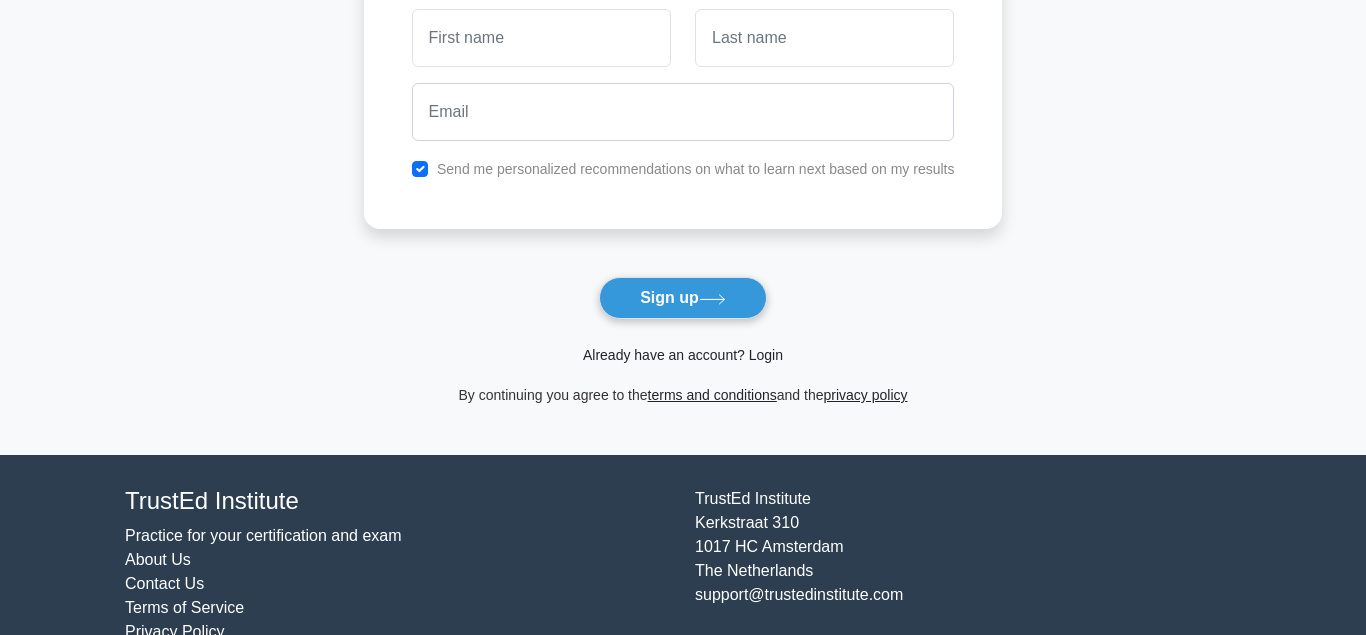 click on "Already have an account? Login" at bounding box center (683, 355) 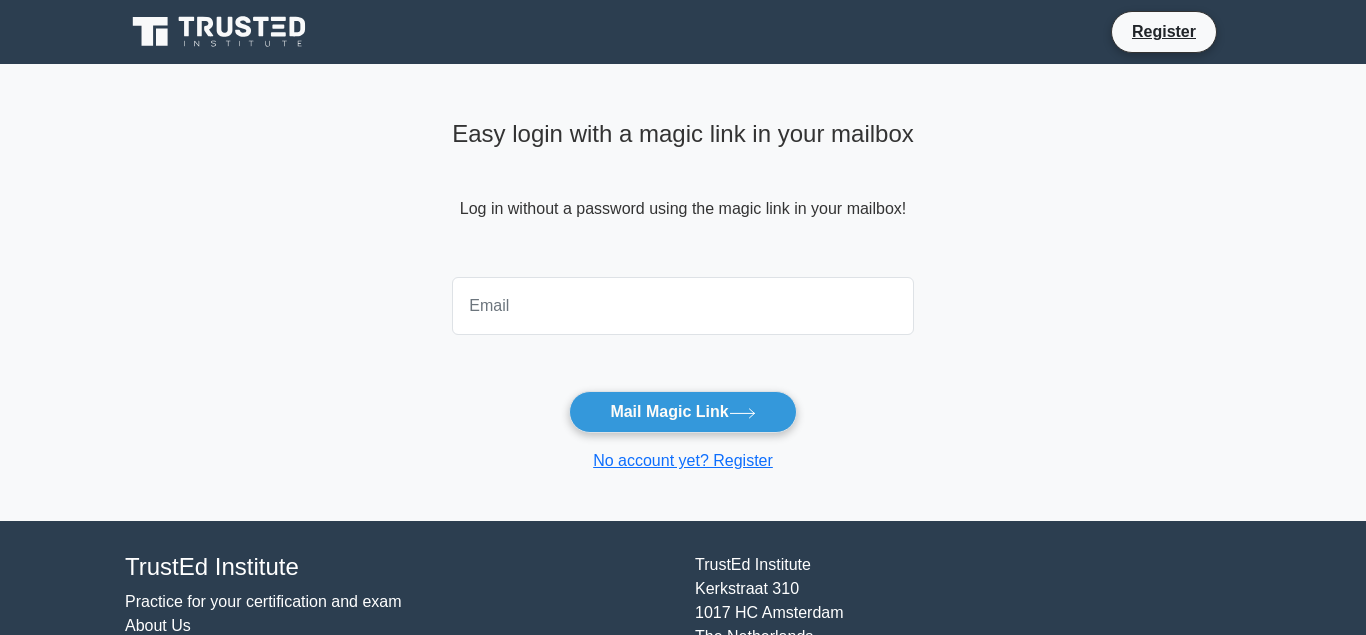 scroll, scrollTop: 0, scrollLeft: 0, axis: both 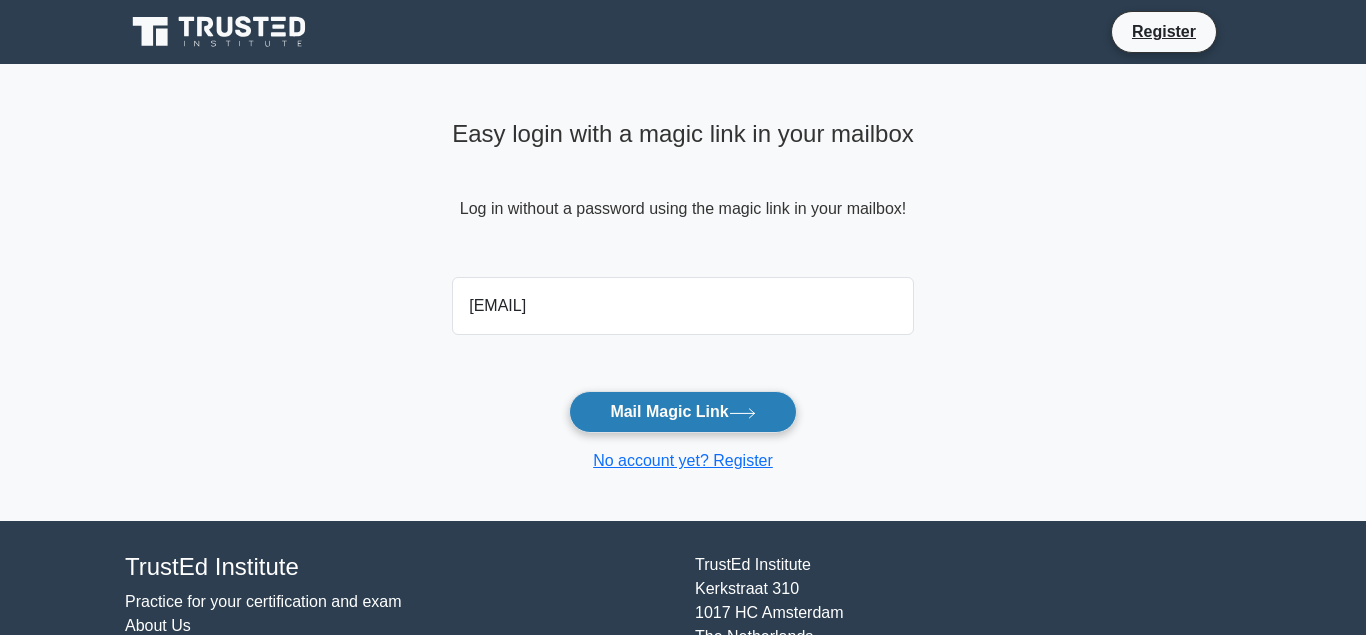 type on "[EMAIL]" 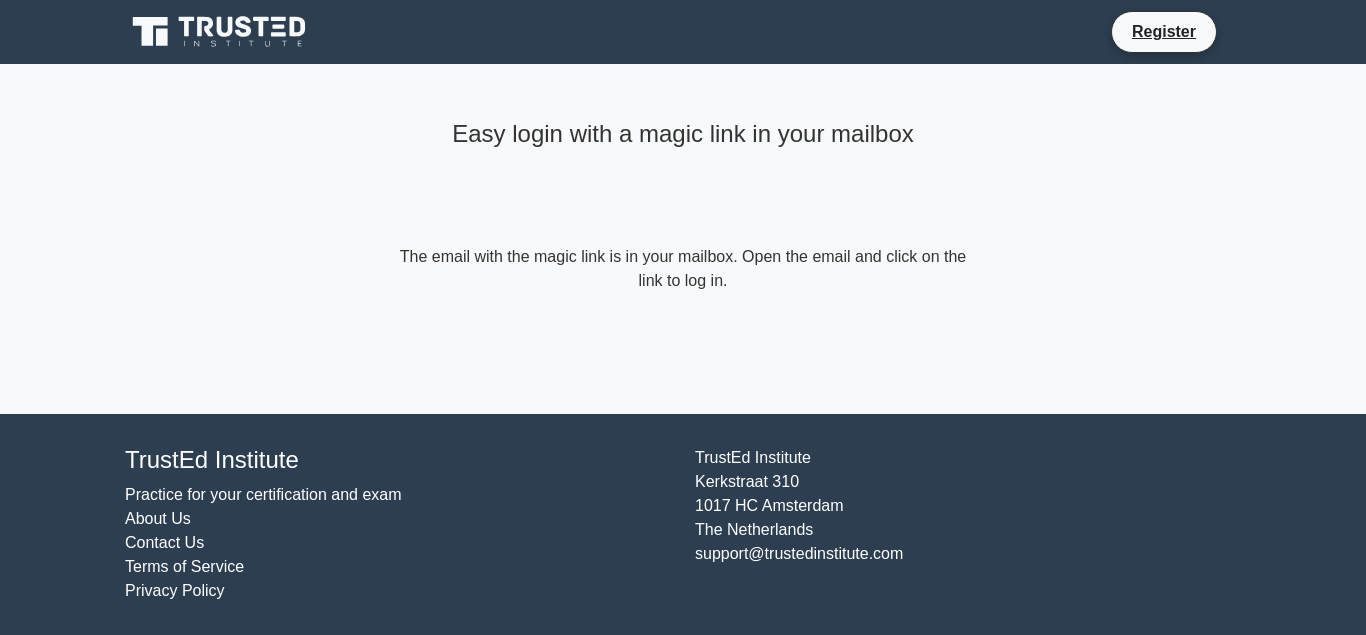 scroll, scrollTop: 0, scrollLeft: 0, axis: both 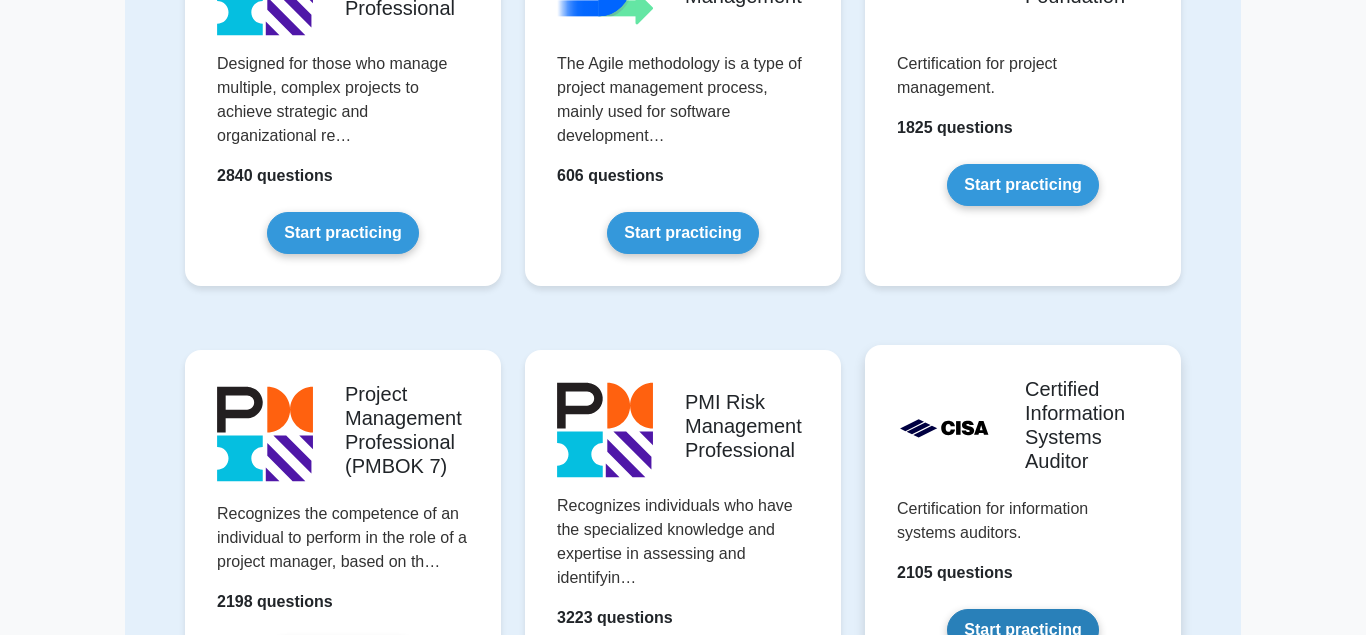 click on "Start practicing" at bounding box center [1022, 630] 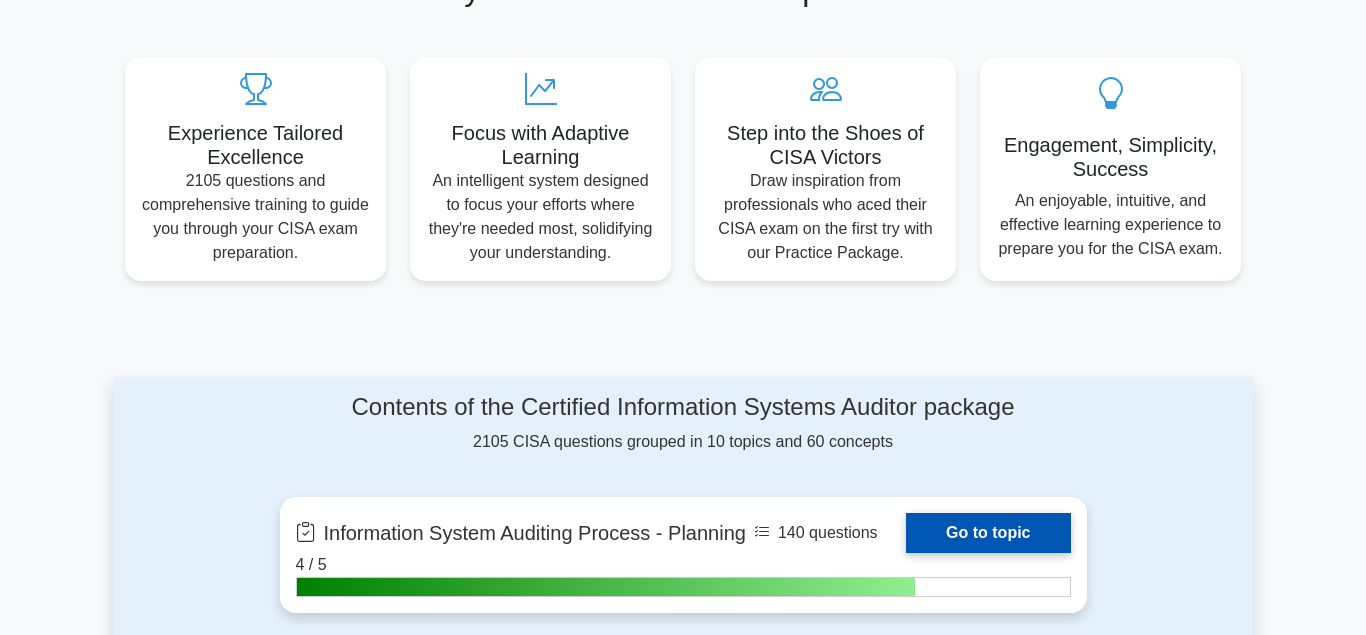 scroll, scrollTop: 1020, scrollLeft: 0, axis: vertical 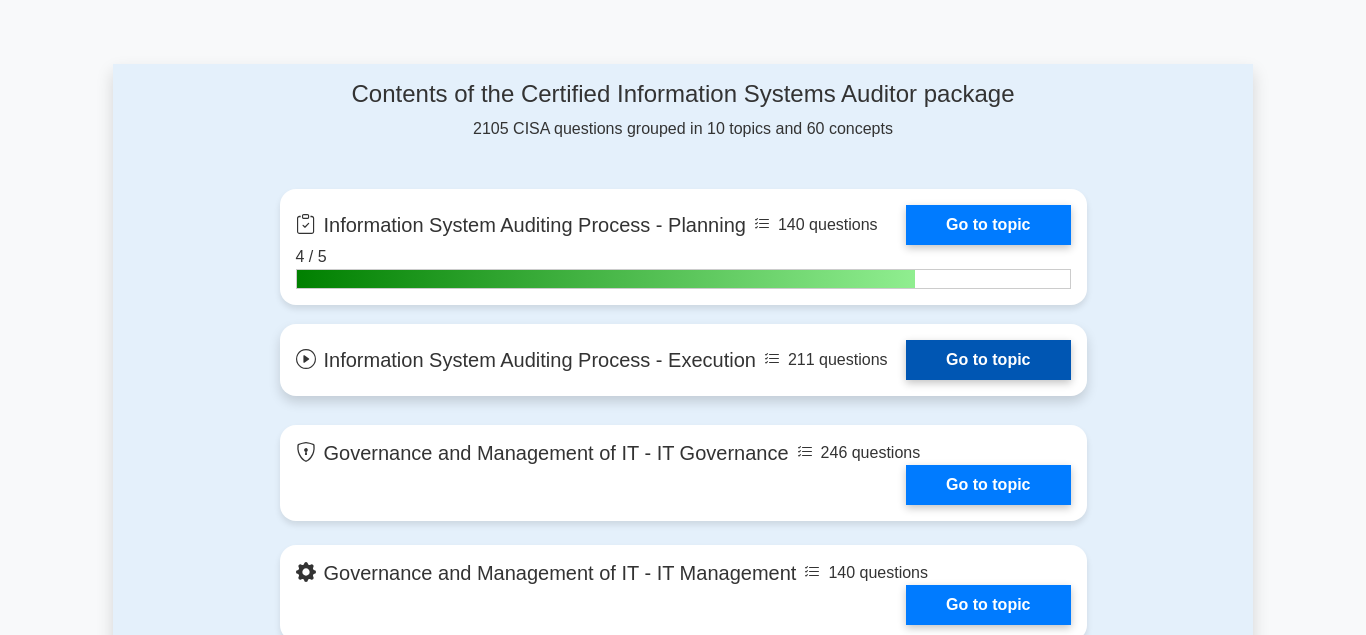 click on "Go to topic" at bounding box center [988, 360] 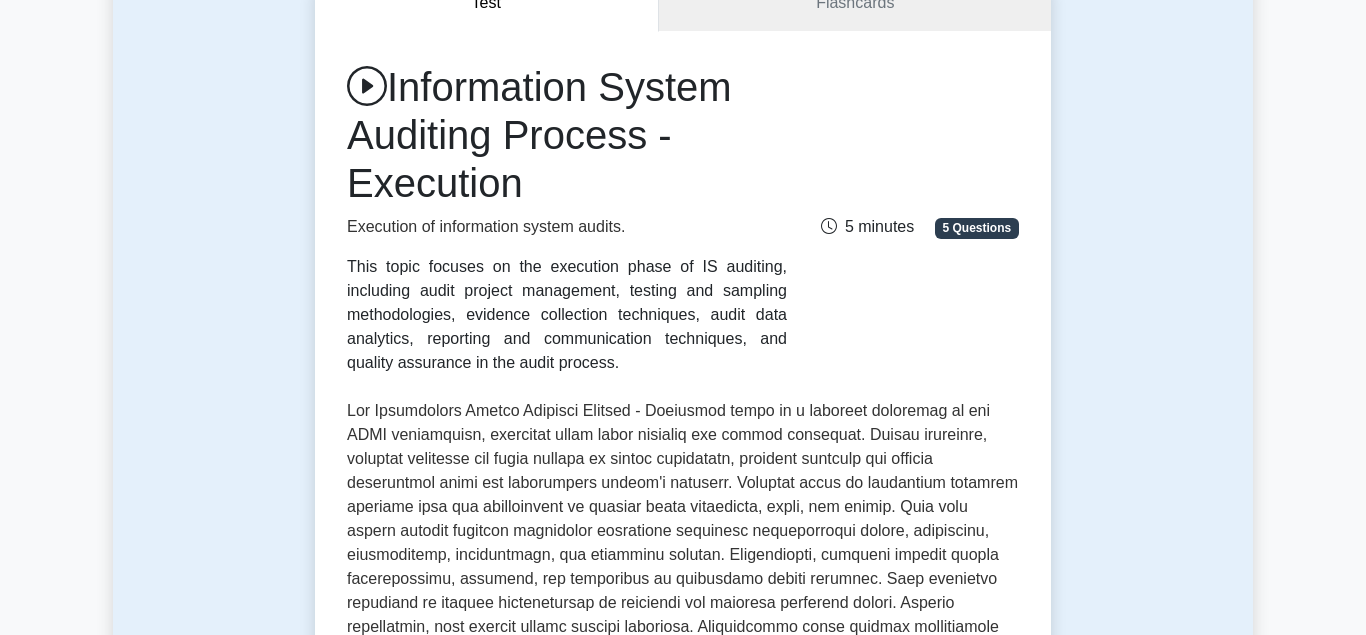 scroll, scrollTop: 0, scrollLeft: 0, axis: both 